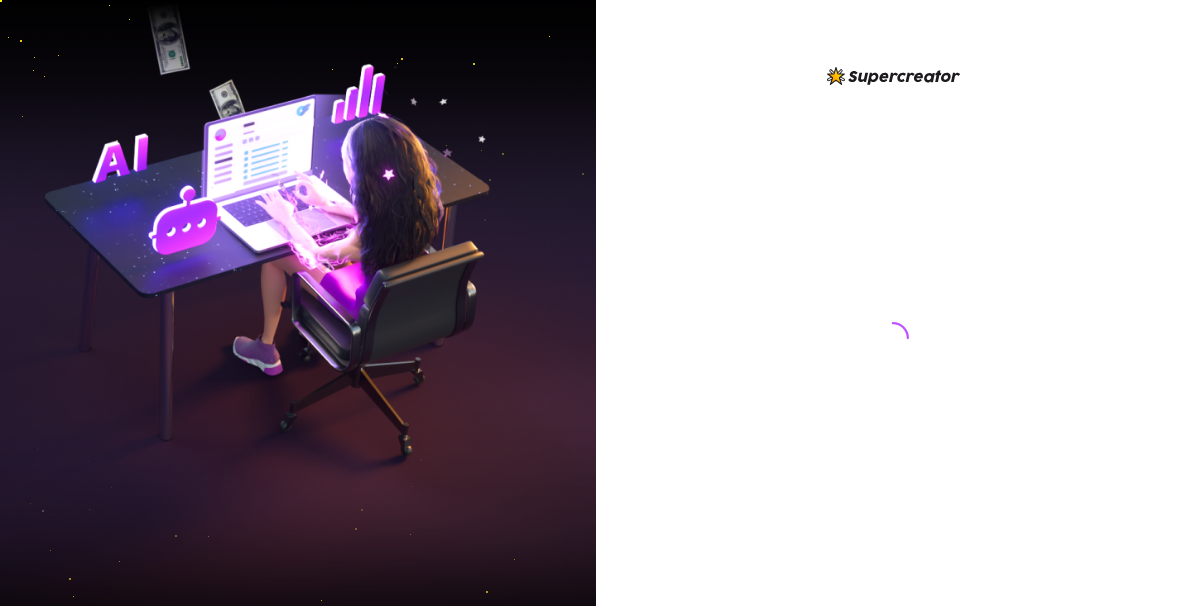 scroll, scrollTop: 0, scrollLeft: 0, axis: both 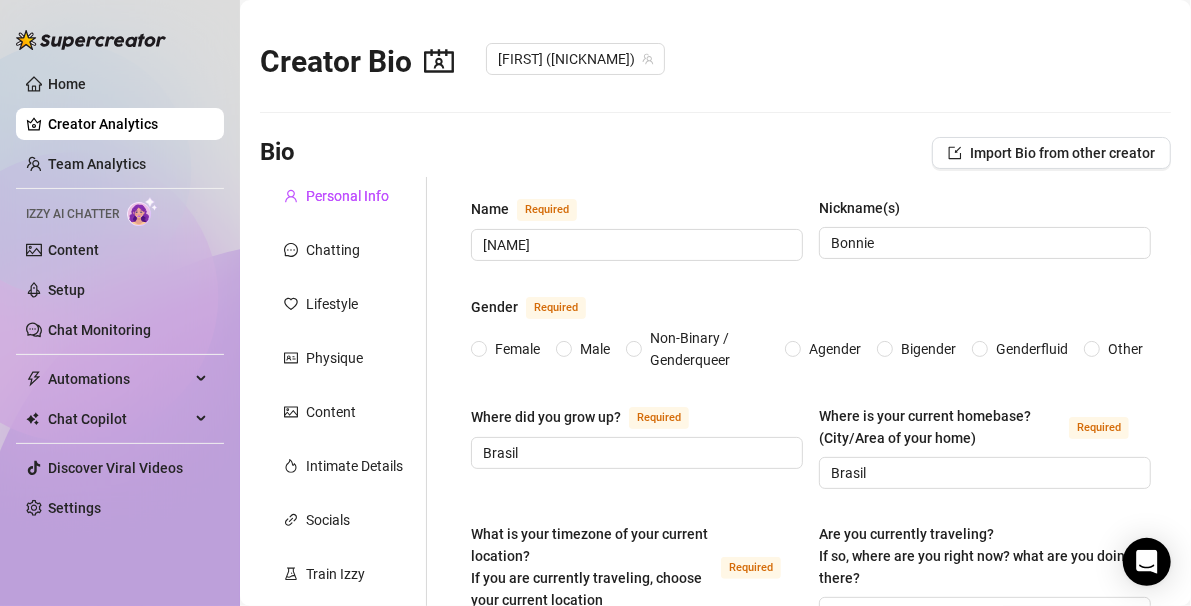 type 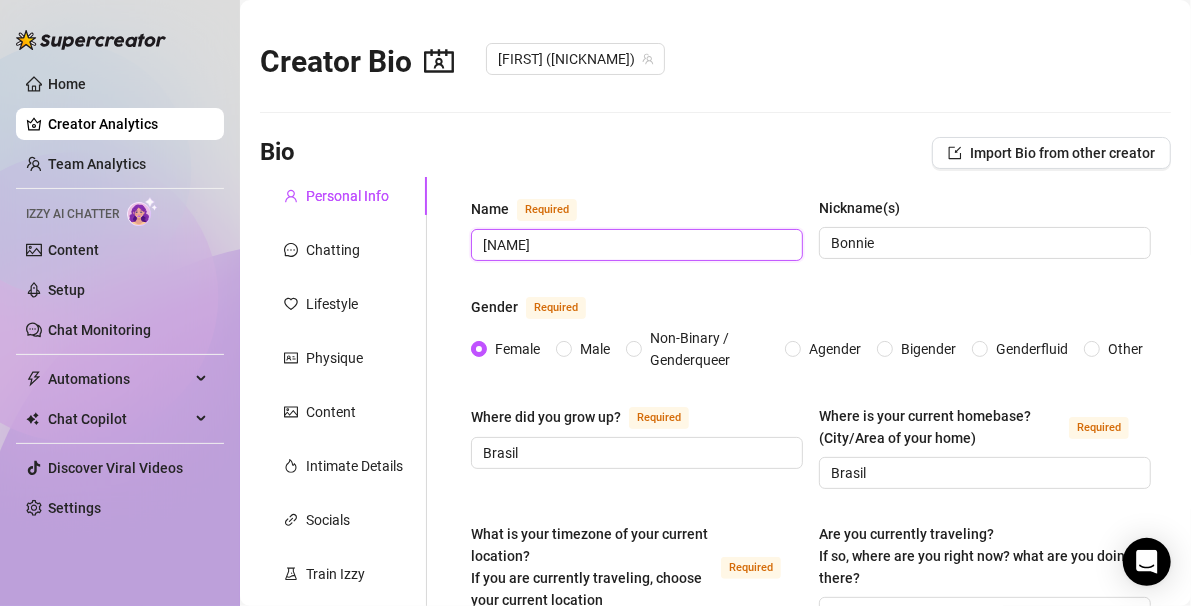 click on "[NAME]" at bounding box center (635, 245) 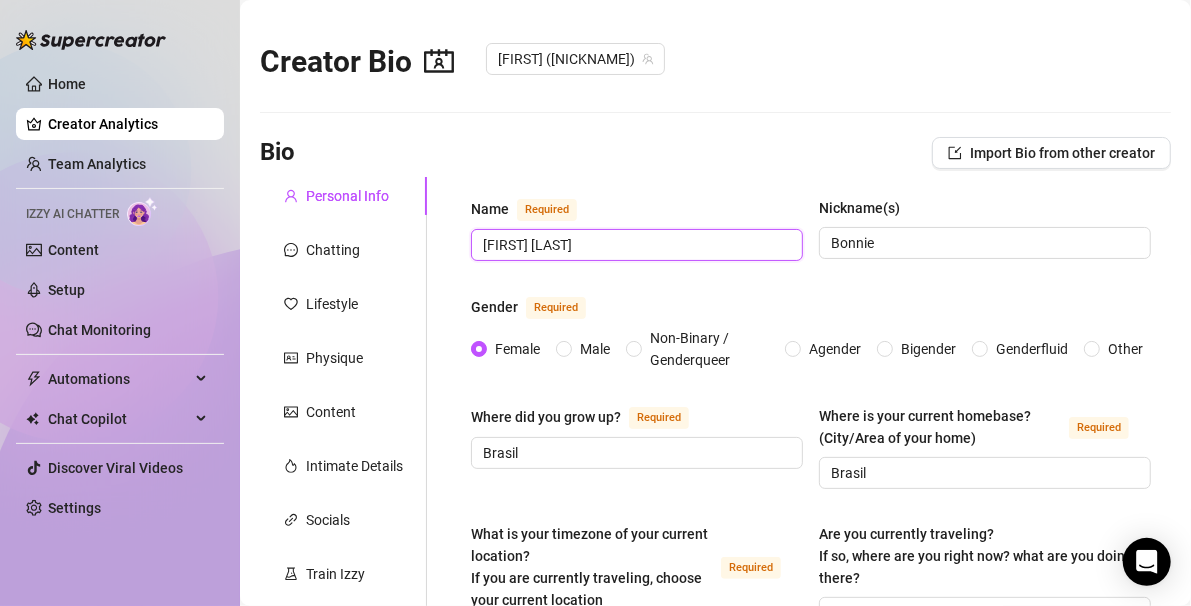 type on "[FIRST] [LAST]" 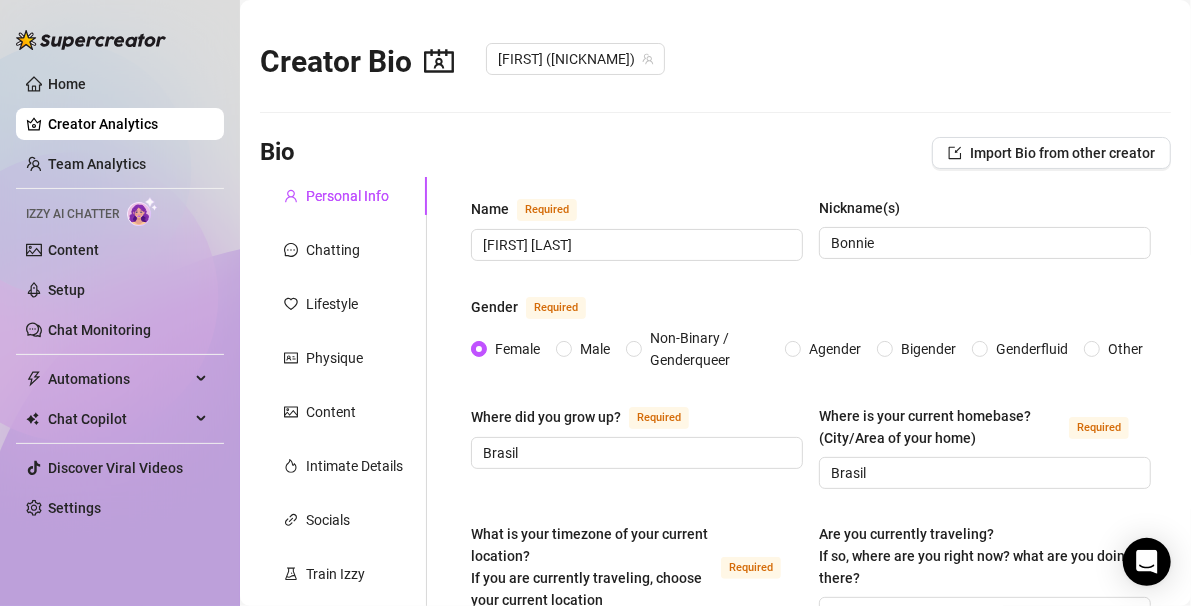 click on "Where did you grow up? Required [COUNTRY]" at bounding box center (637, 447) 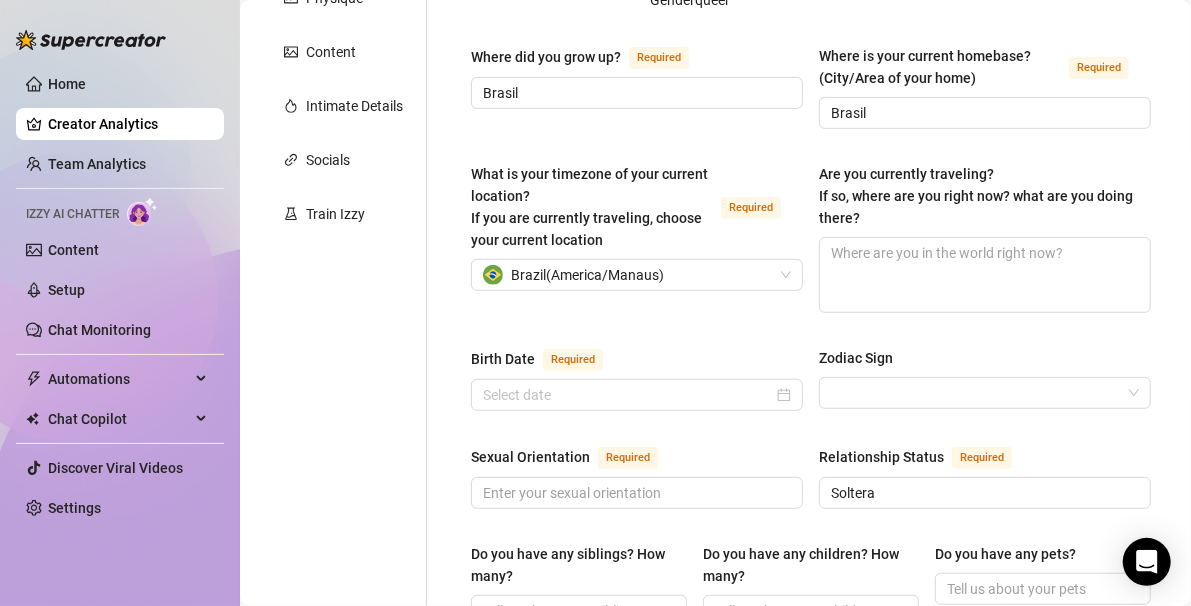 scroll, scrollTop: 400, scrollLeft: 0, axis: vertical 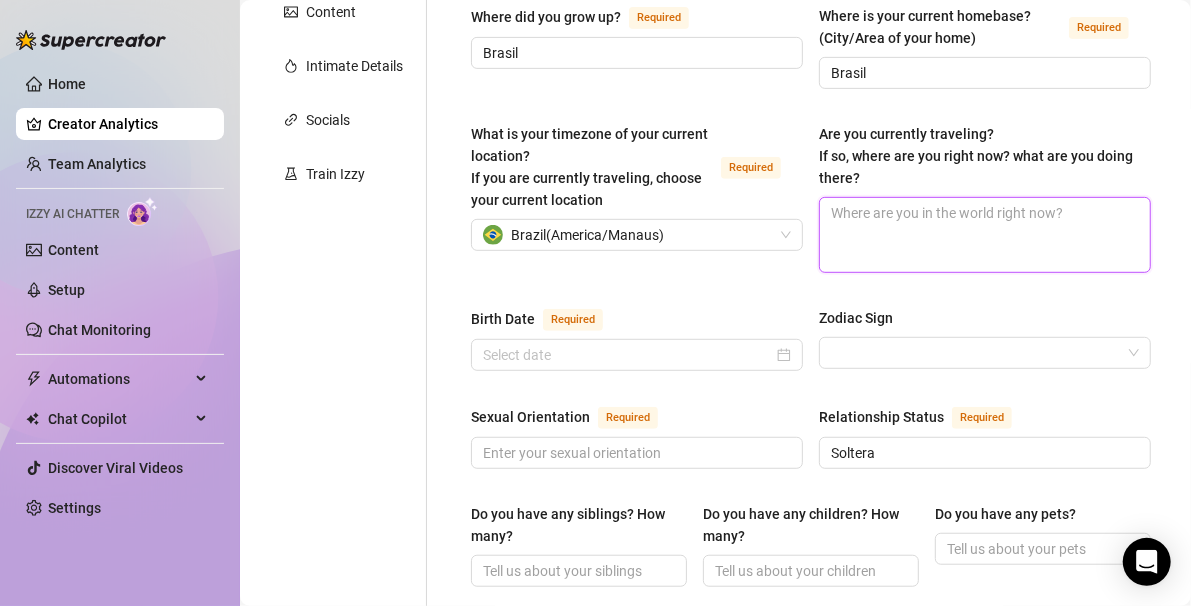 click on "Are you currently traveling? If so, where are you right now? what are you doing there?" at bounding box center (985, 235) 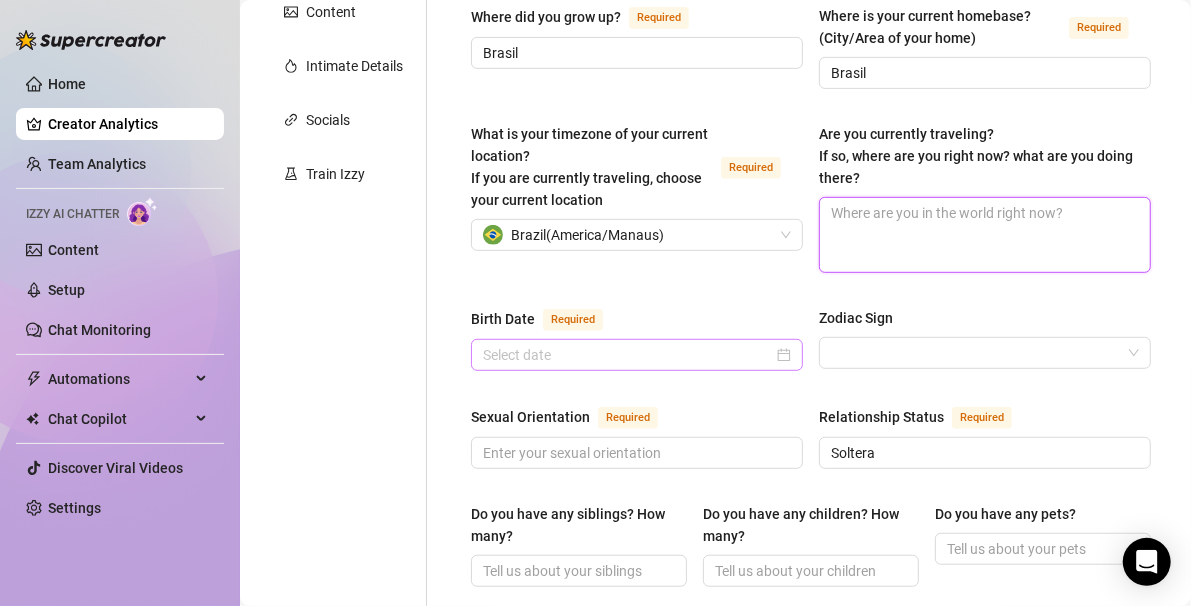 click at bounding box center (637, 355) 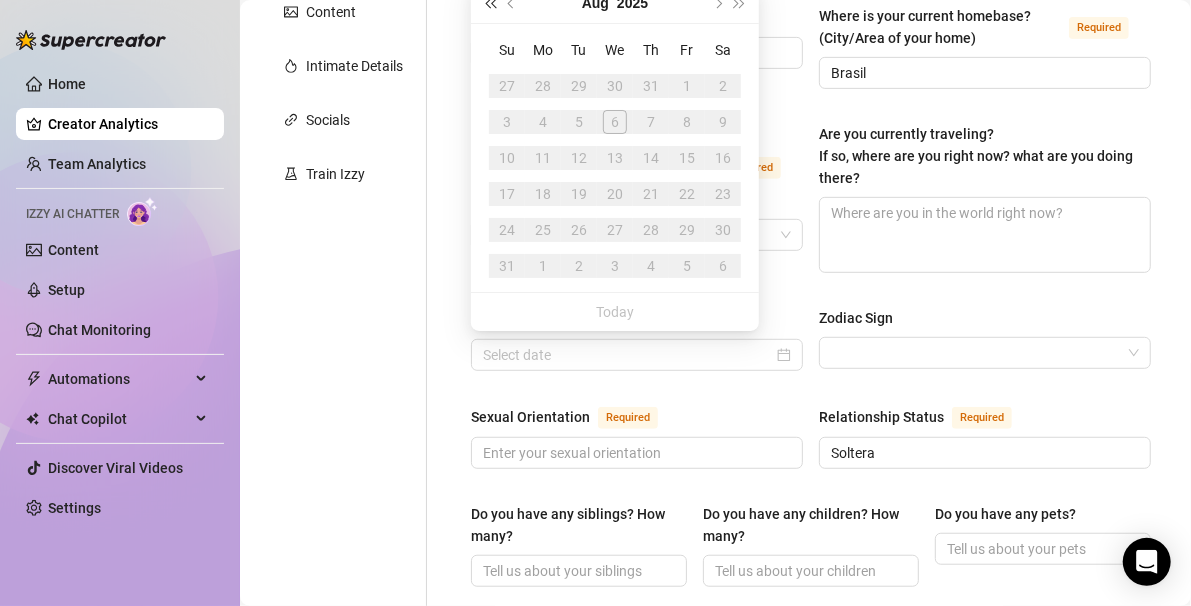 click at bounding box center (490, 3) 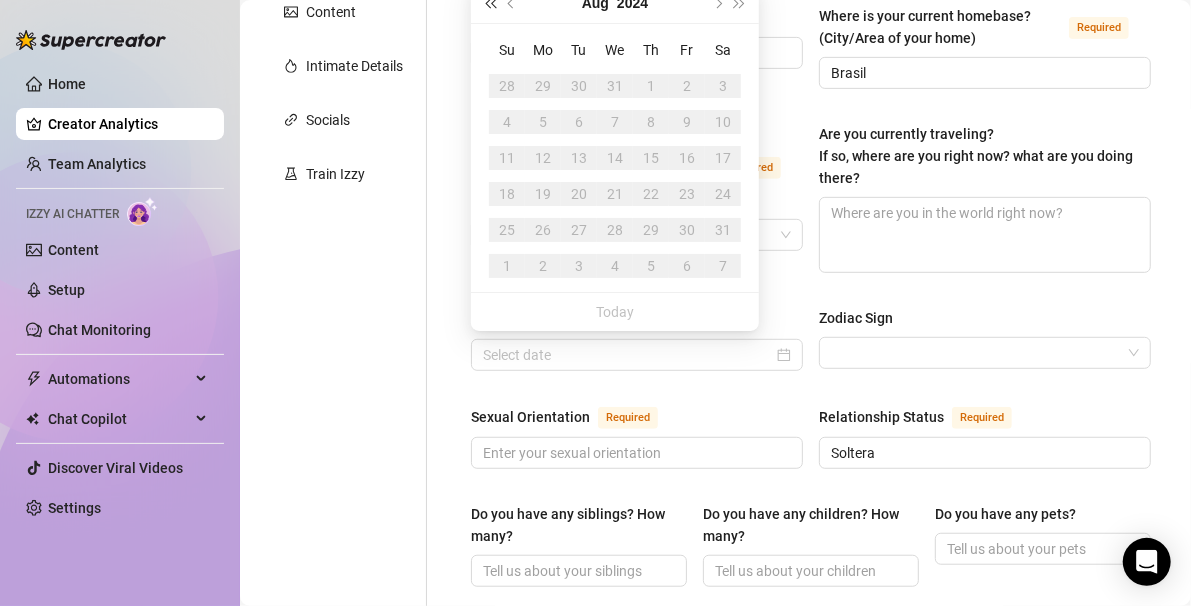 click at bounding box center (490, 3) 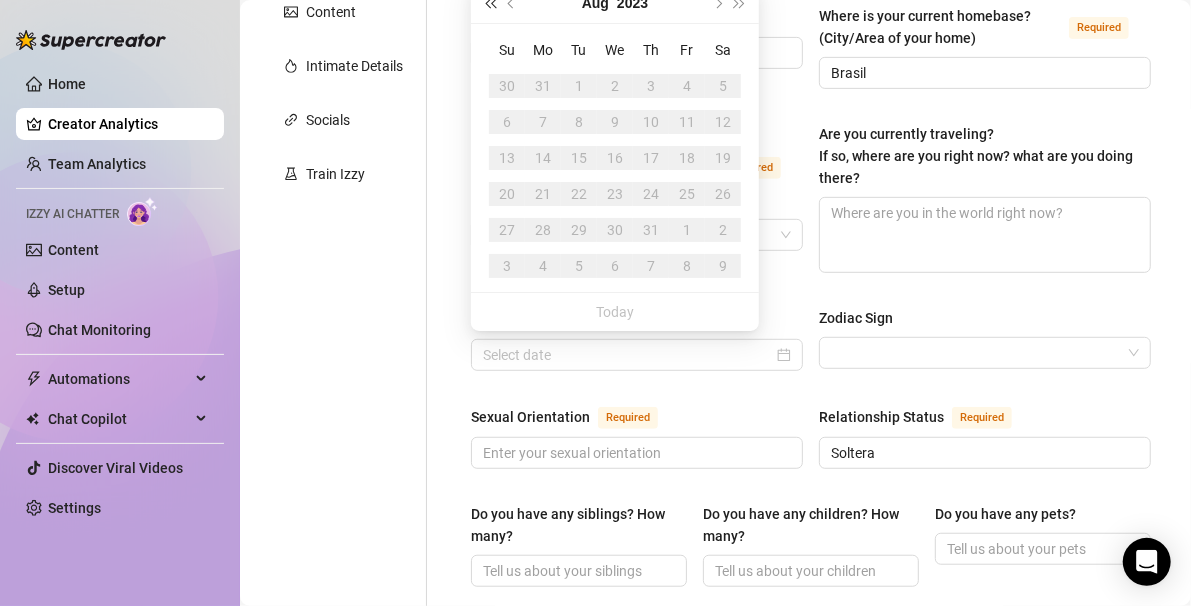 click at bounding box center (490, 3) 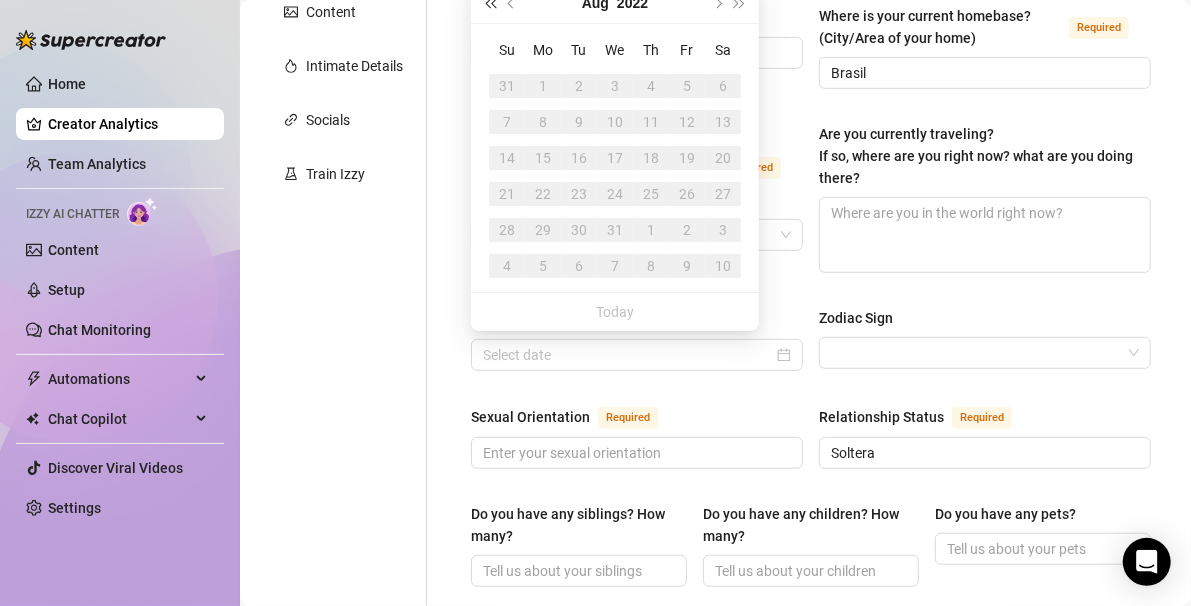 click at bounding box center [490, 3] 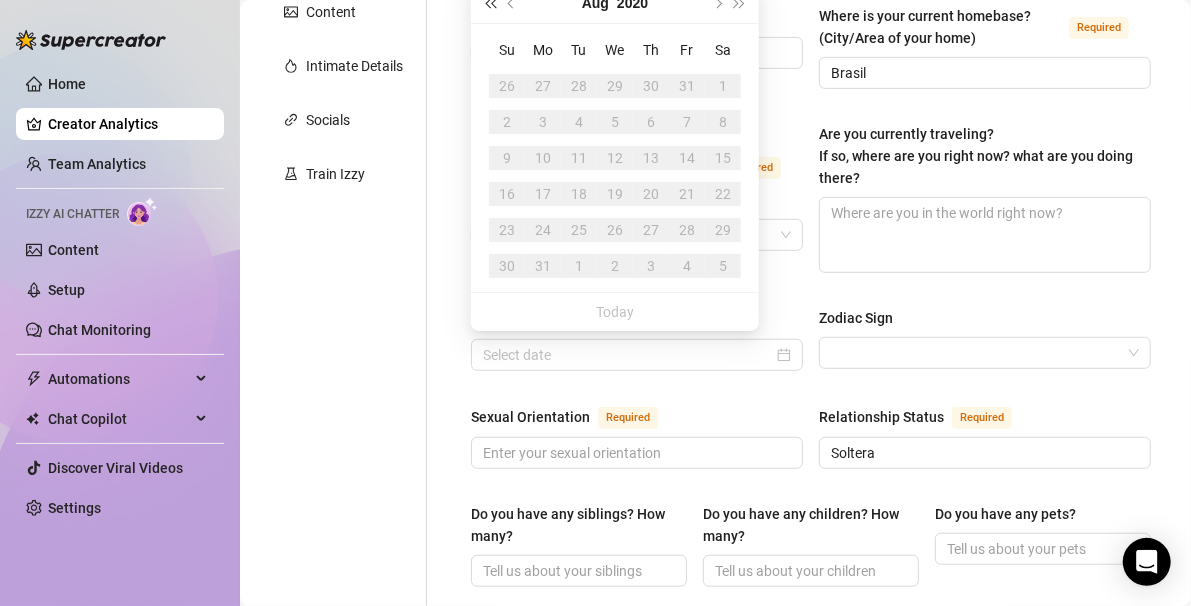 click at bounding box center (490, 3) 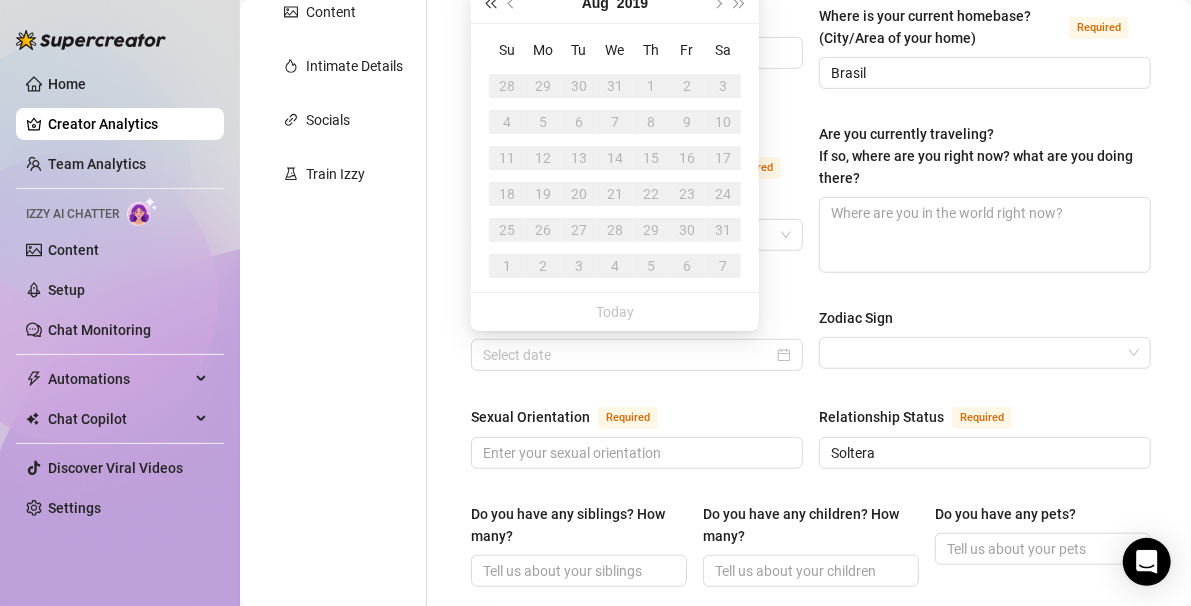 click at bounding box center (490, 3) 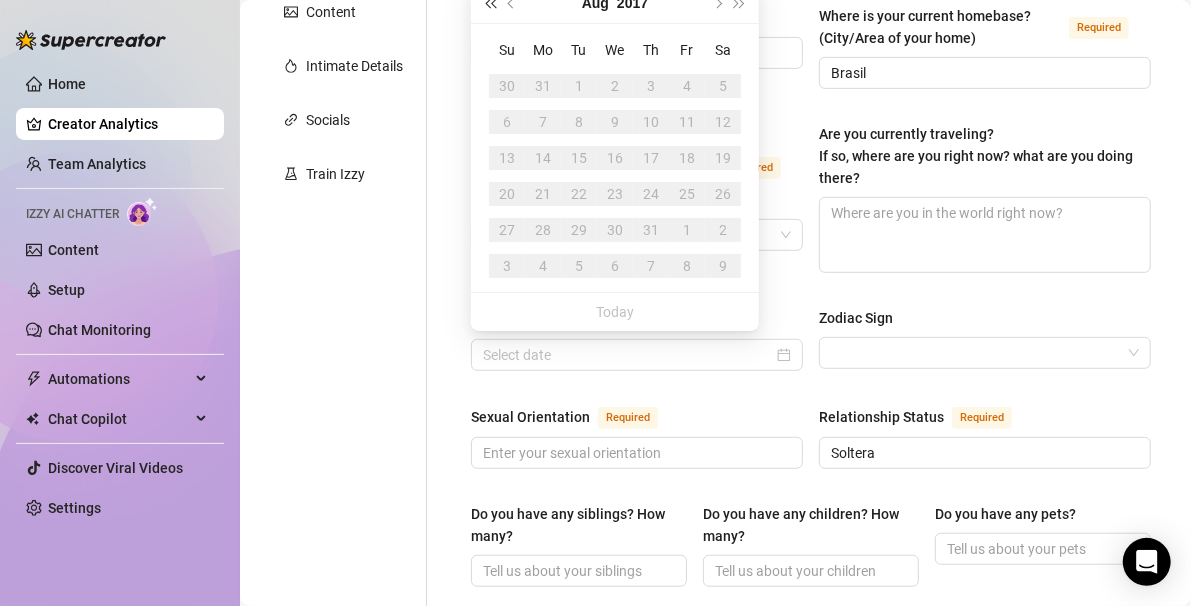 click at bounding box center [490, 3] 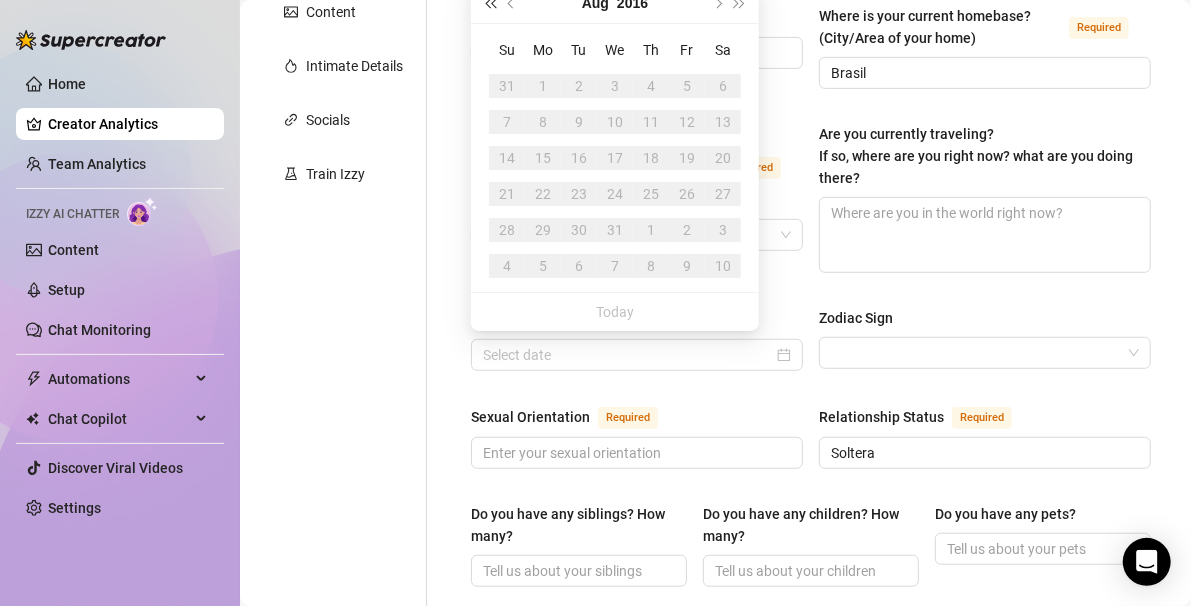click at bounding box center (490, 3) 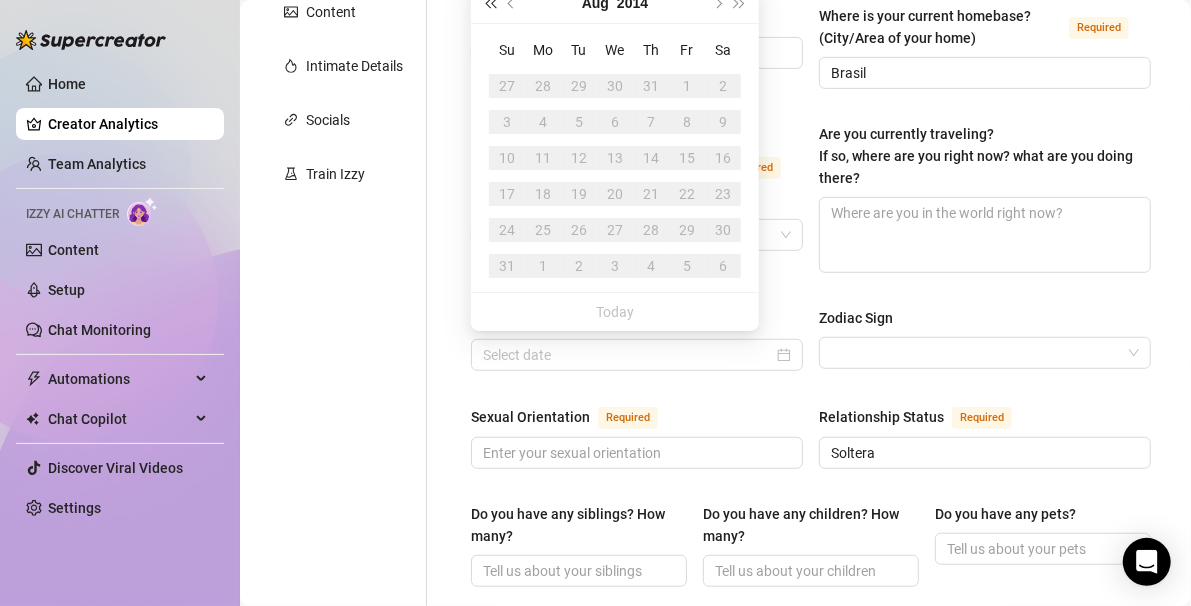 click at bounding box center [490, 3] 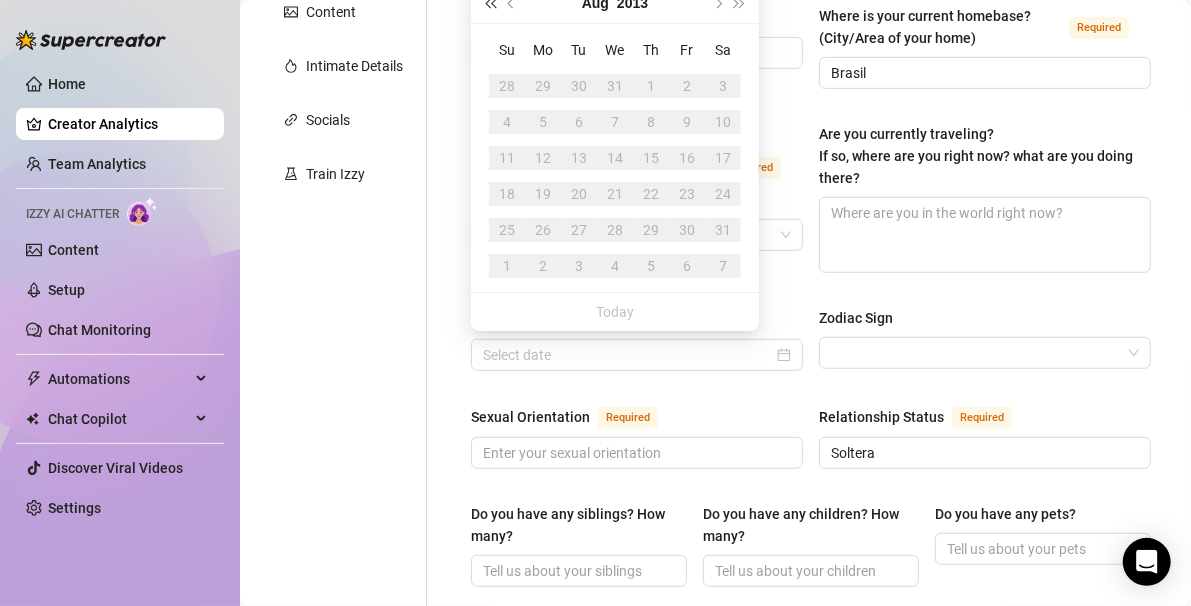 click at bounding box center [490, 3] 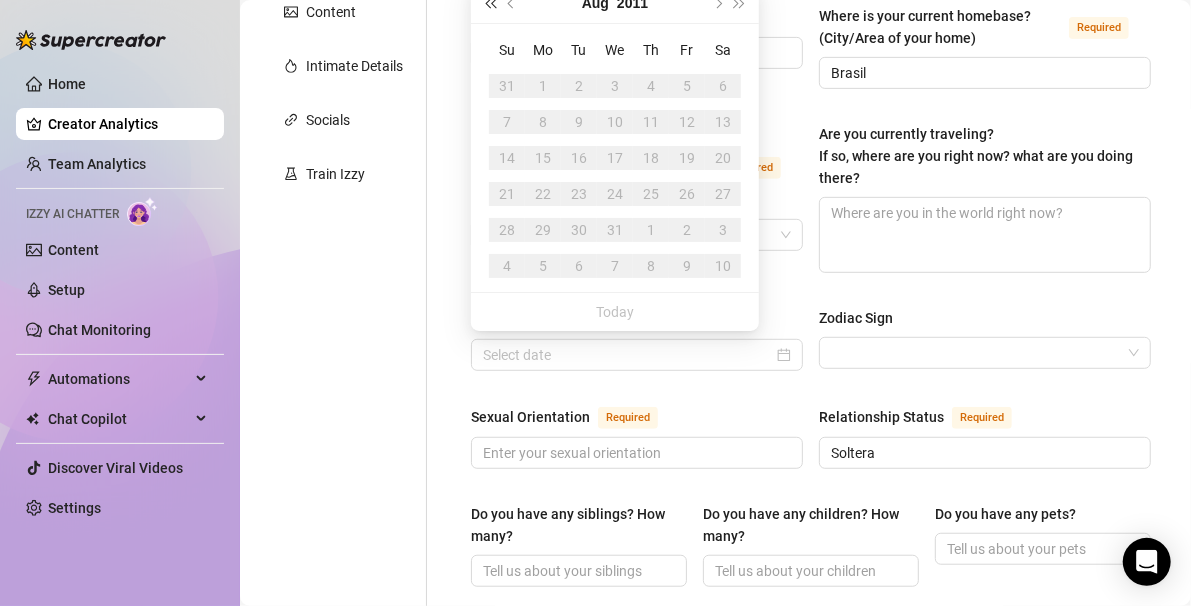 click at bounding box center (490, 3) 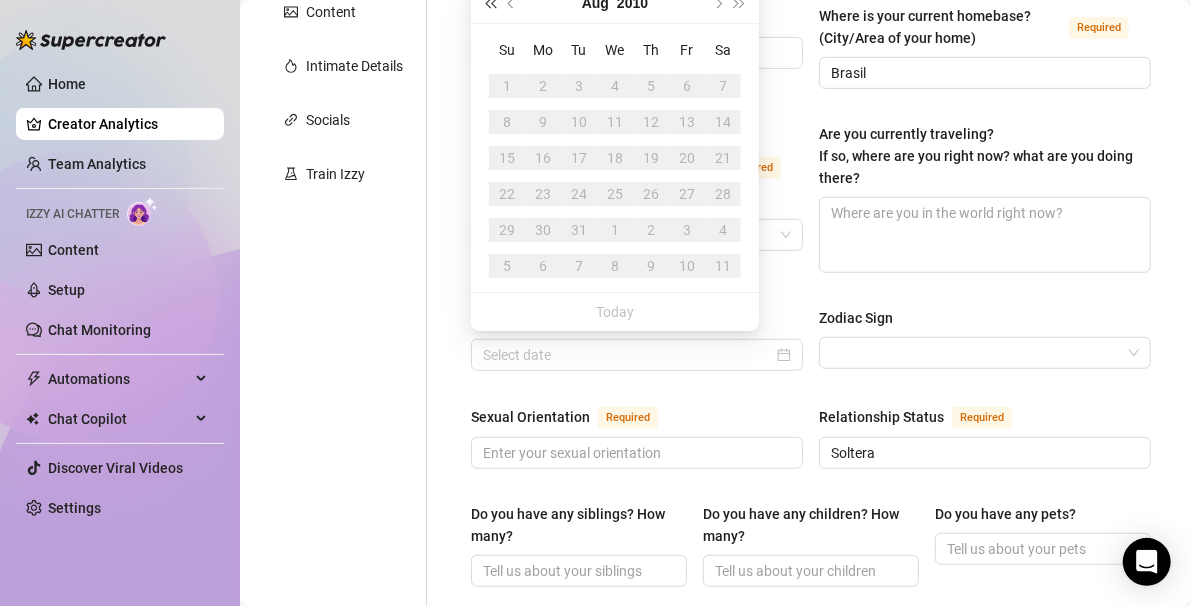 click at bounding box center [490, 3] 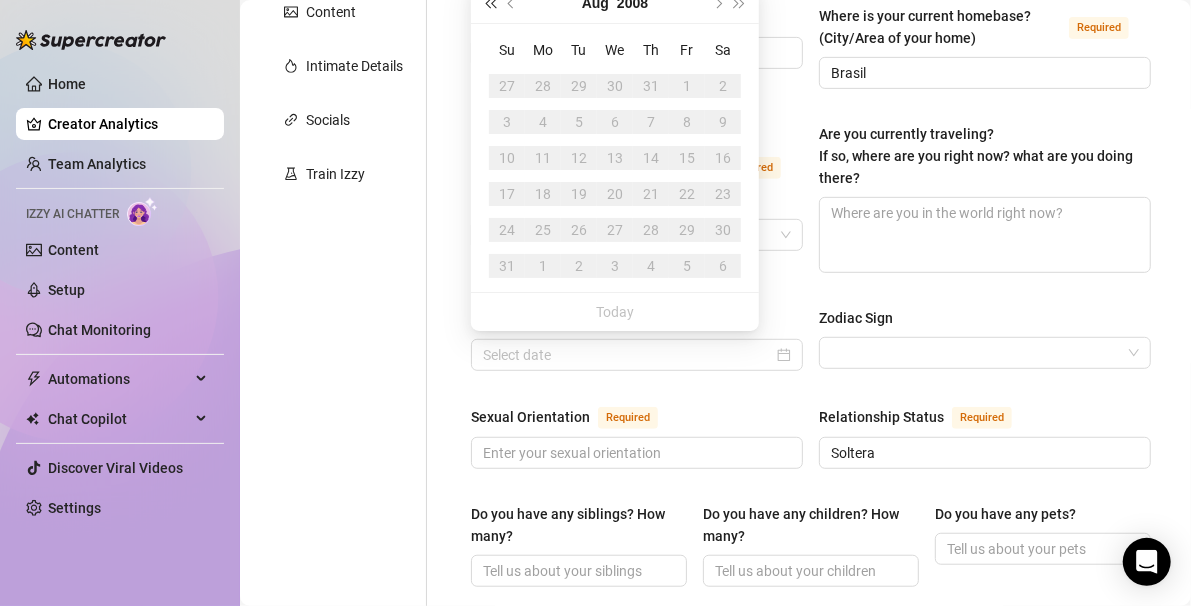 click at bounding box center [490, 3] 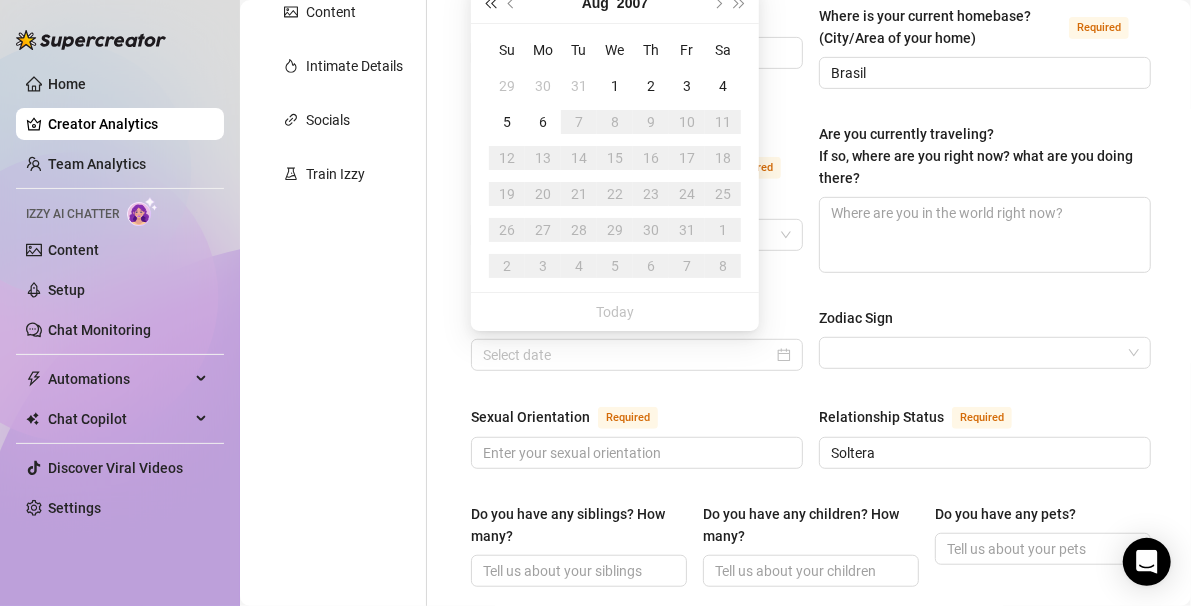 click at bounding box center (490, 3) 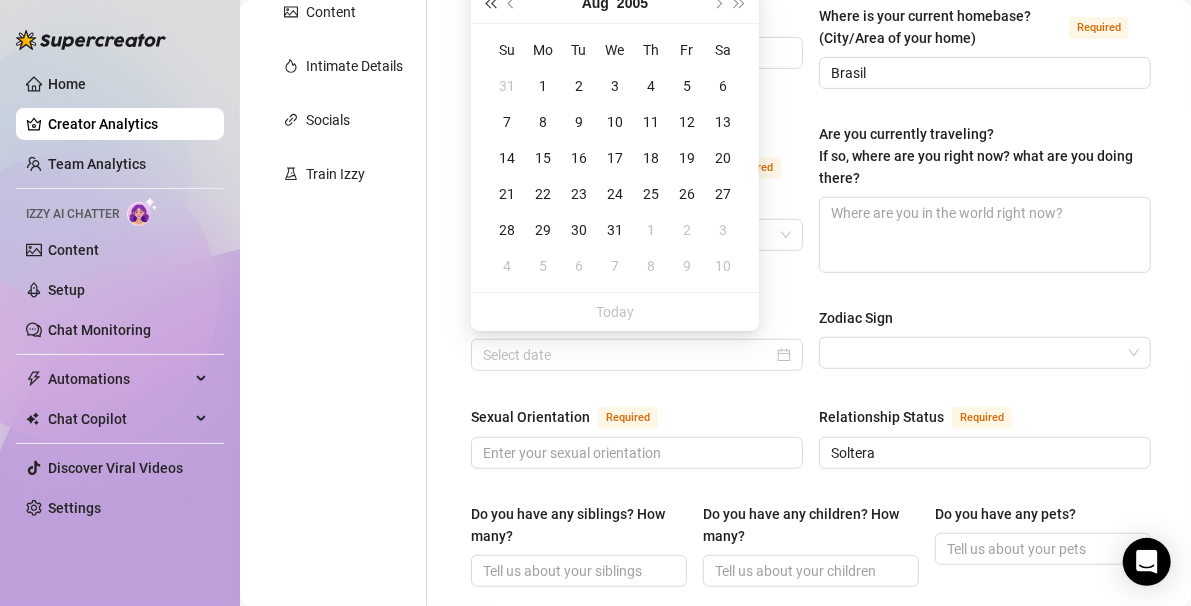 click at bounding box center [490, 3] 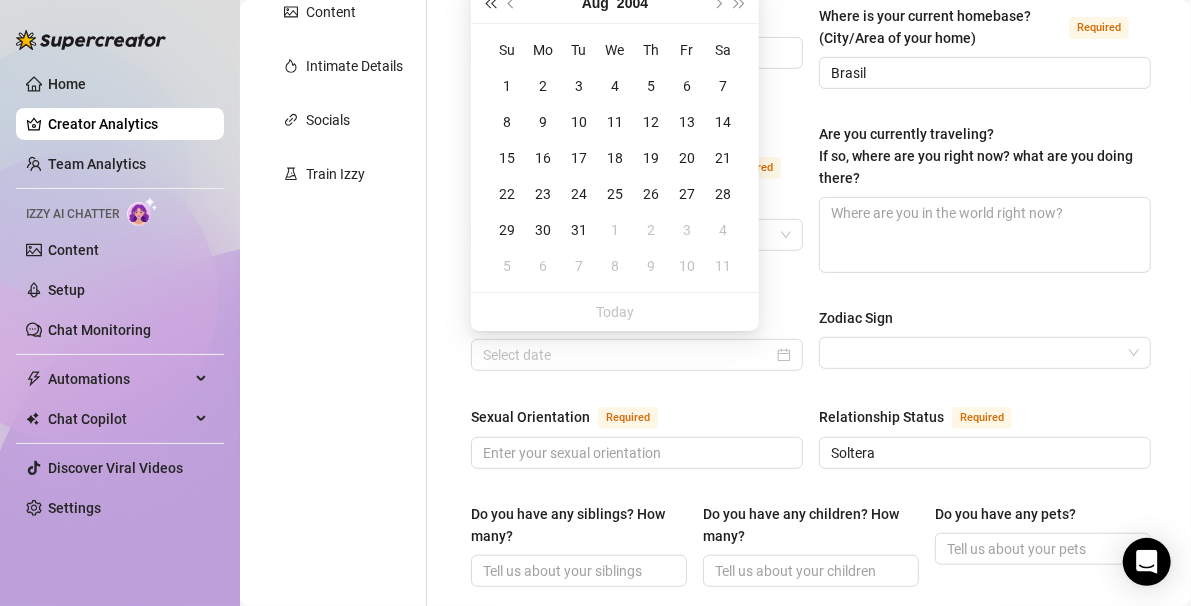 click at bounding box center [490, 3] 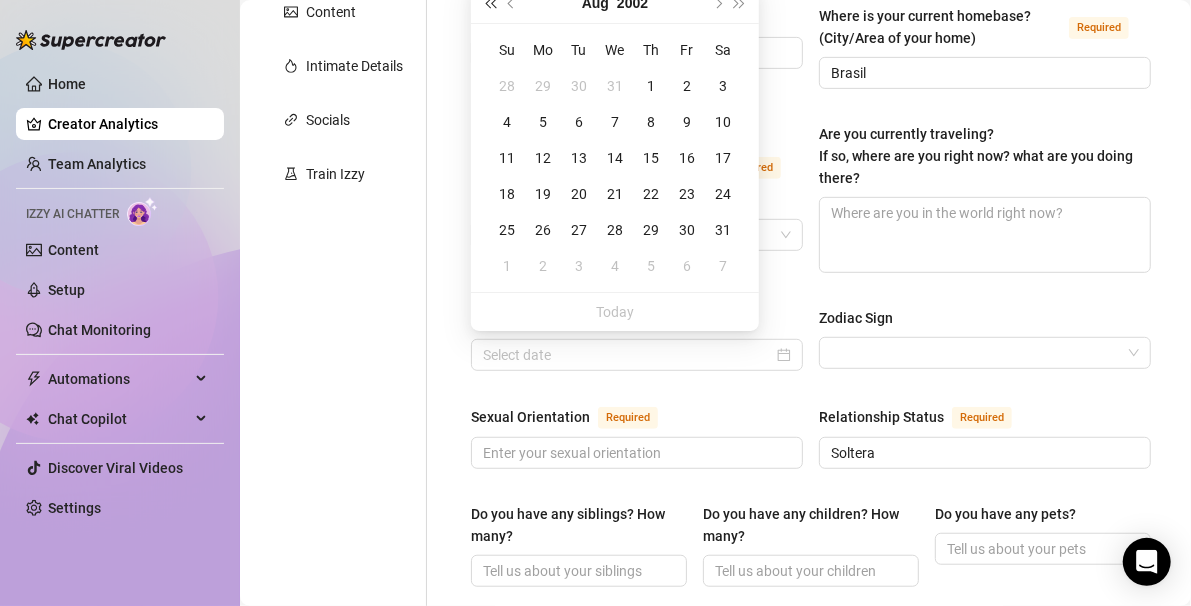 click at bounding box center [490, 3] 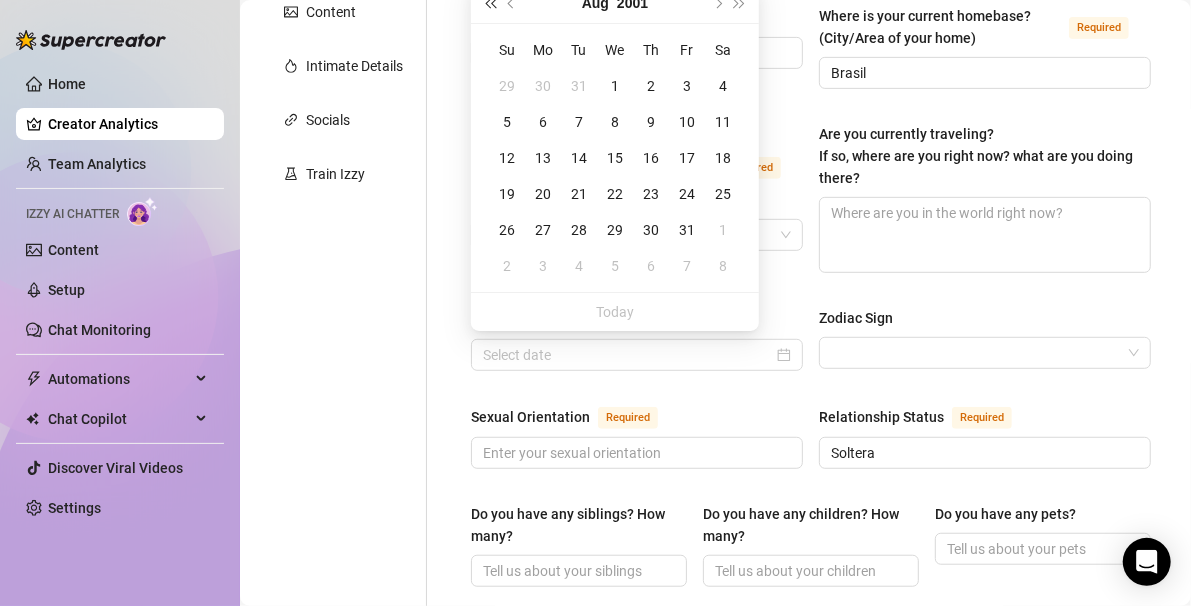 click at bounding box center (490, 3) 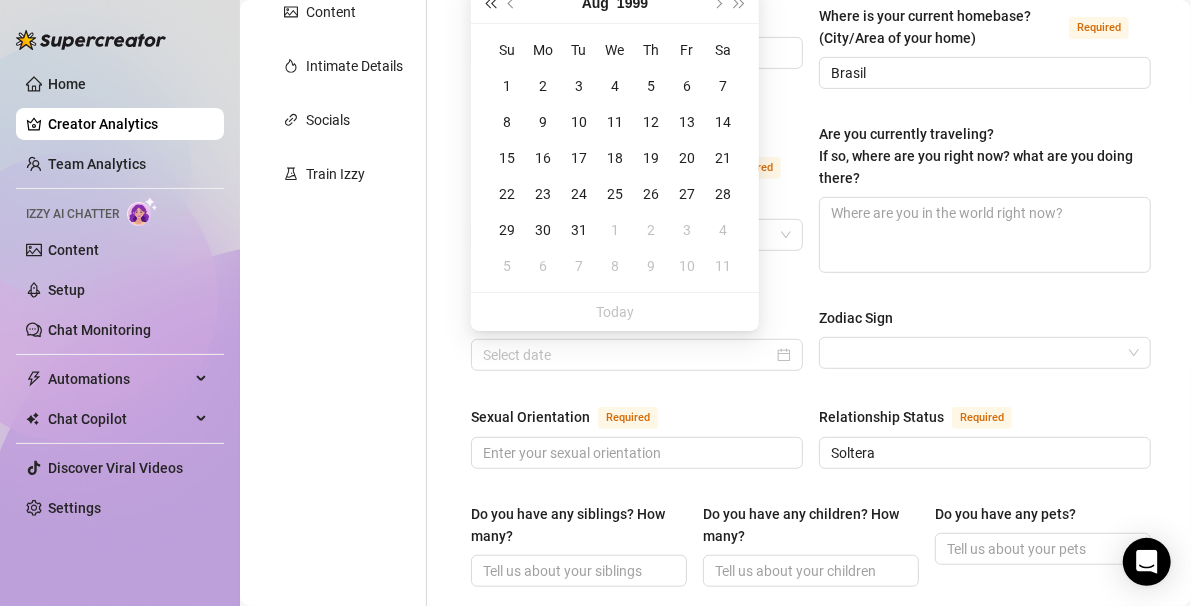 click at bounding box center [490, 3] 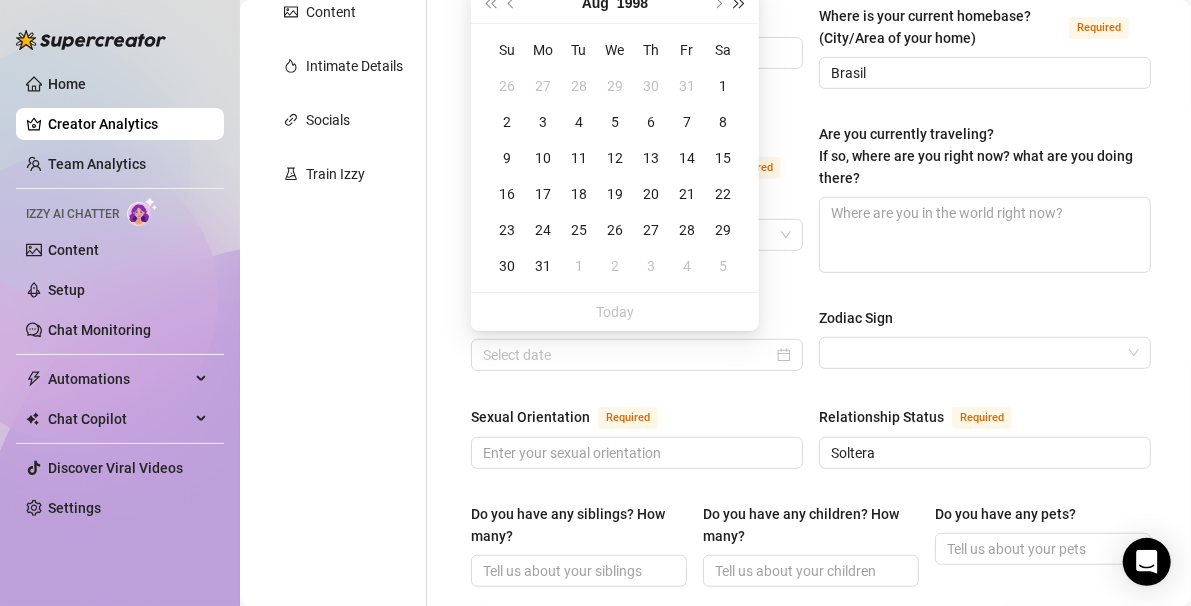 click at bounding box center [740, 3] 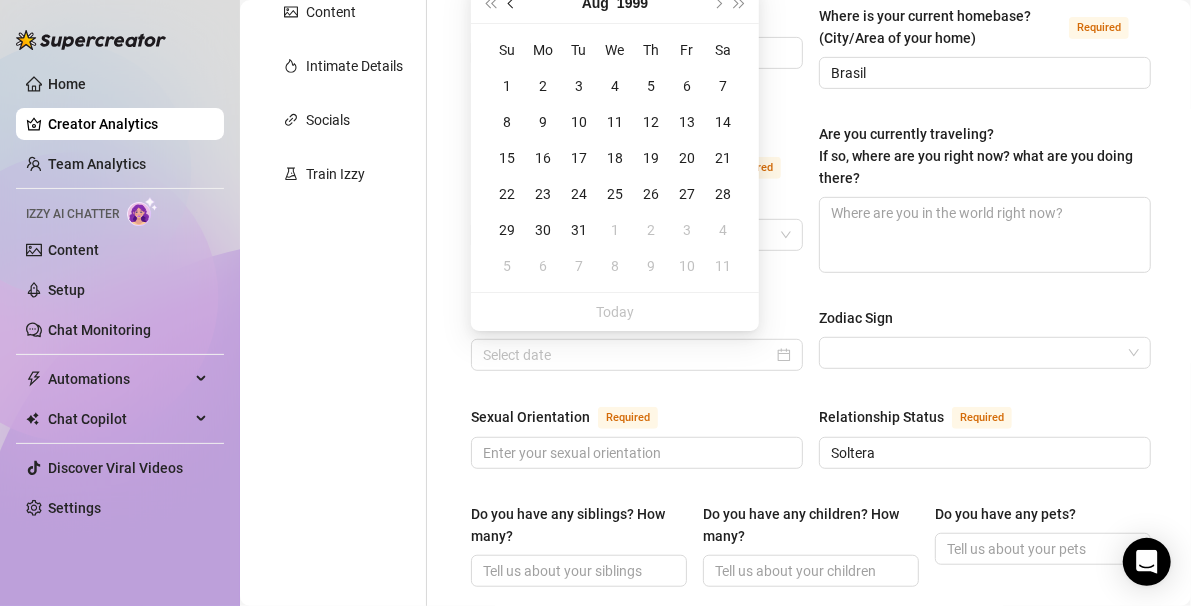 click at bounding box center (513, 3) 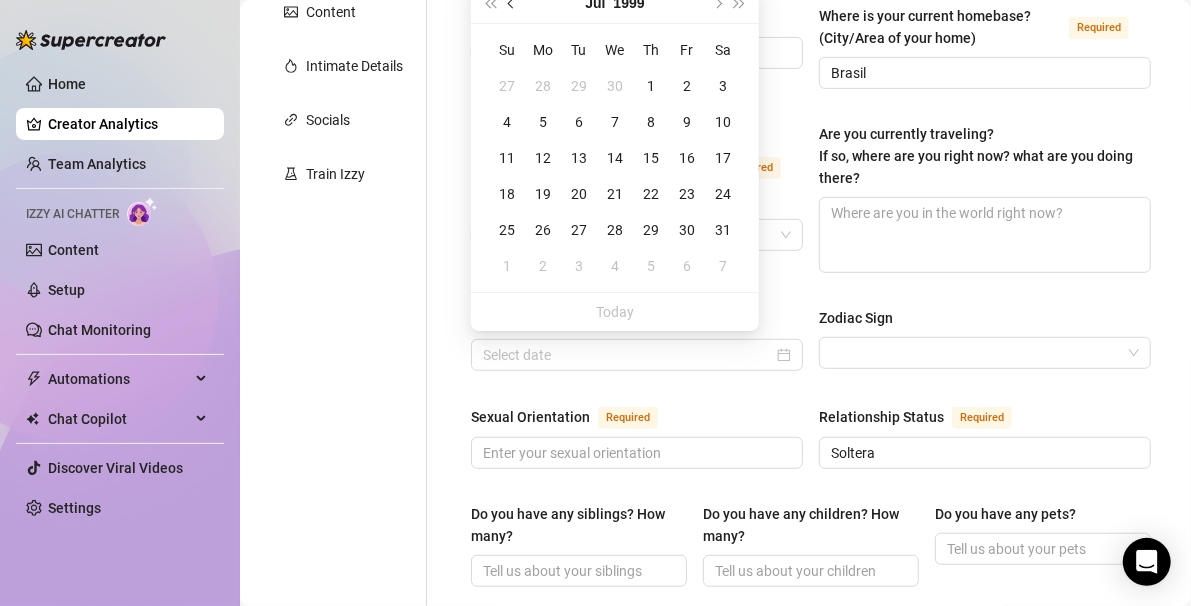 click at bounding box center (513, 3) 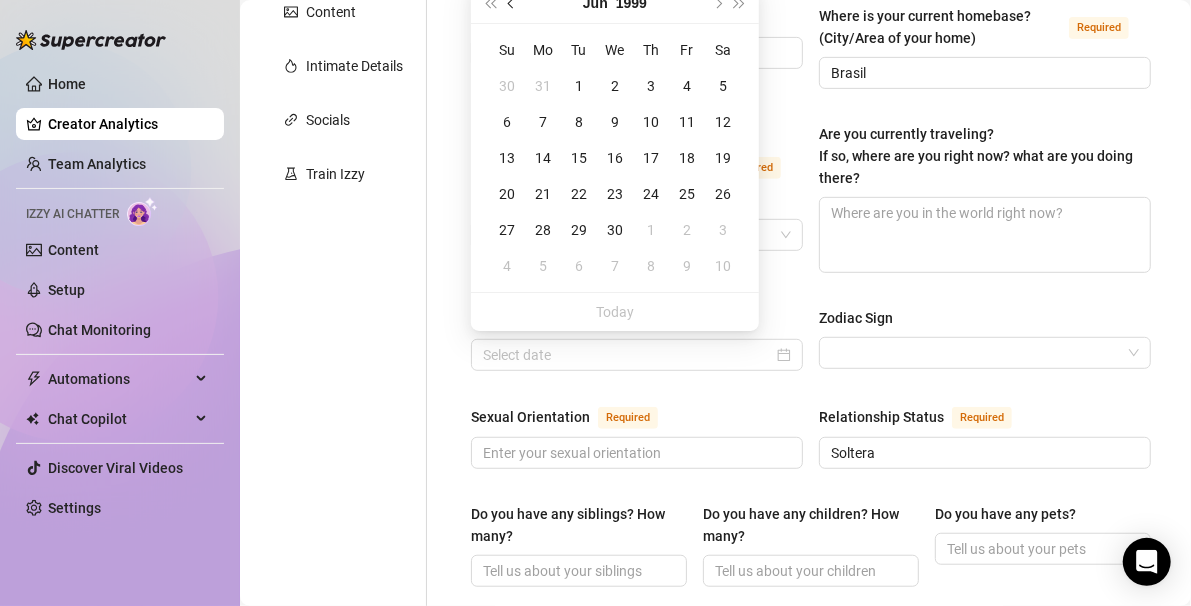 click at bounding box center [513, 3] 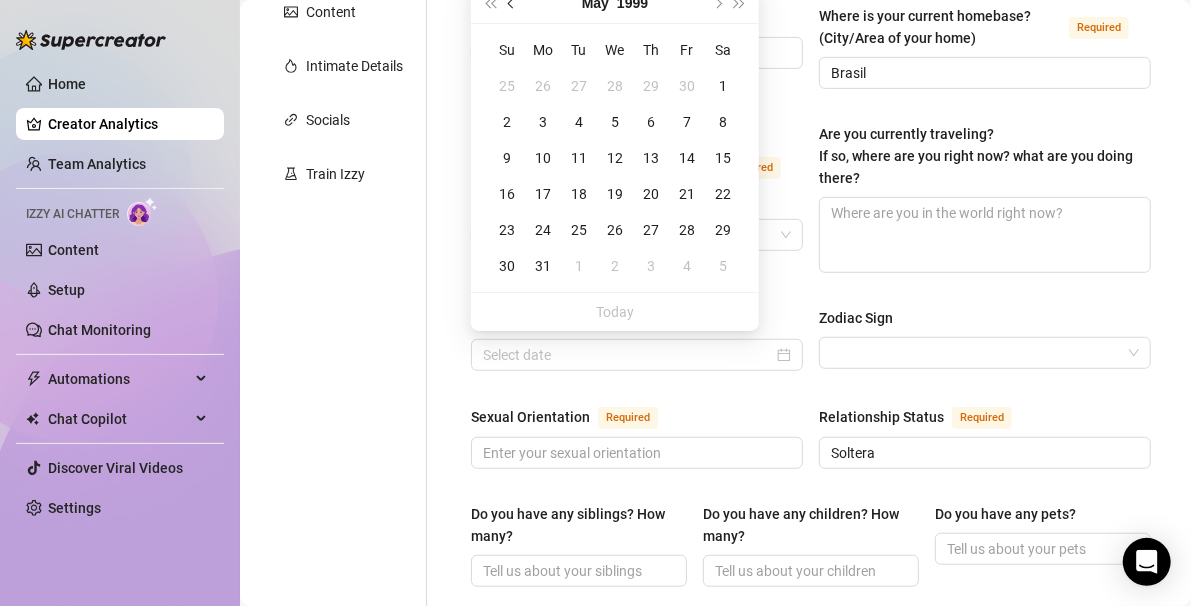 click at bounding box center [513, 3] 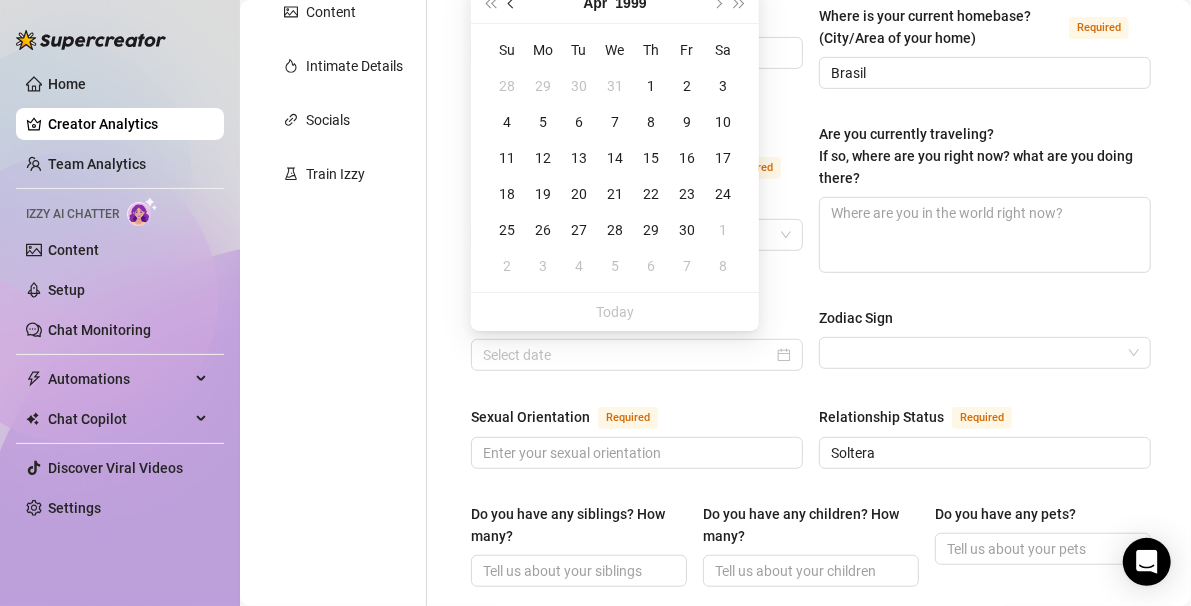click at bounding box center [513, 3] 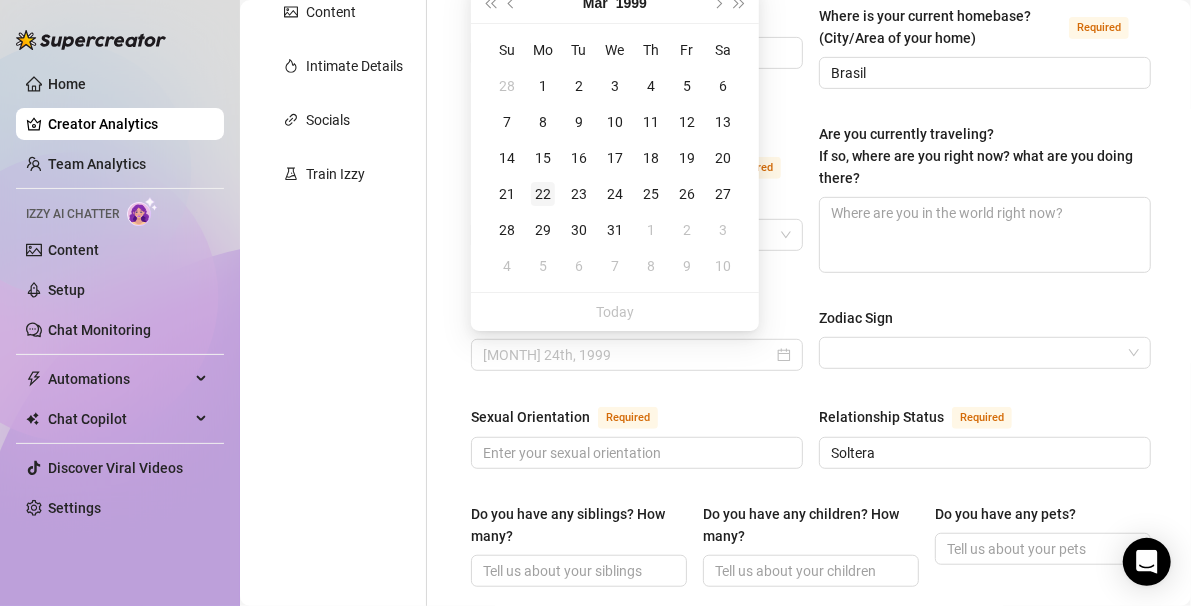 type on "March [DAY]nd, [YEAR]" 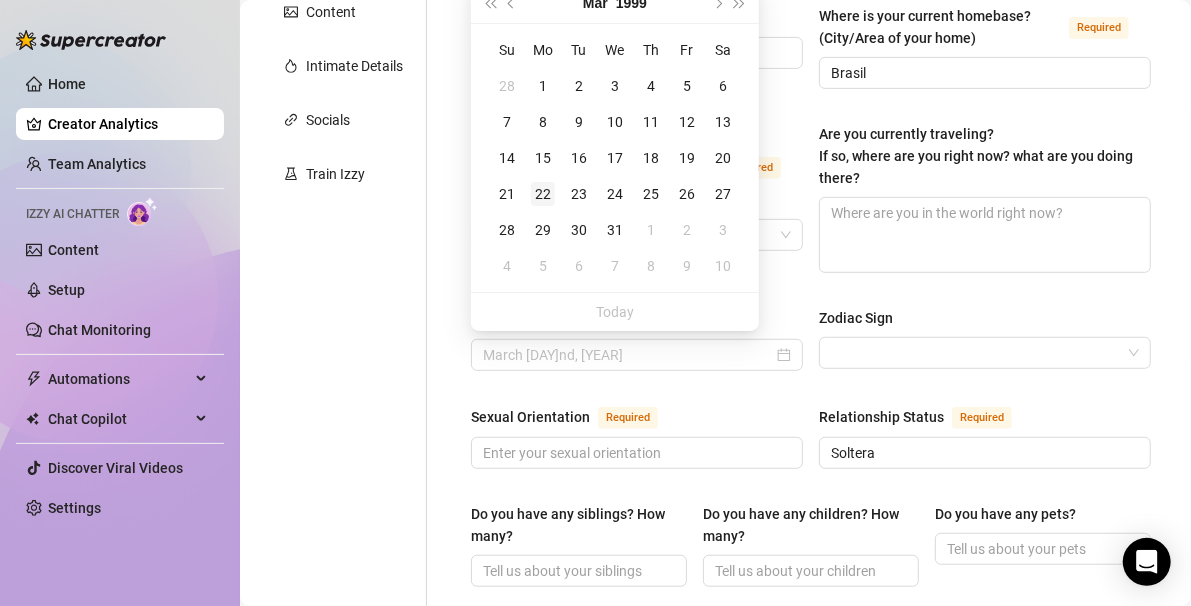 click on "22" at bounding box center (543, 194) 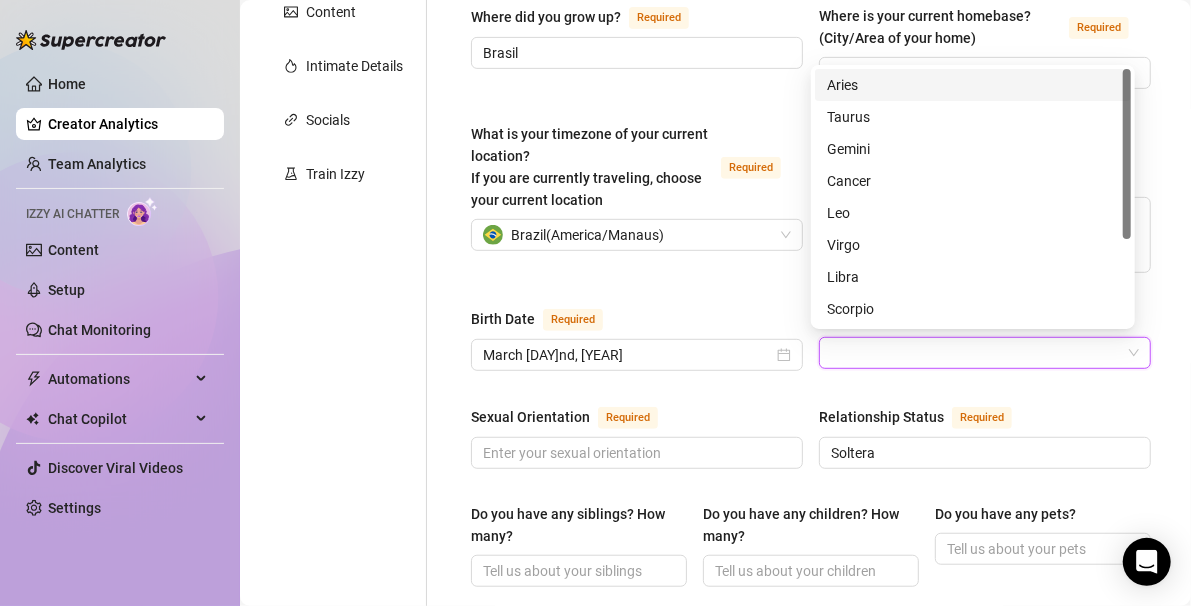 click on "Zodiac Sign" at bounding box center (976, 353) 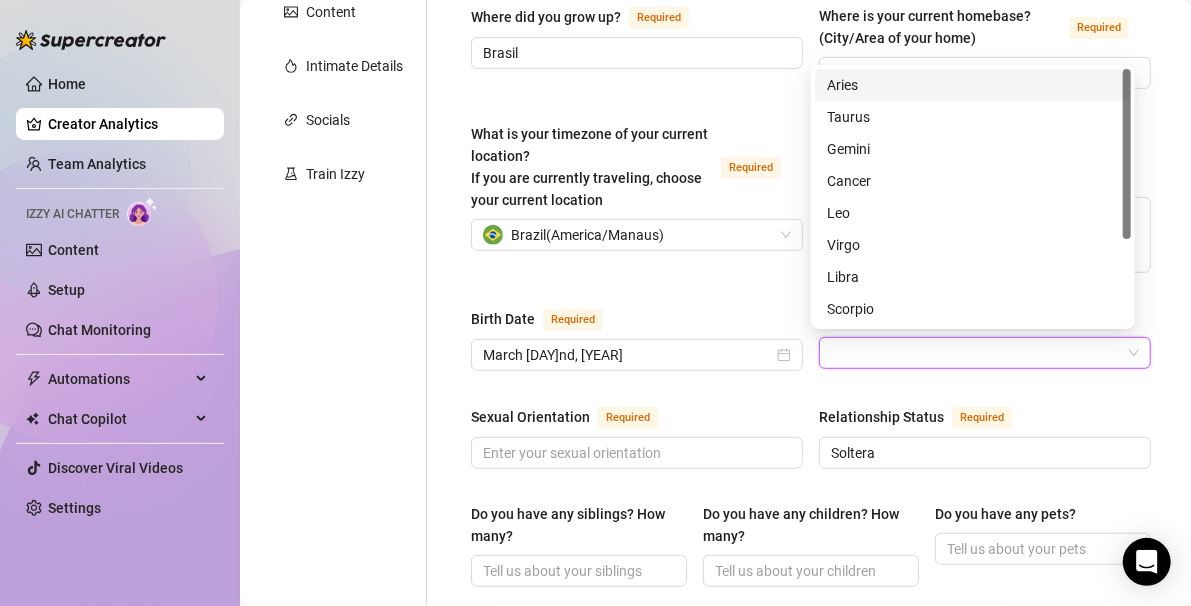 click on "Aries" at bounding box center (973, 85) 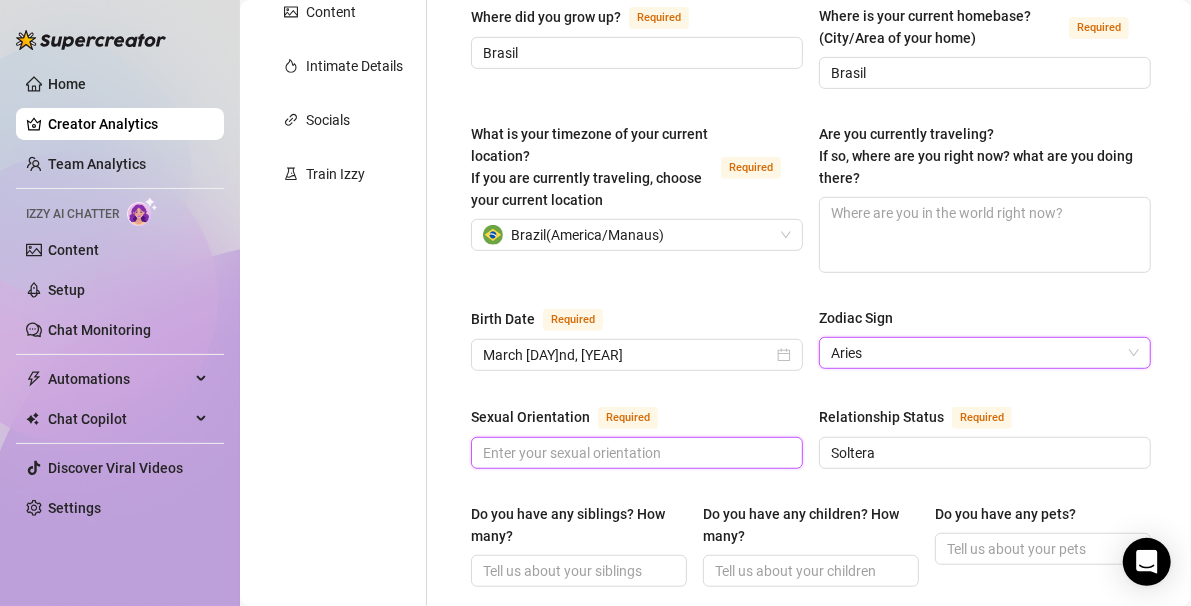 click on "Sexual Orientation Required" at bounding box center [635, 453] 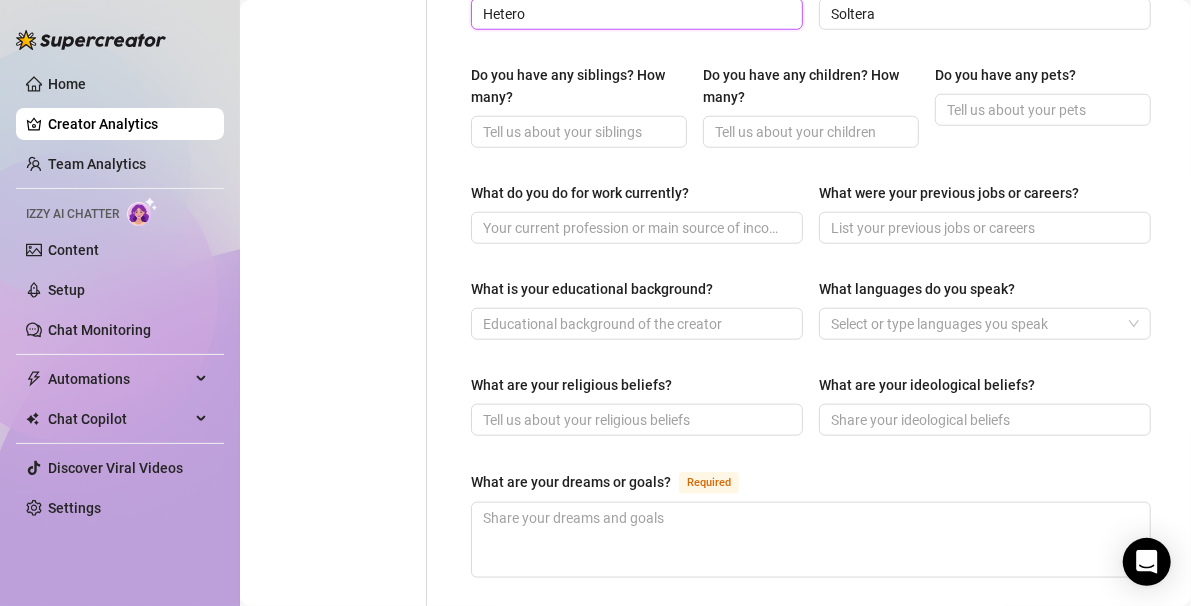 scroll, scrollTop: 840, scrollLeft: 0, axis: vertical 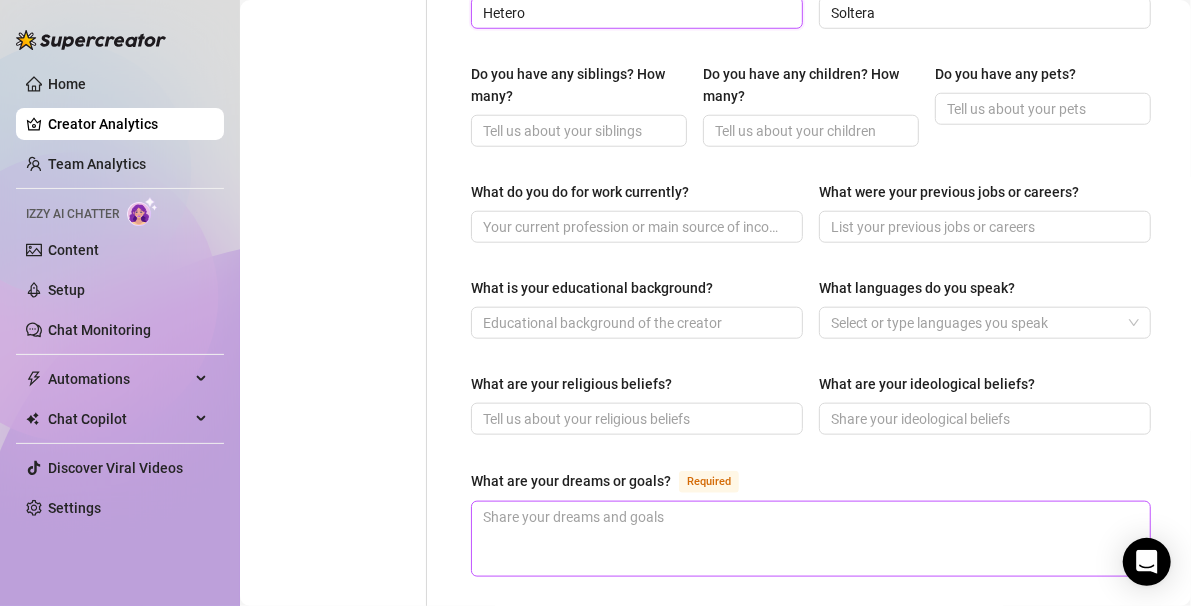 type on "Hetero" 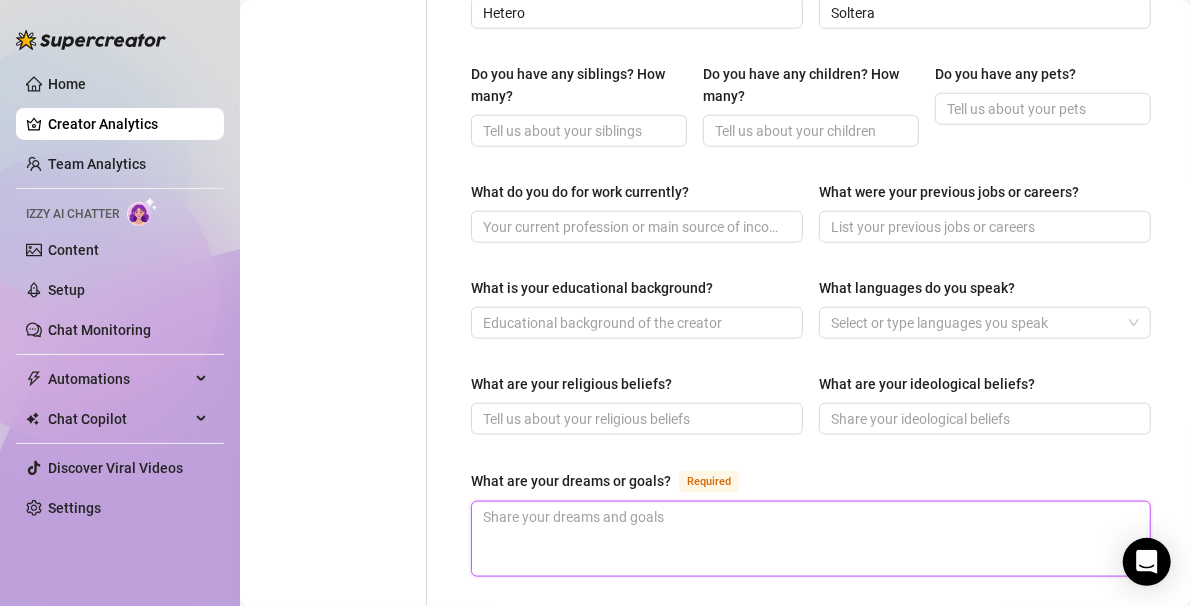 click on "What are your dreams or goals? Required" at bounding box center (811, 539) 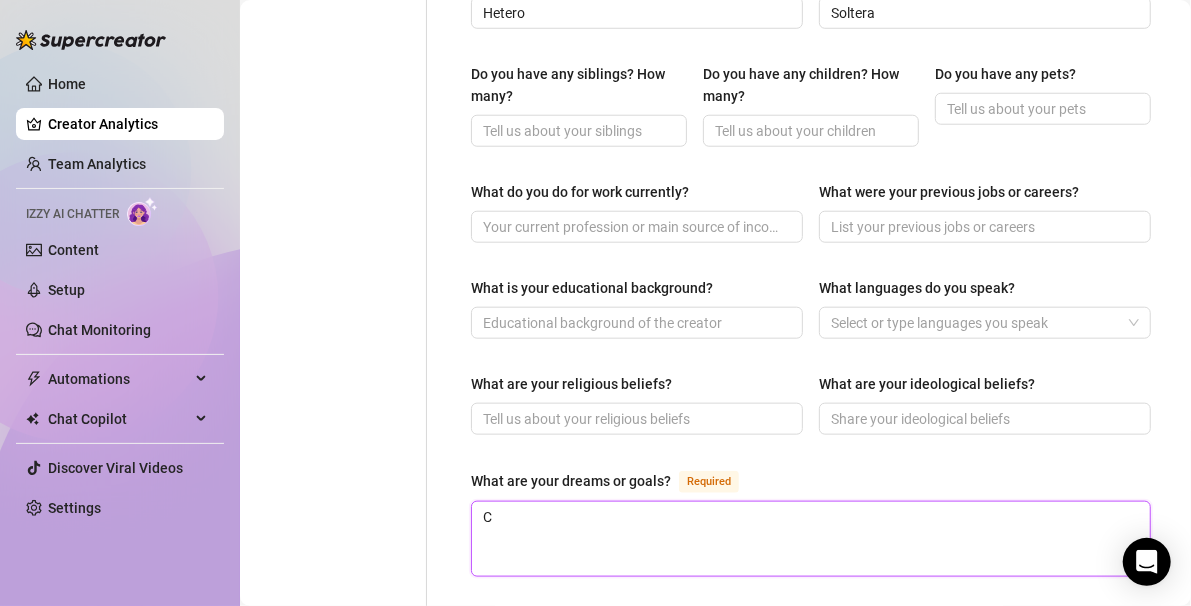 type 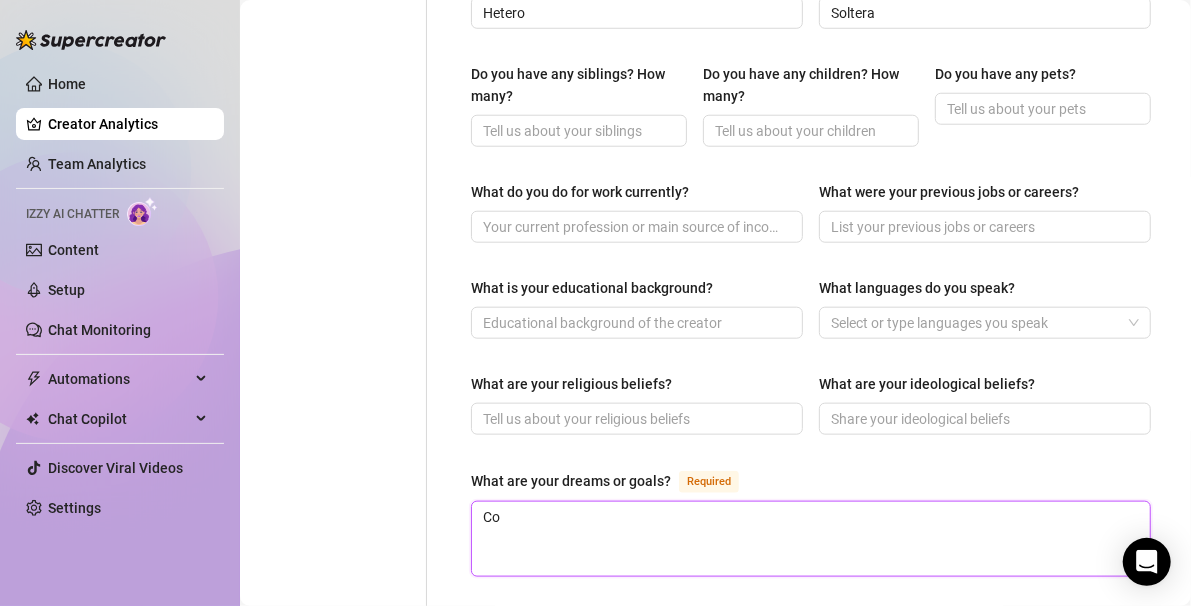 type 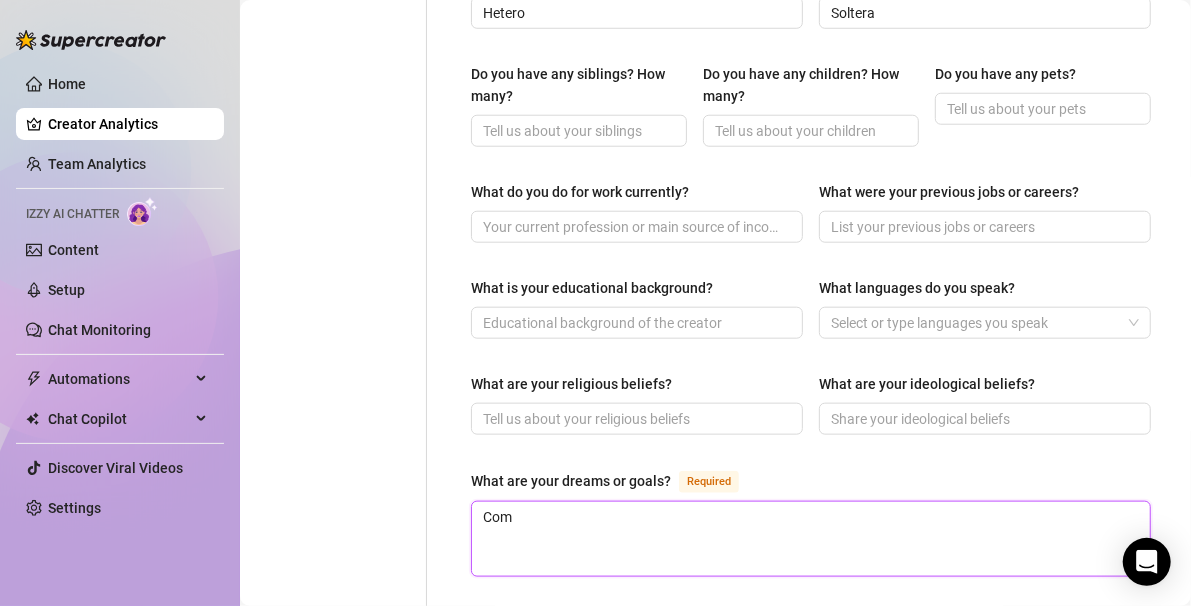 type 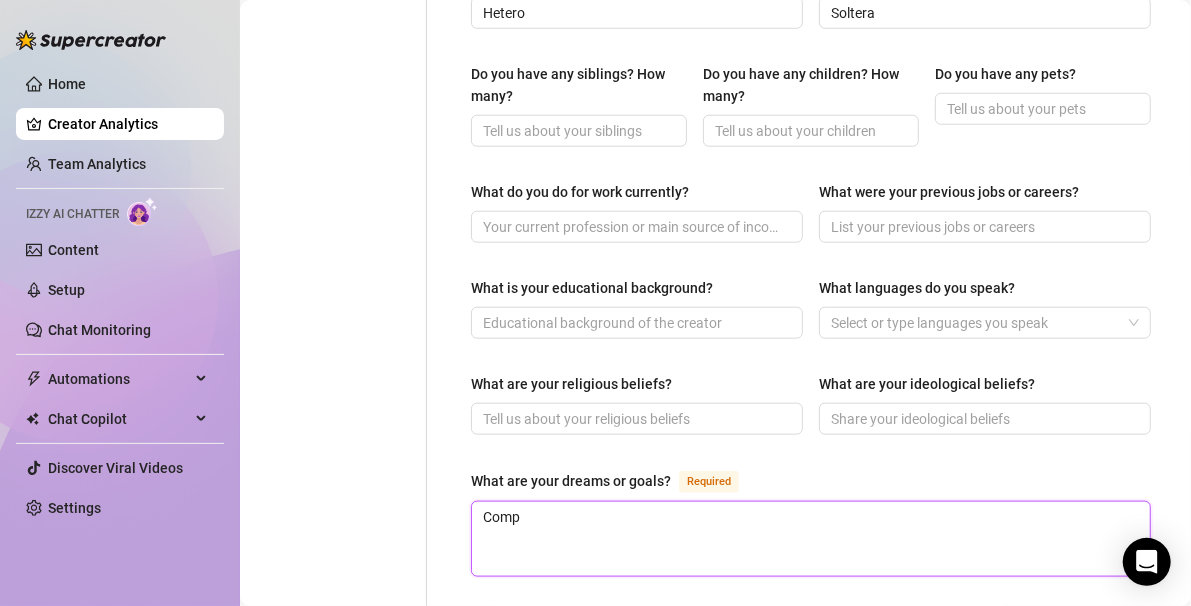 type 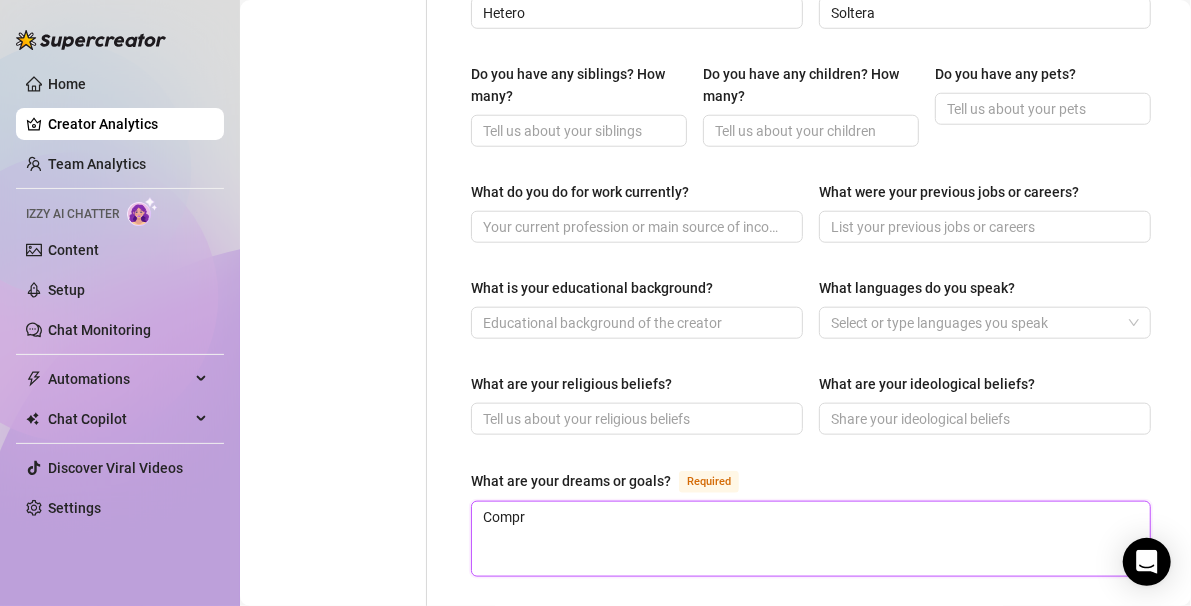 type 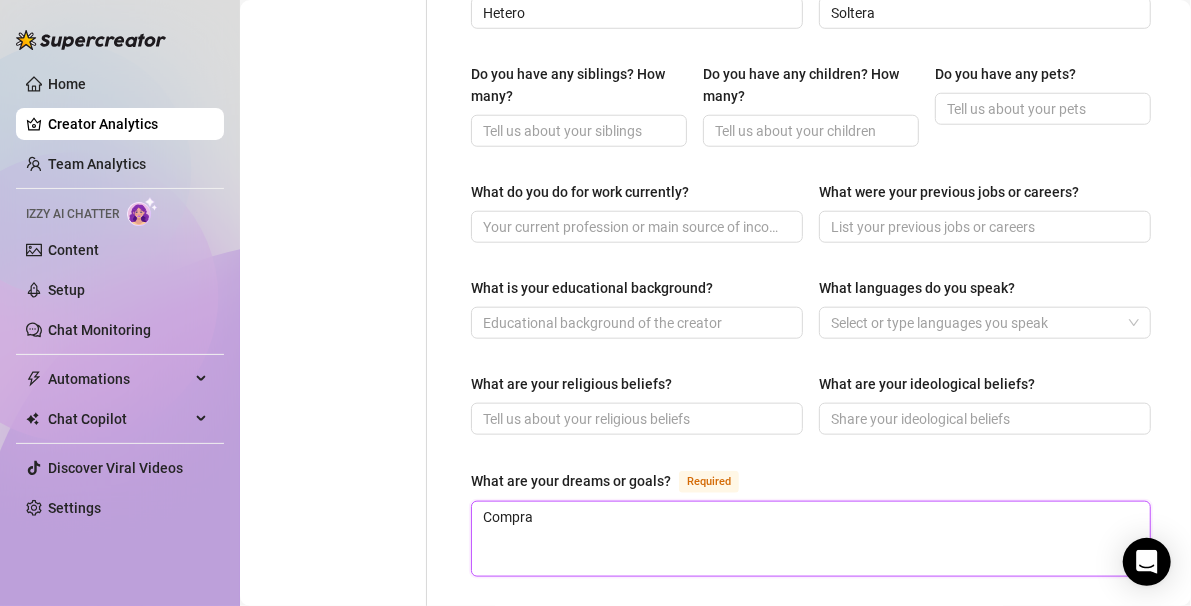 type 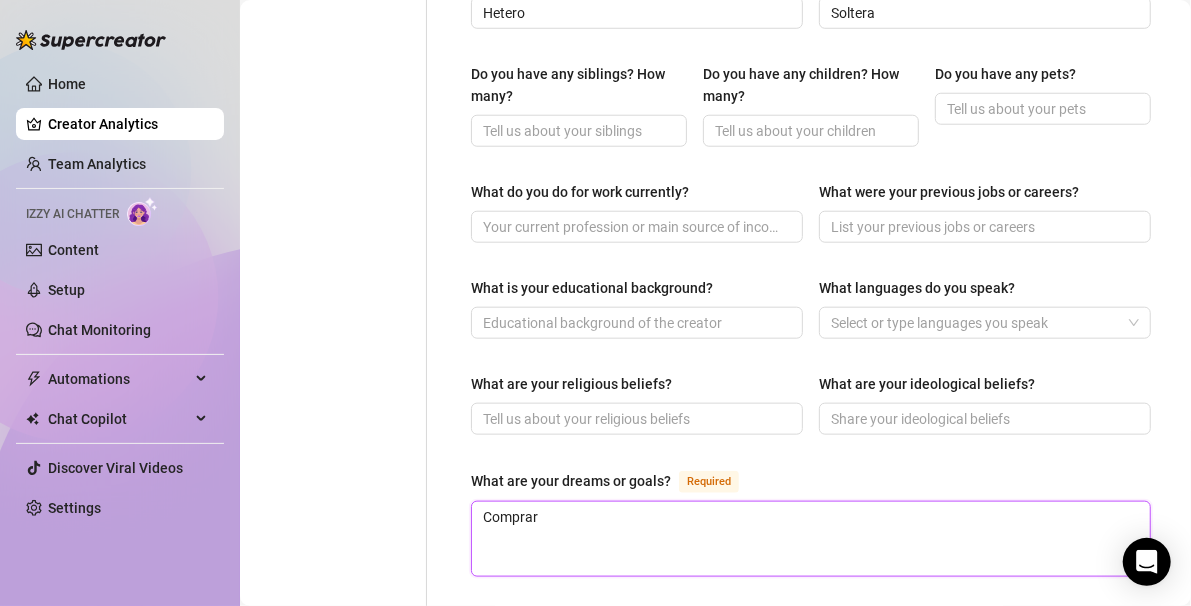 type 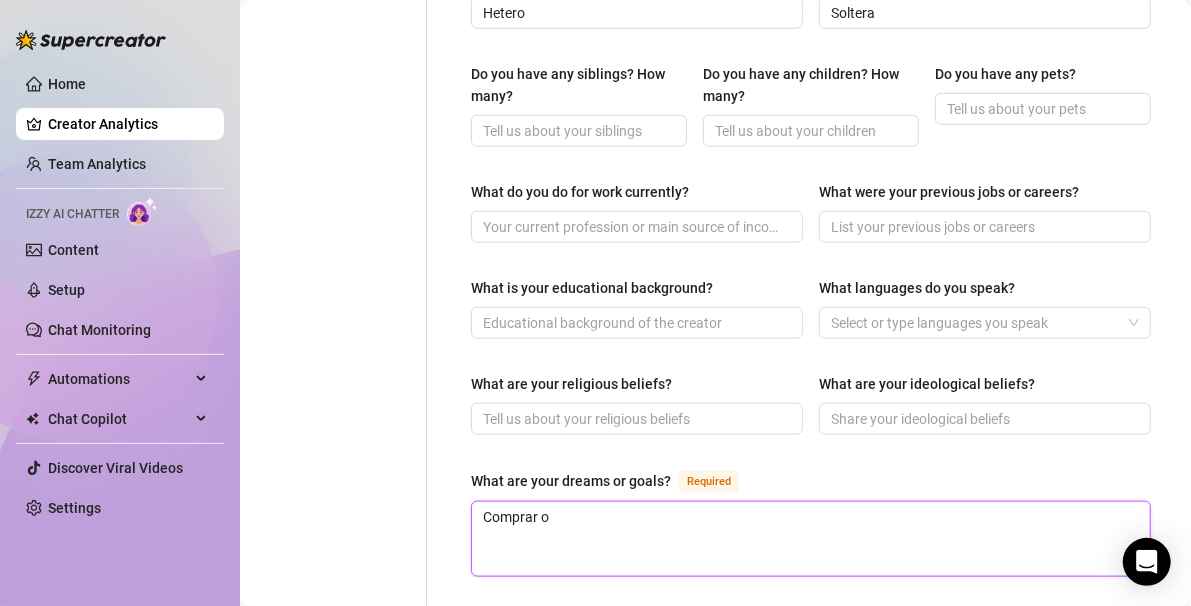 type 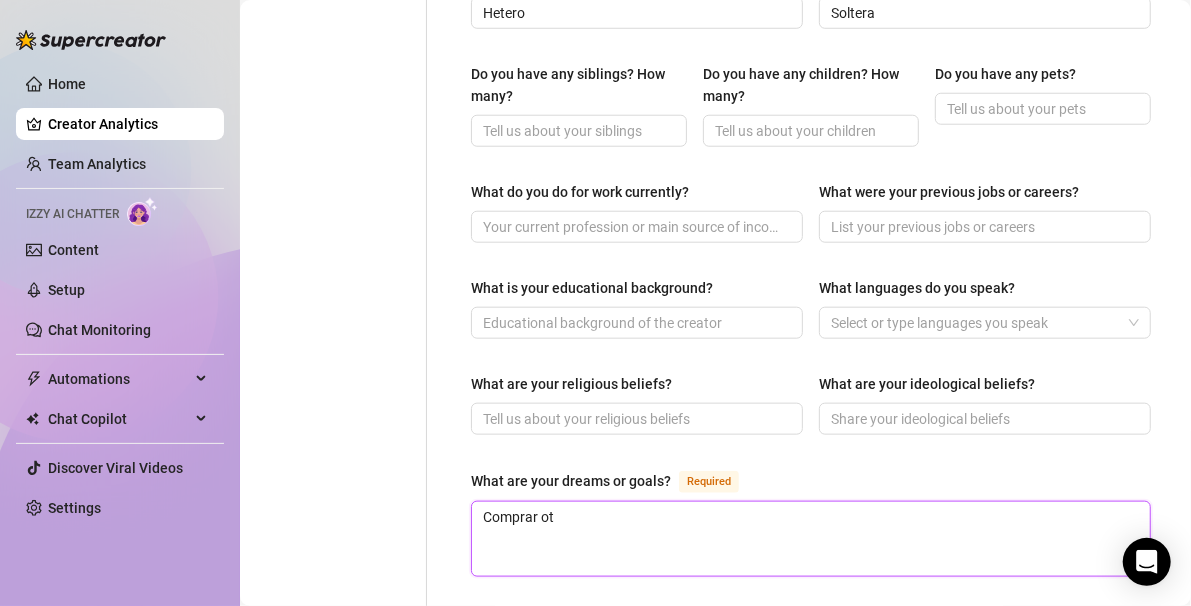 type 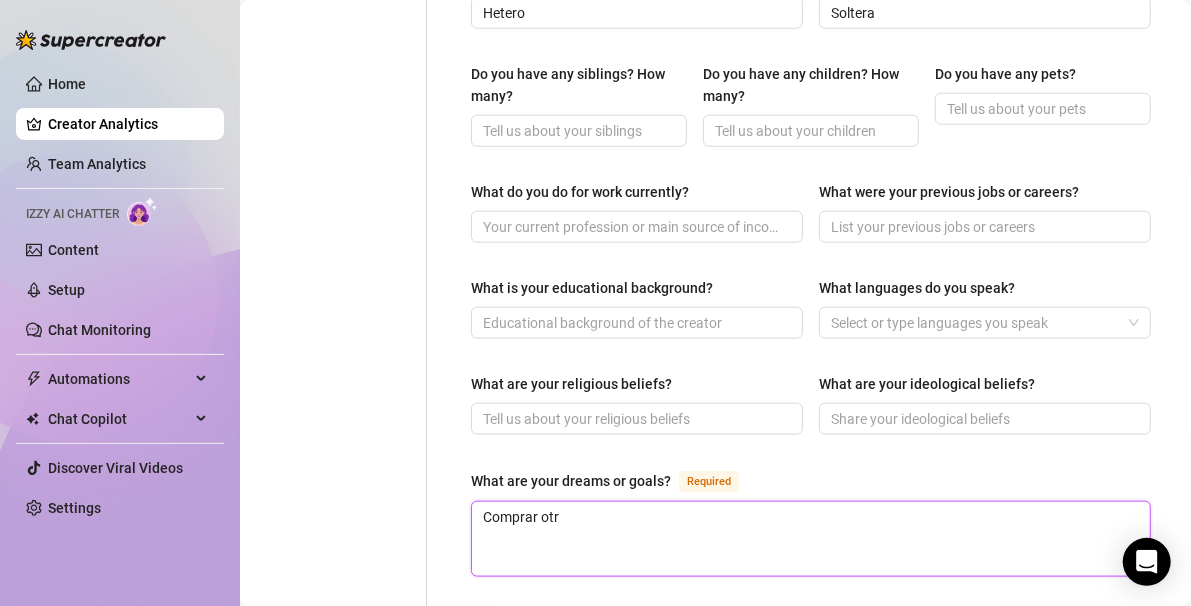 type 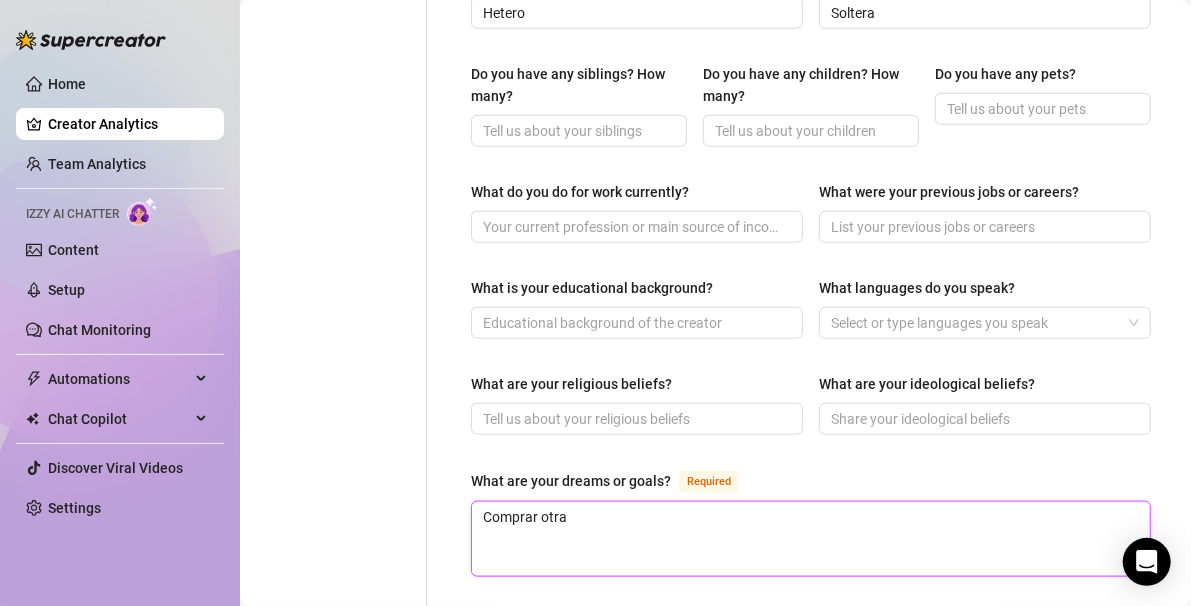 type 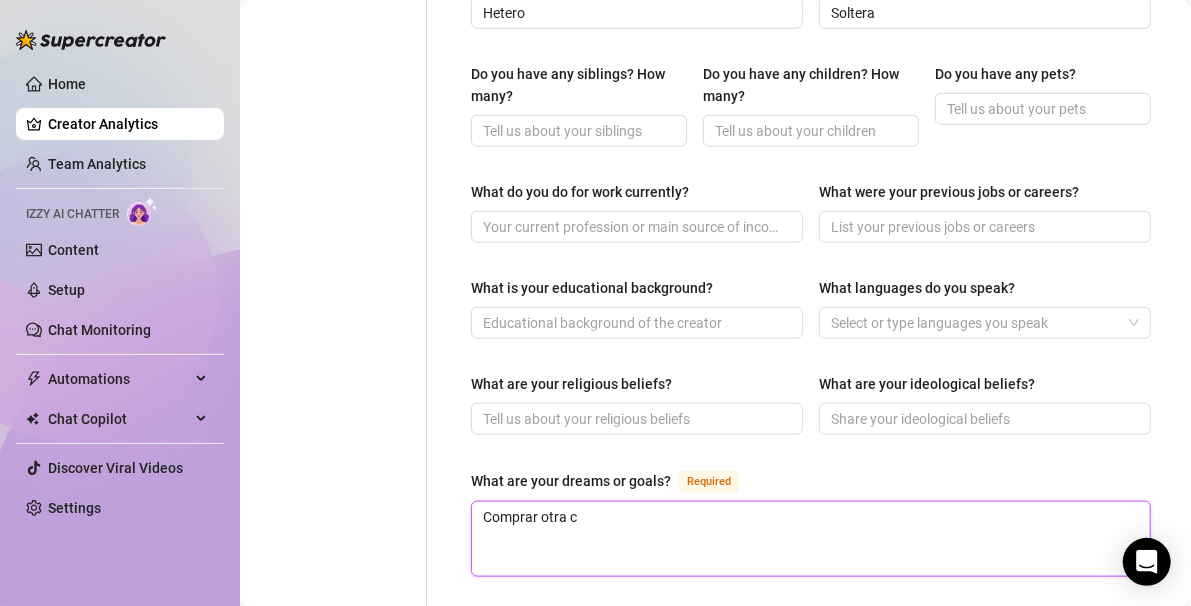 type 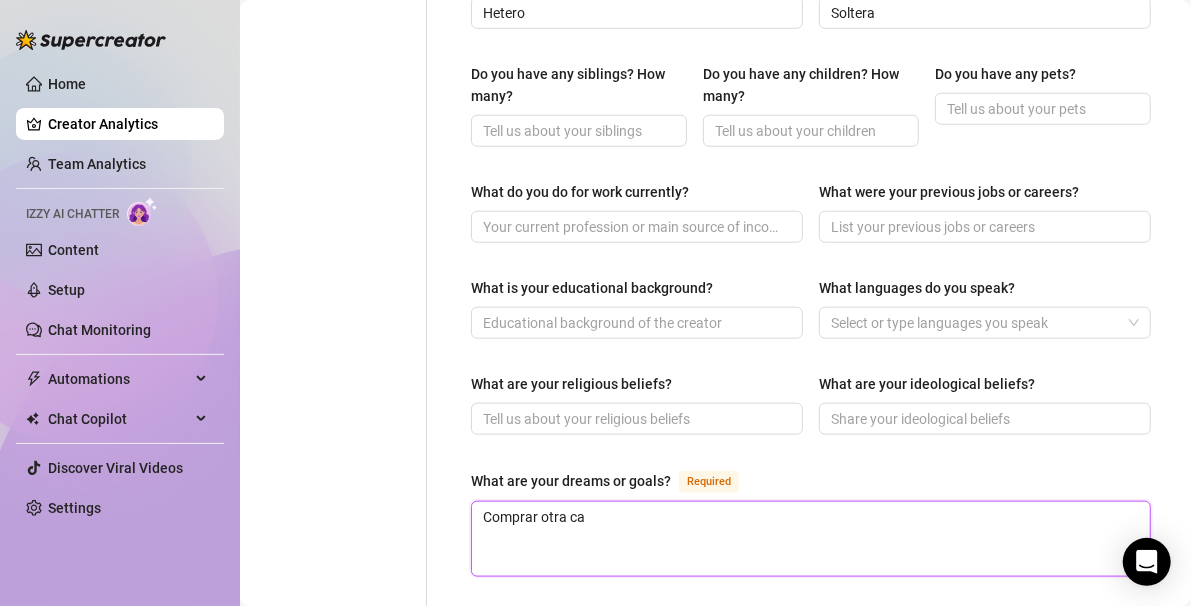 type 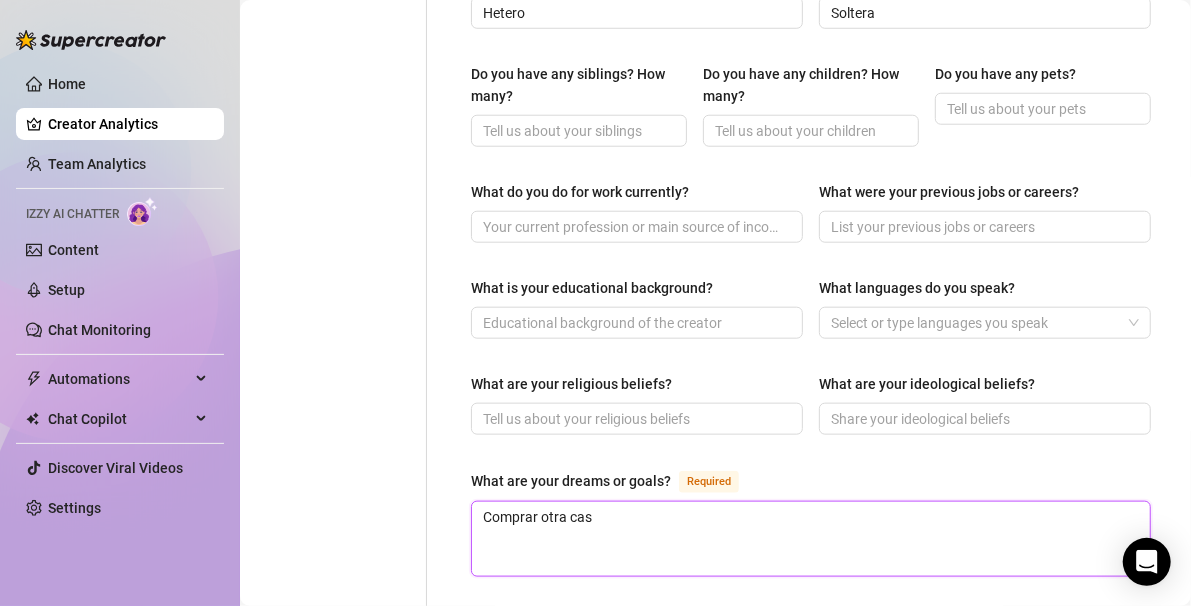 type 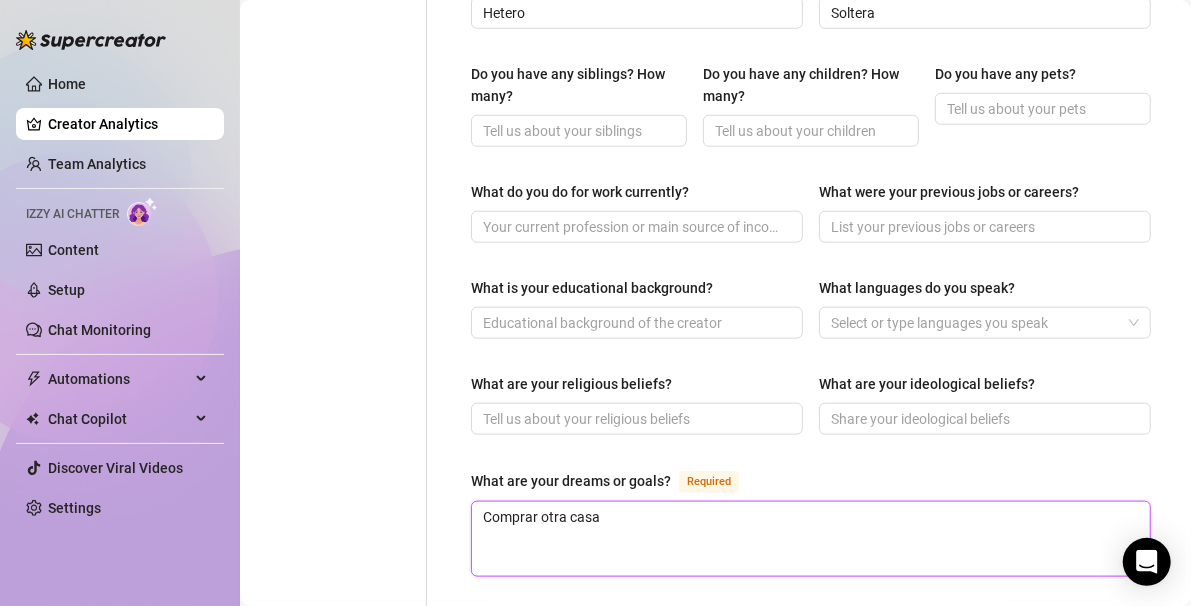 type 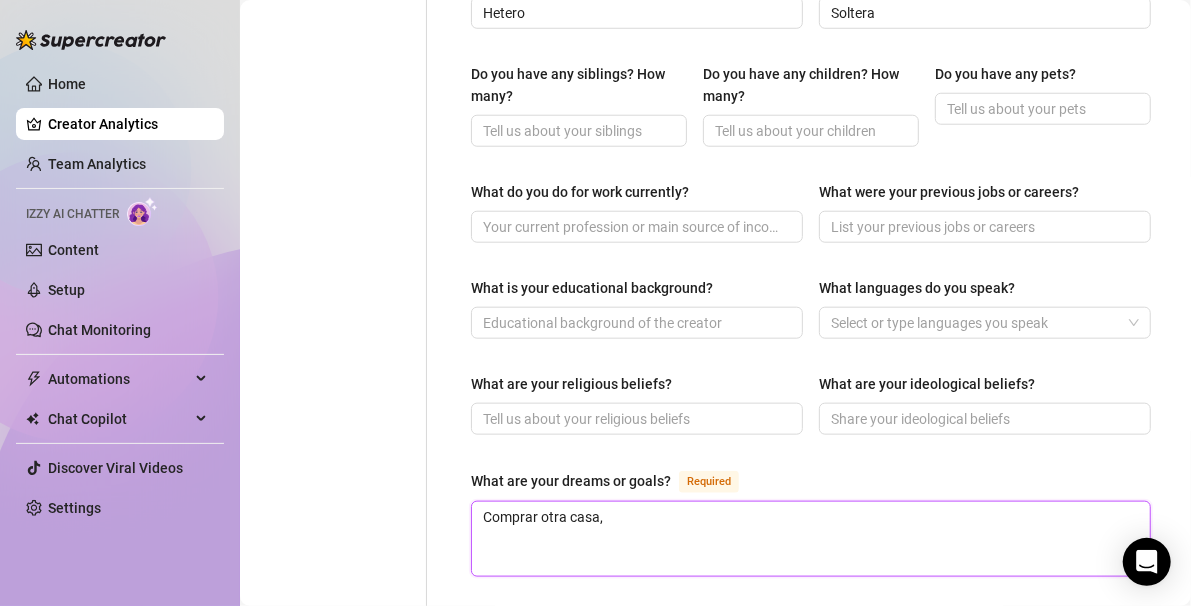 type 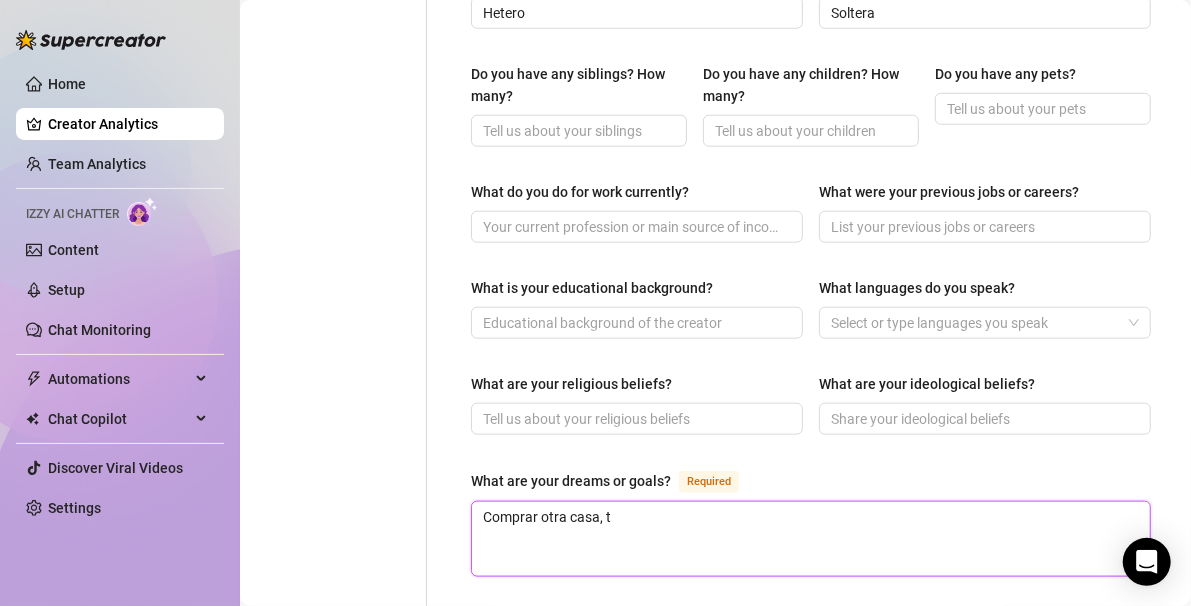 type 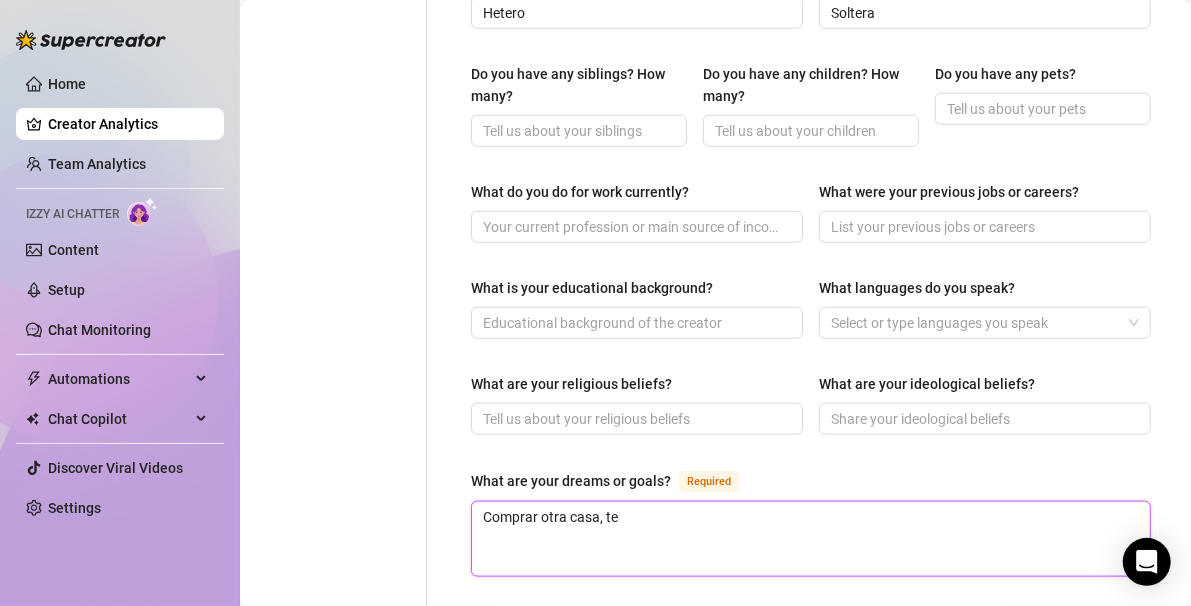 type 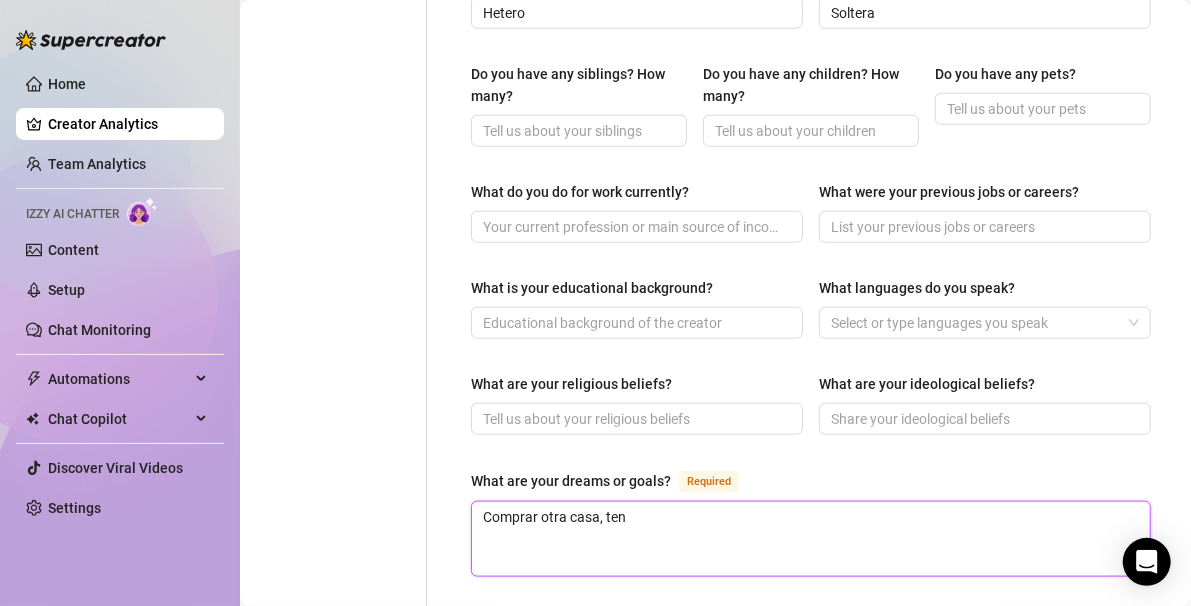 type on "Comprar otra casa, tene" 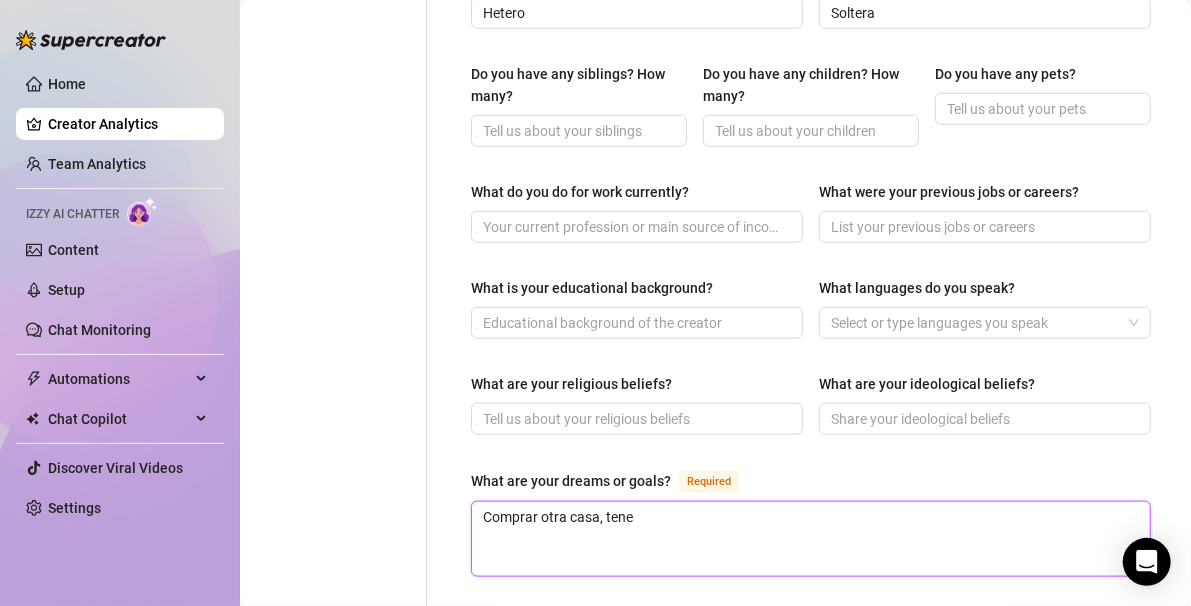type 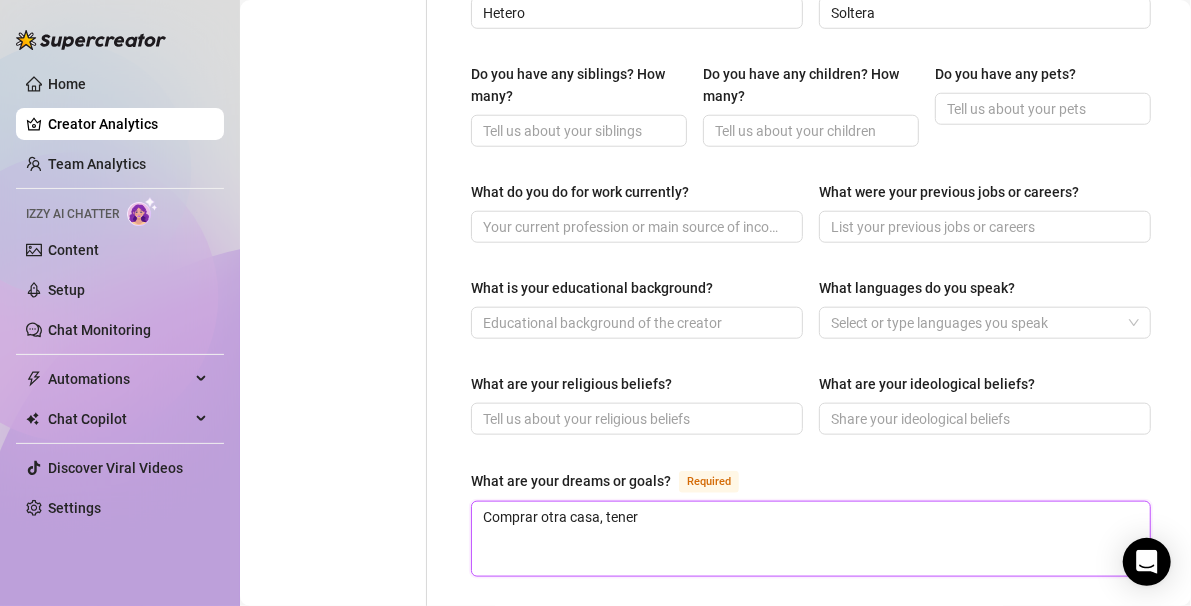 type 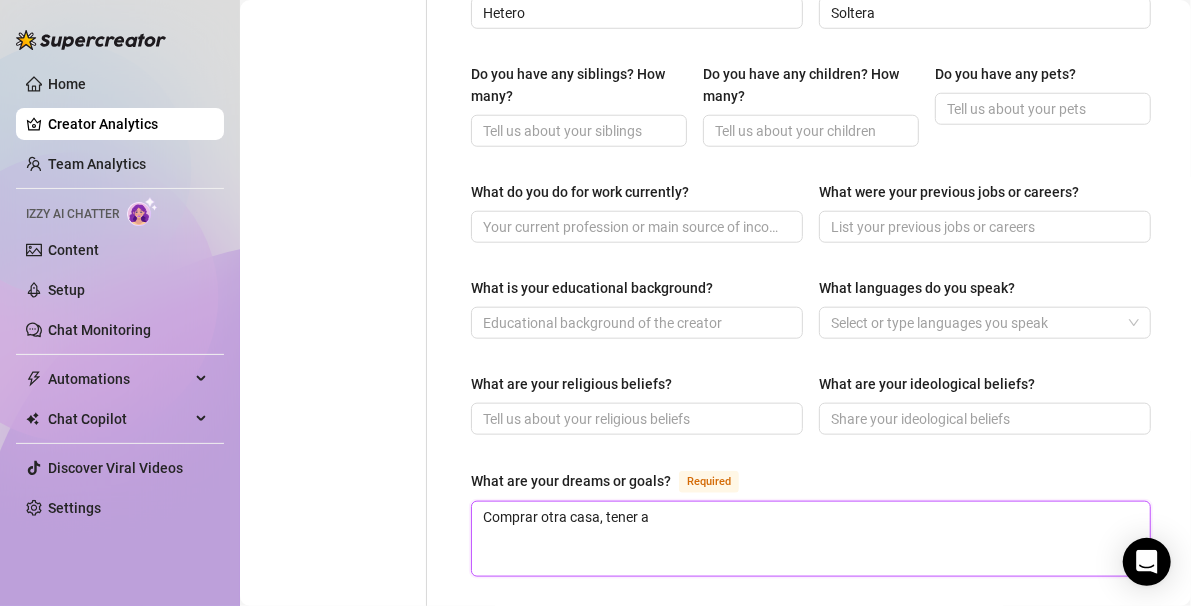 type 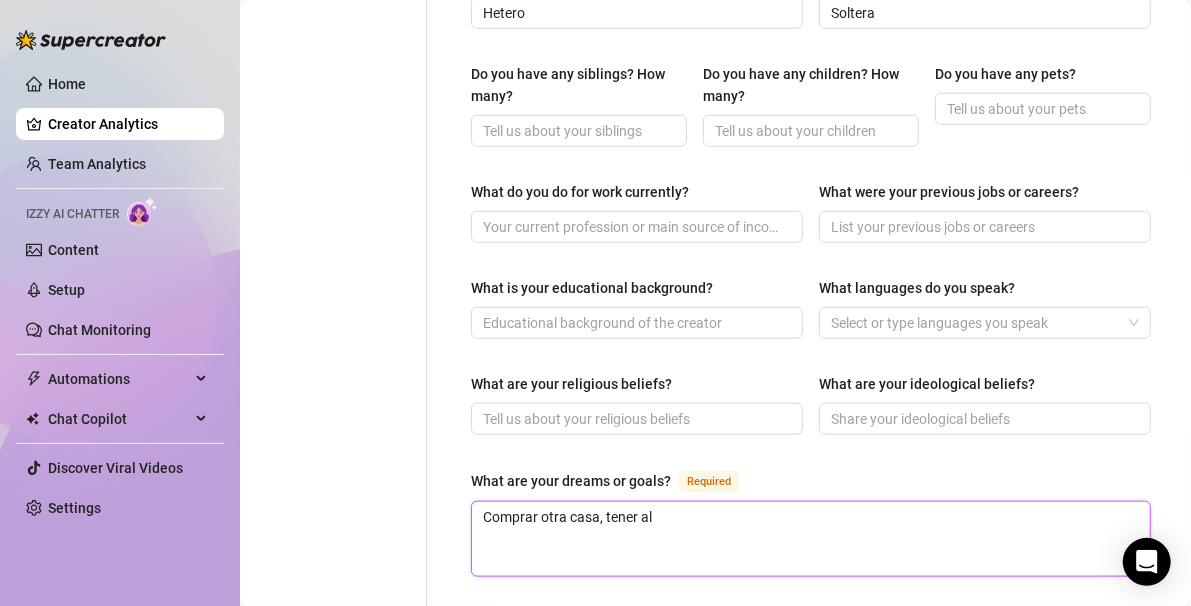 type 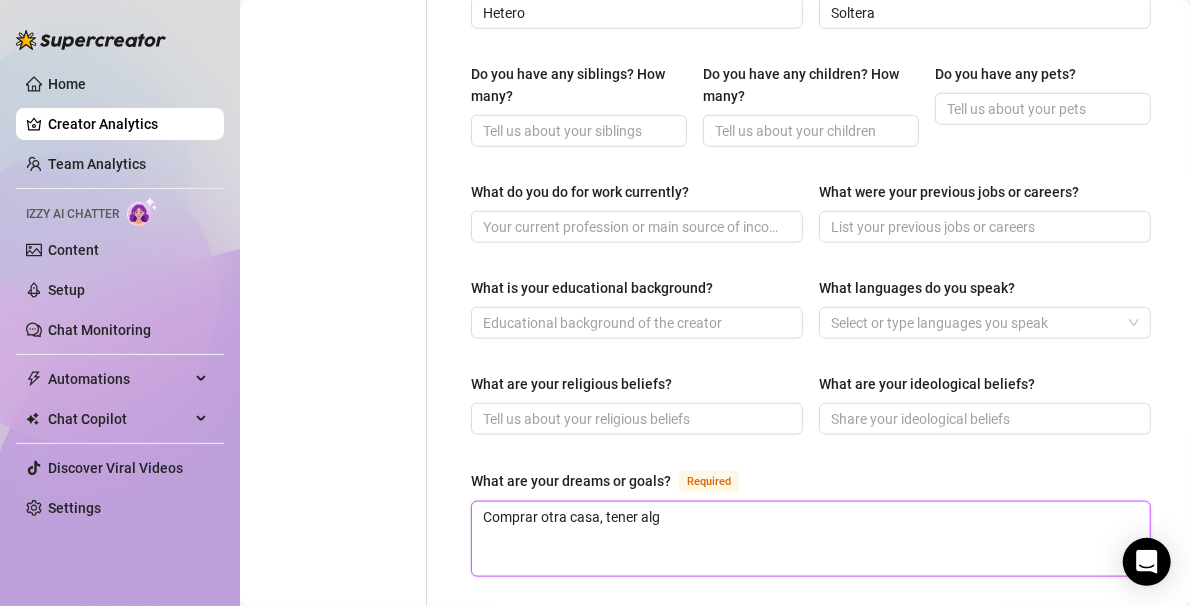 type 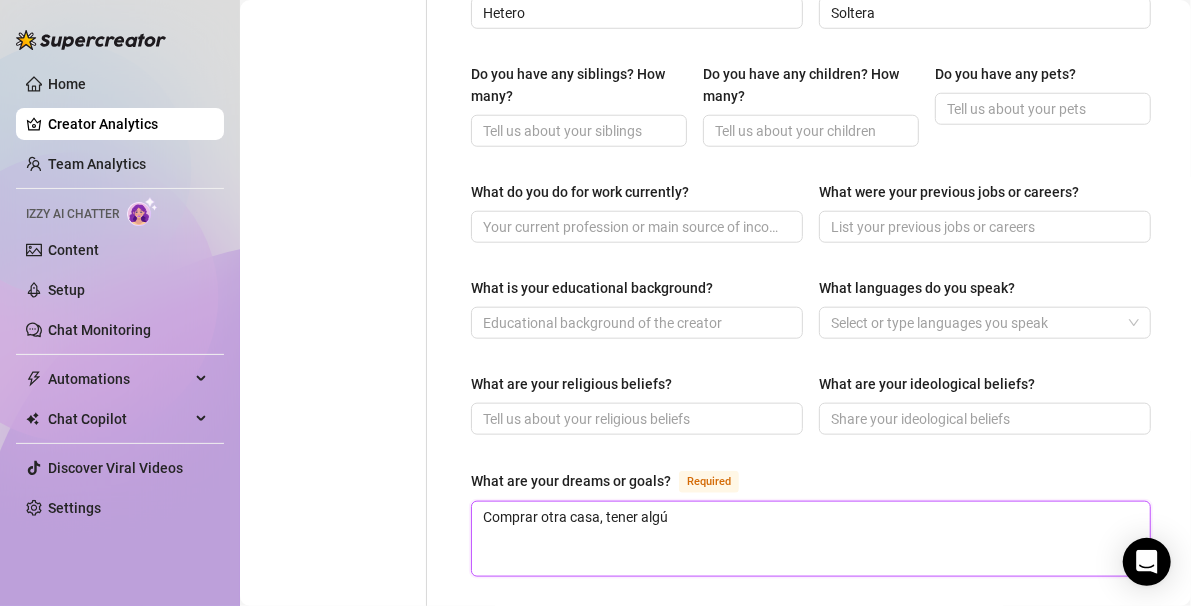 type 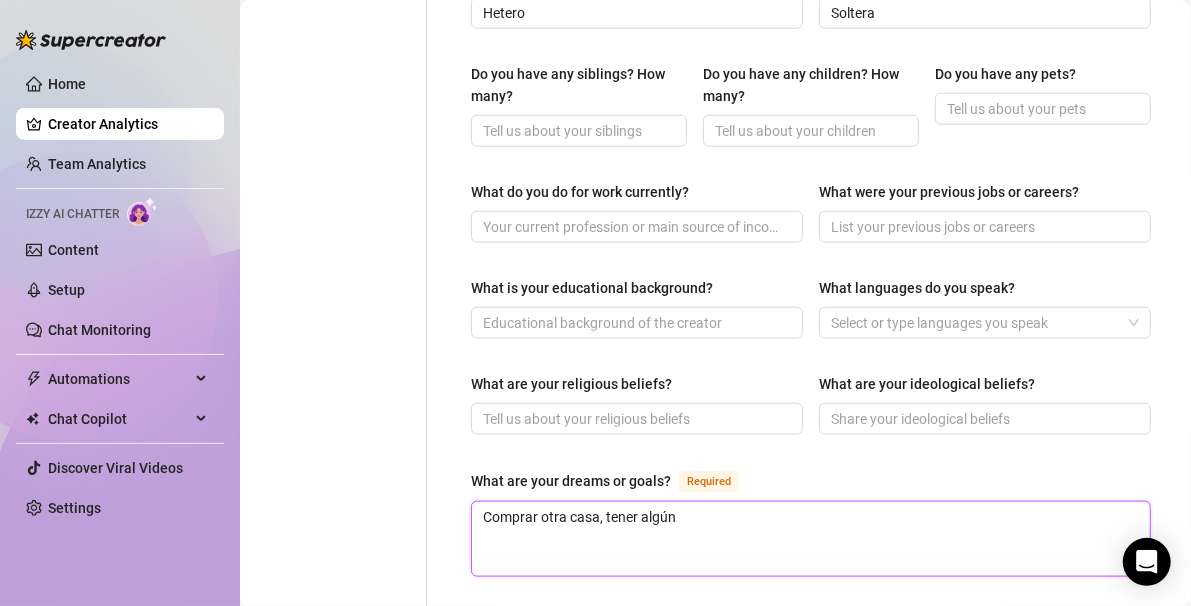 type 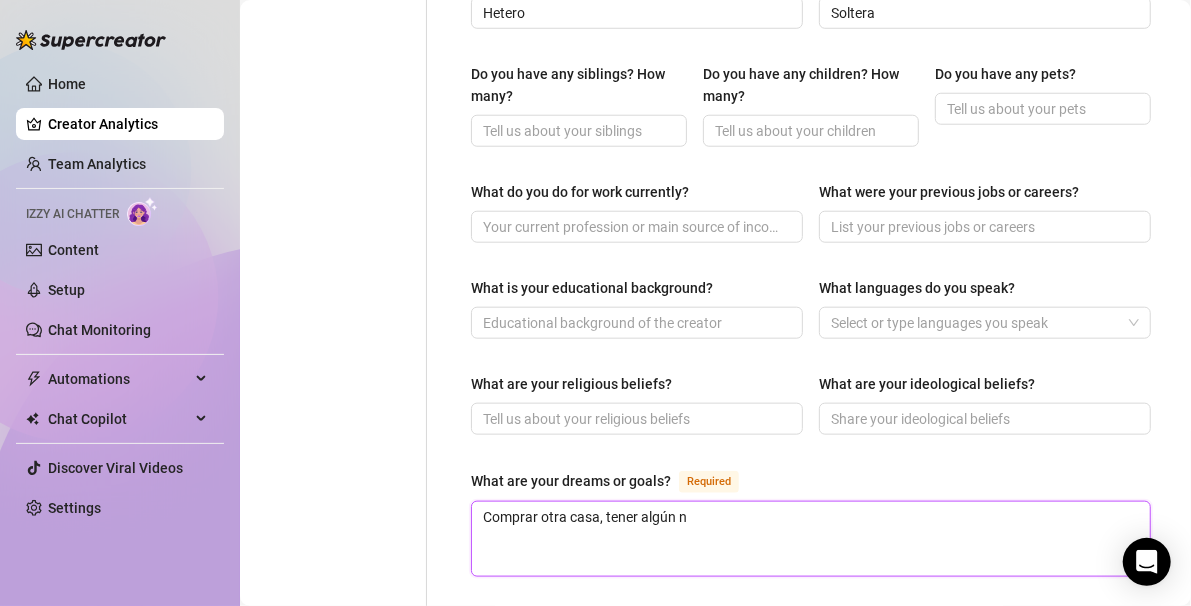 type 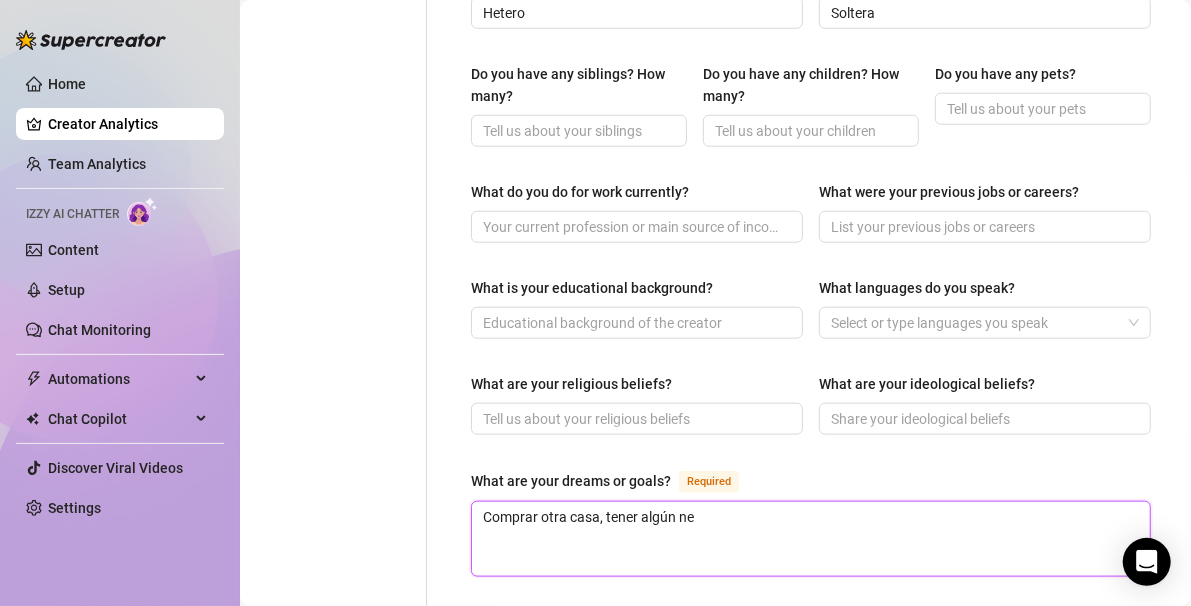 type 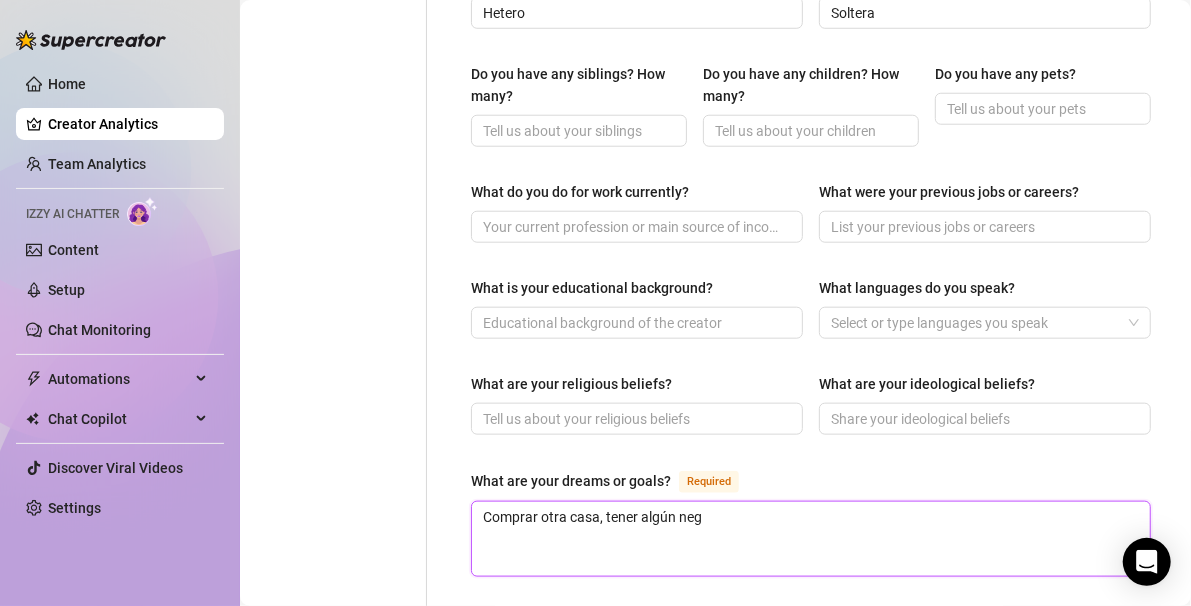 type 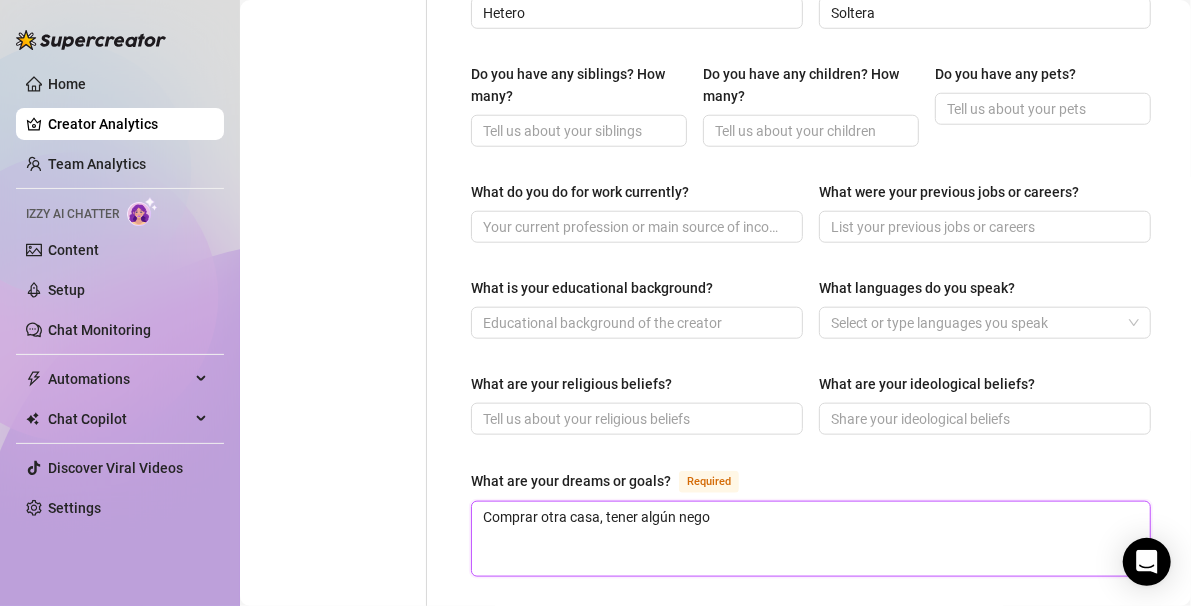 type 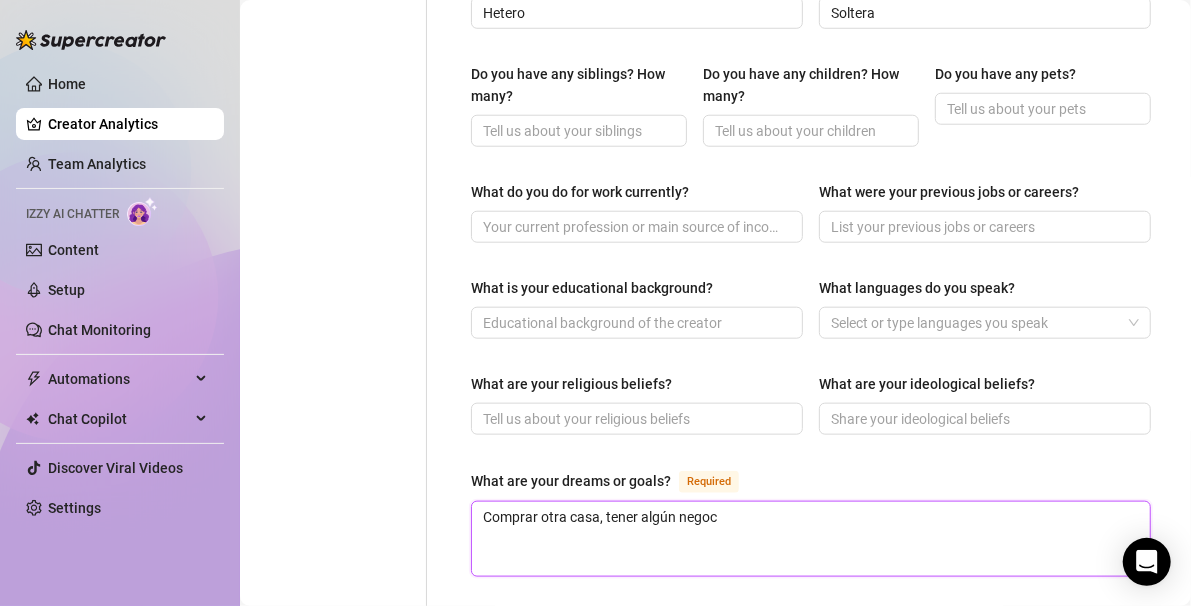 type 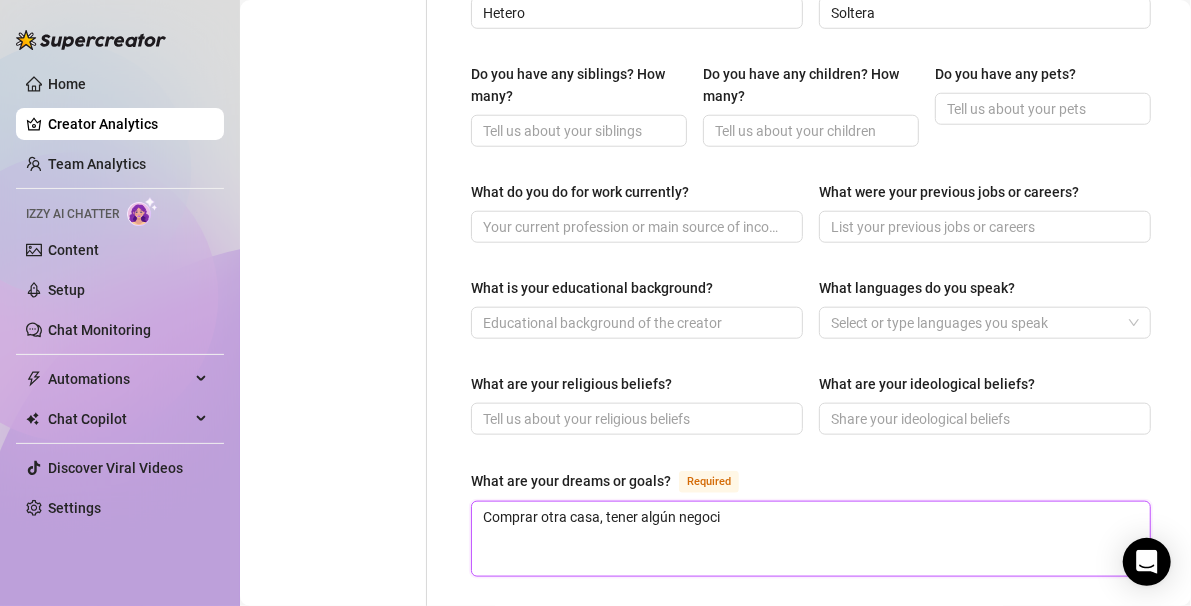 type 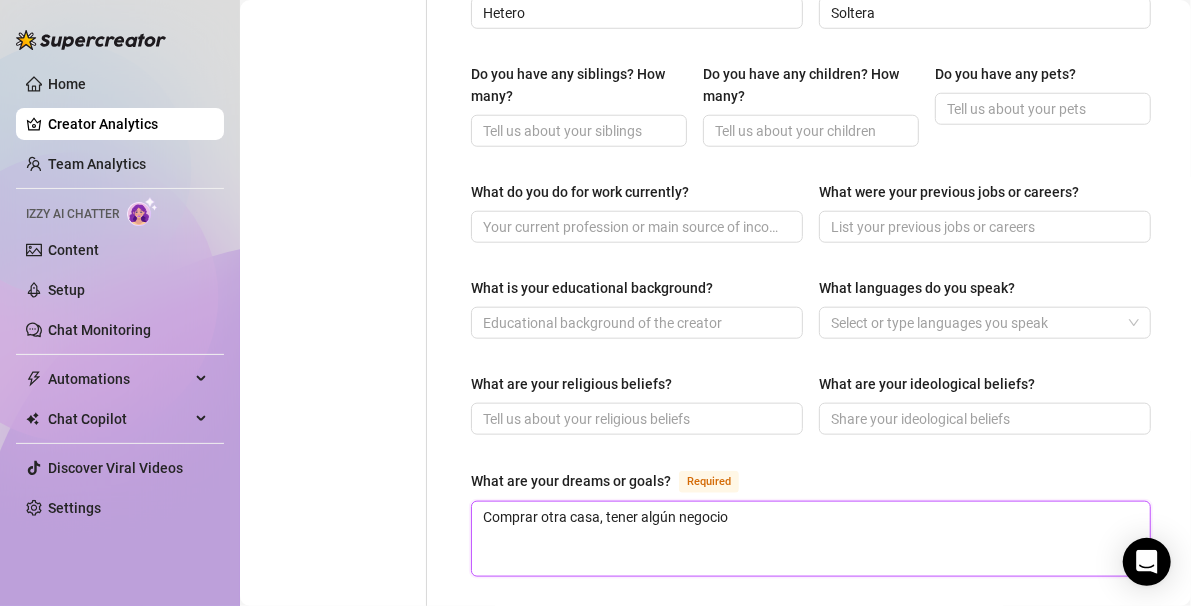 type 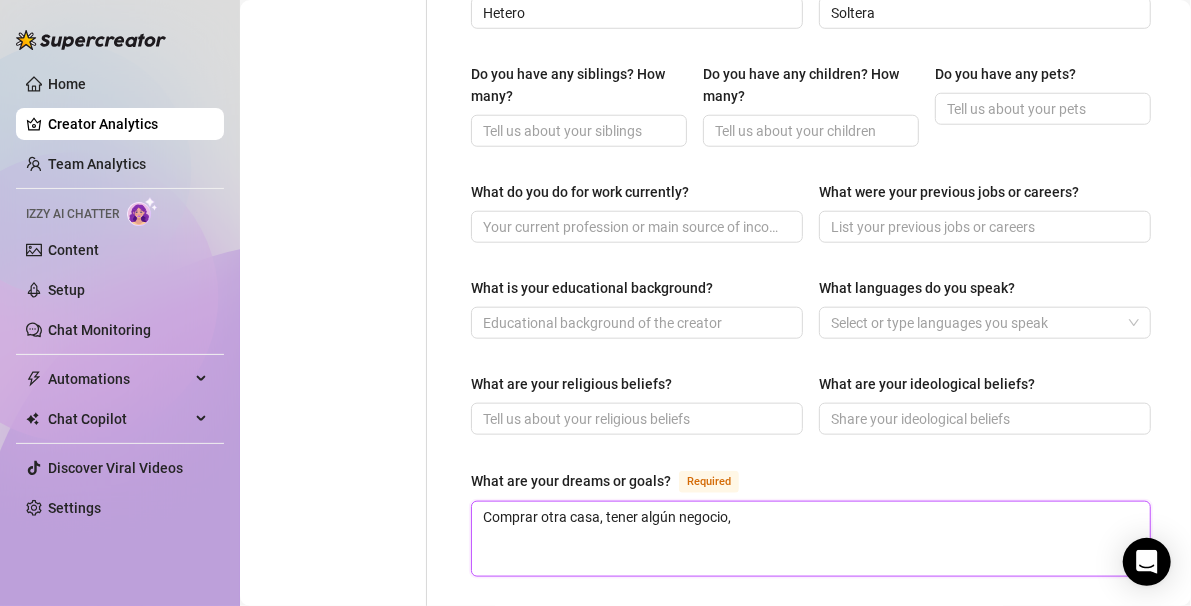 type 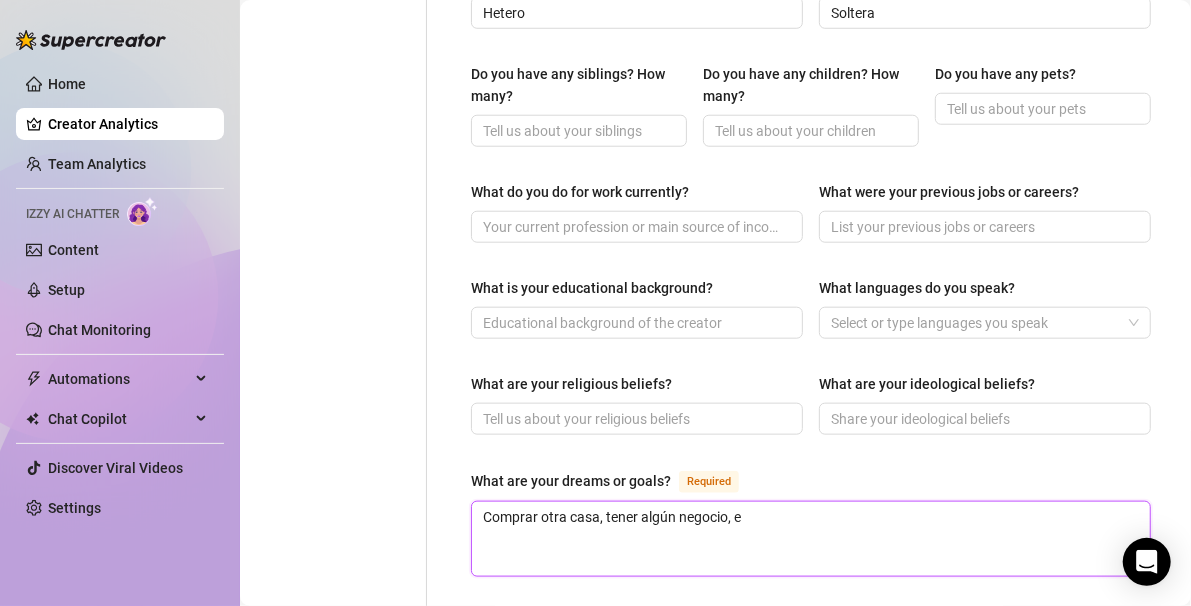 type 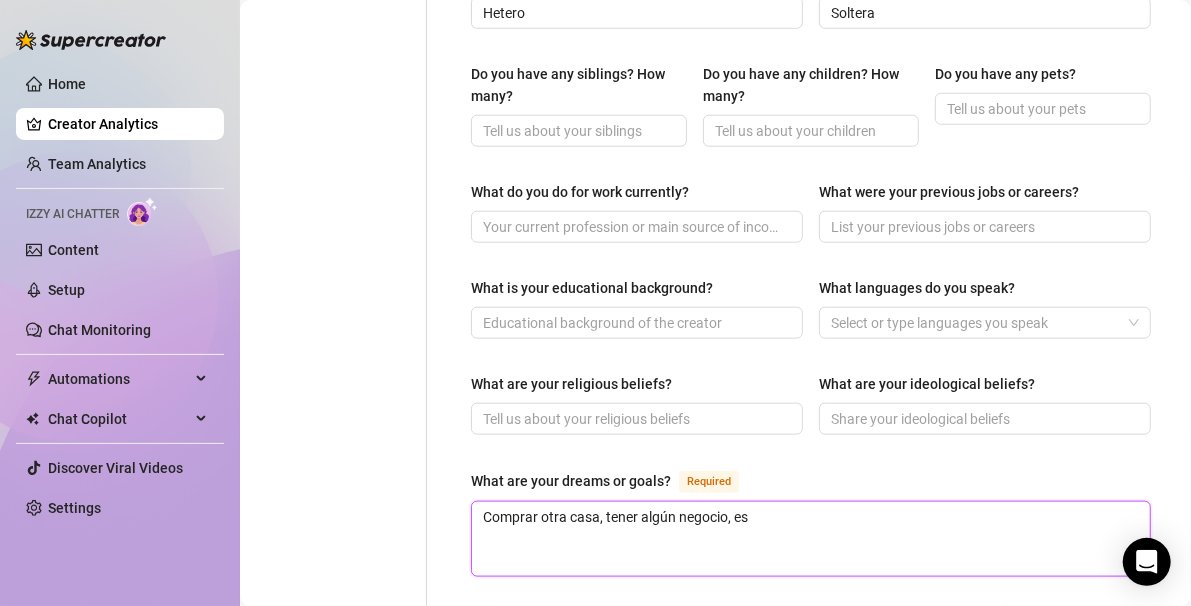 type 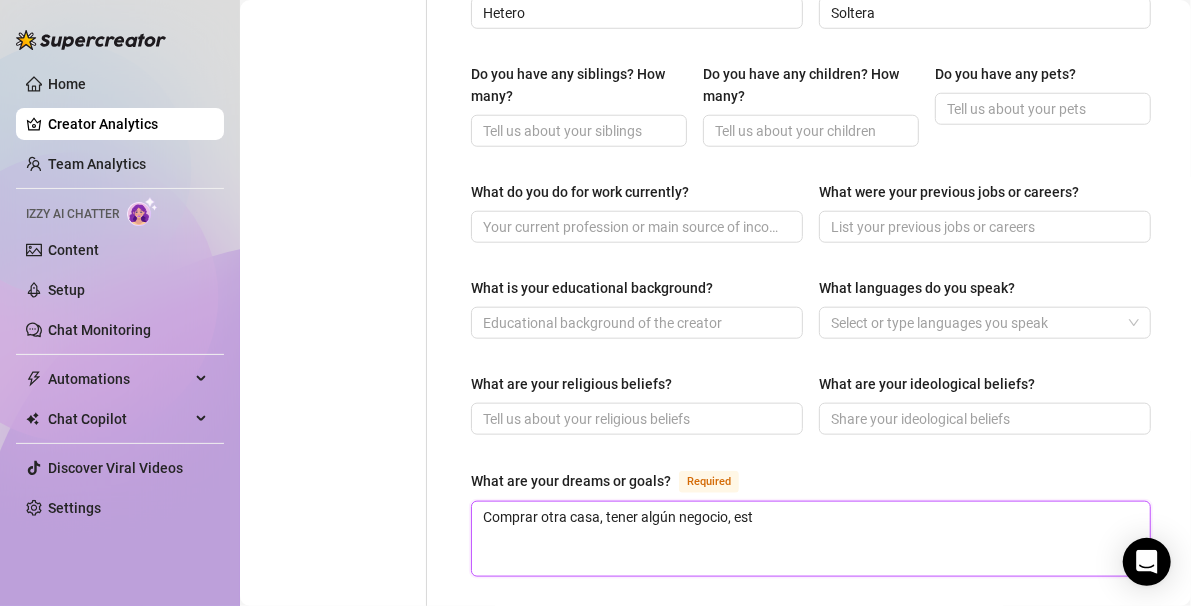 type 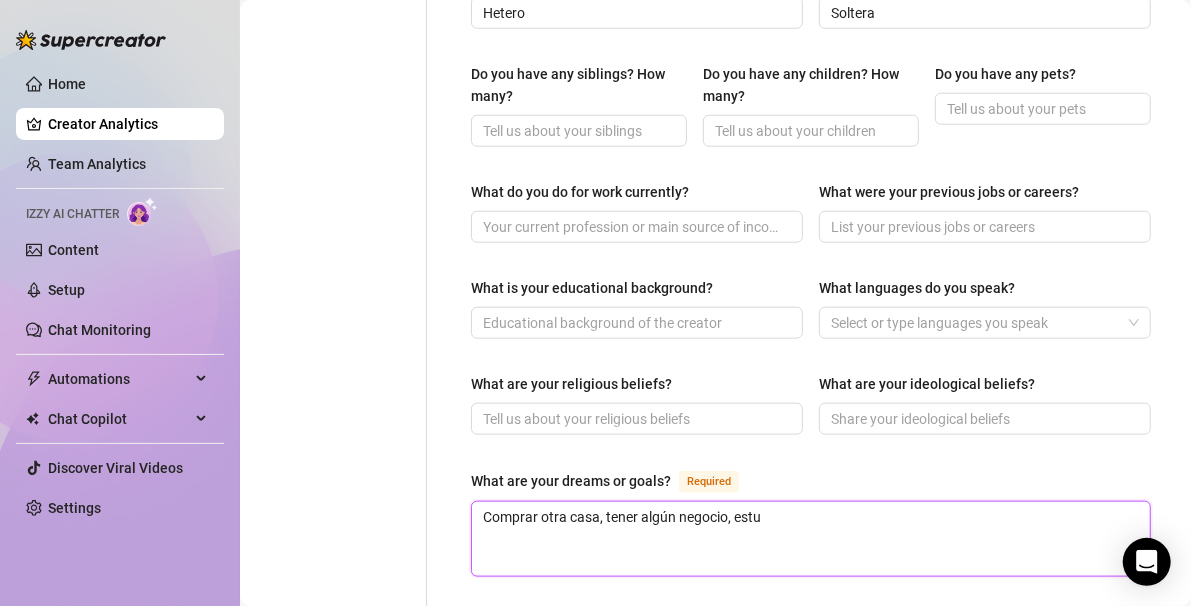type 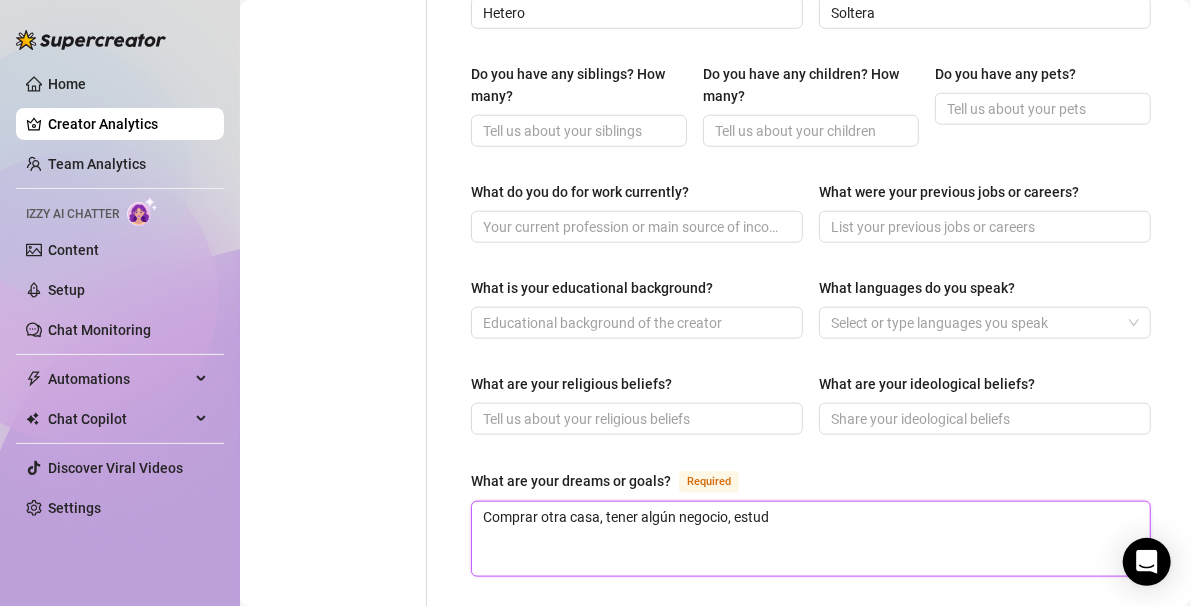 type 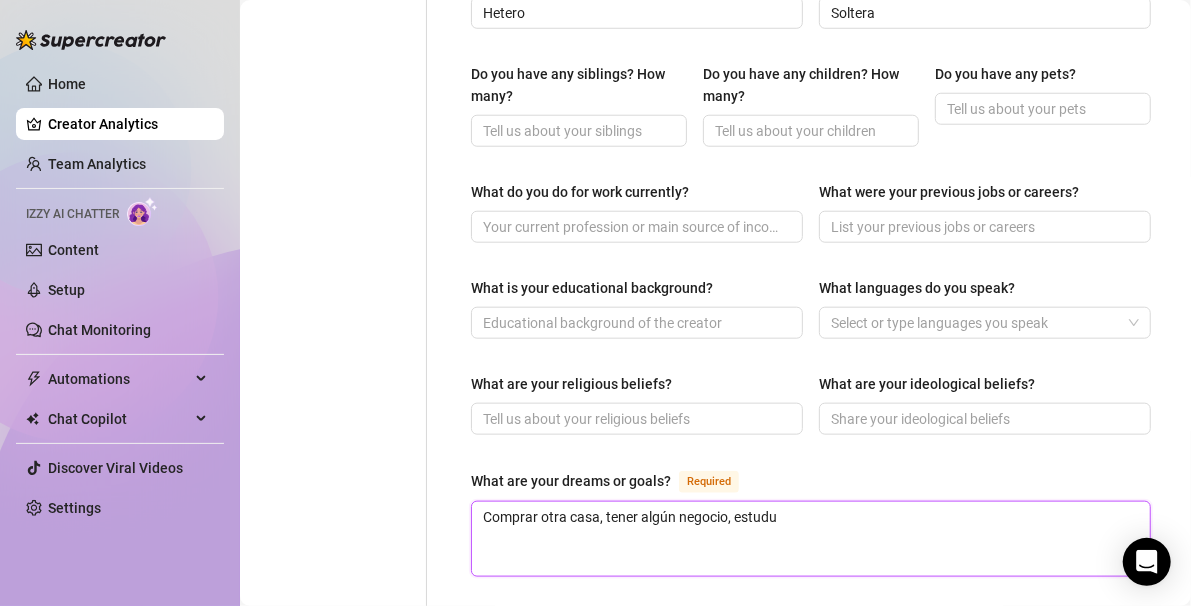 type 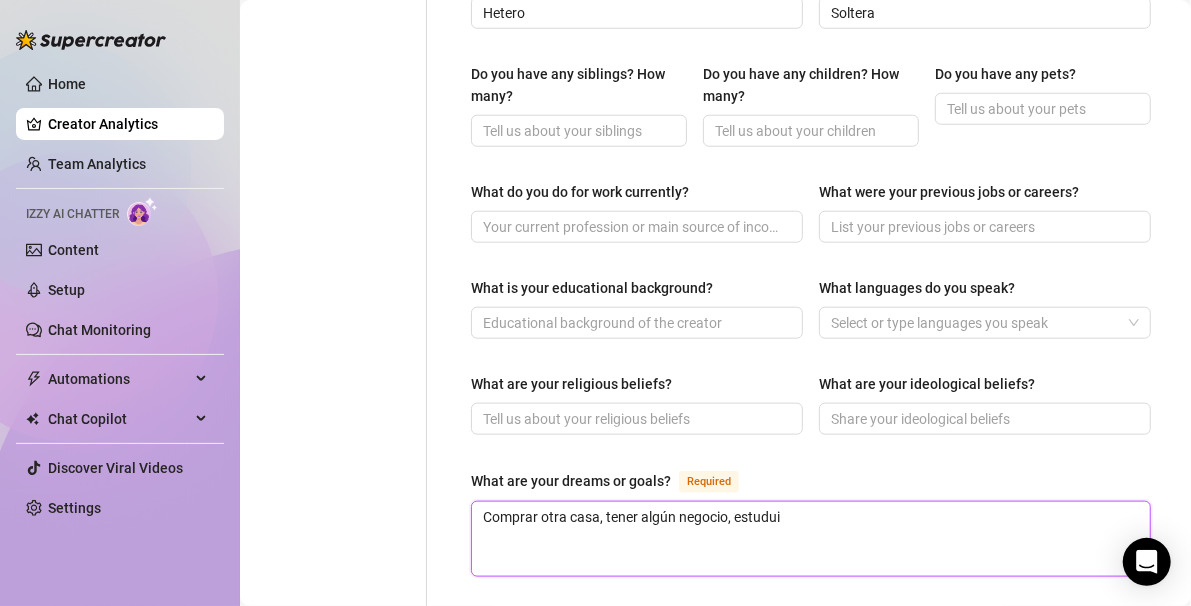 type 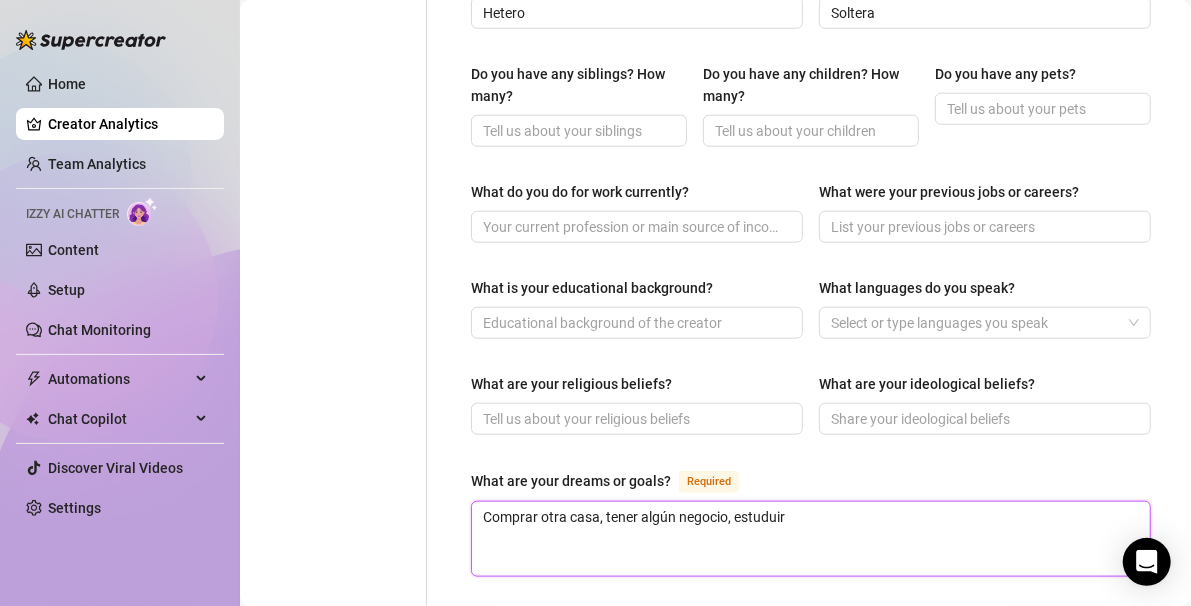 type 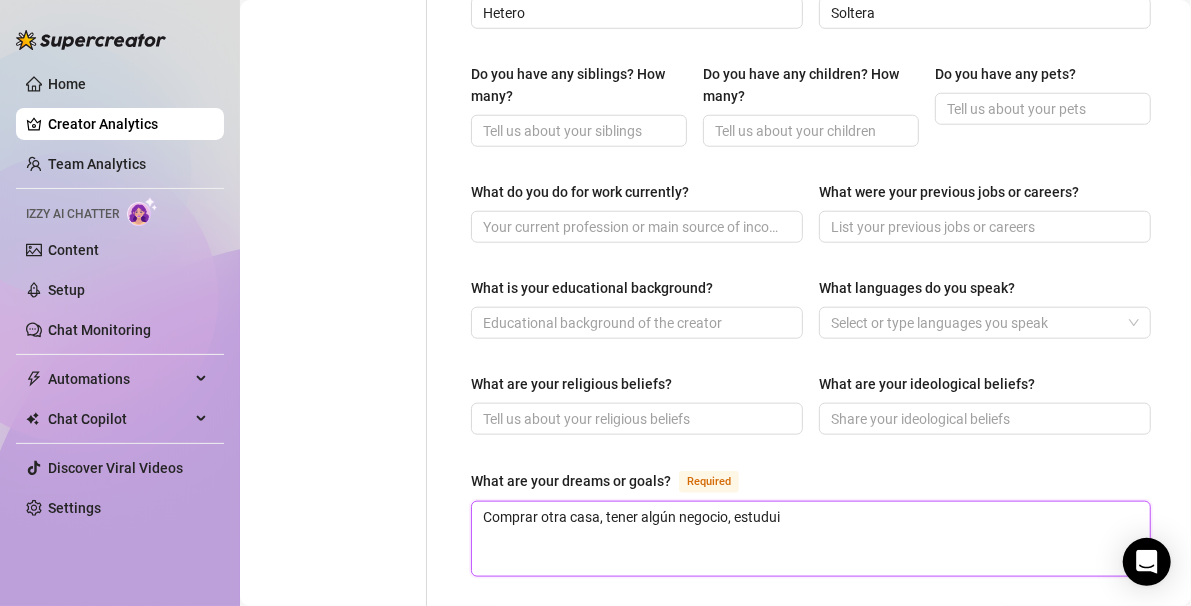 type 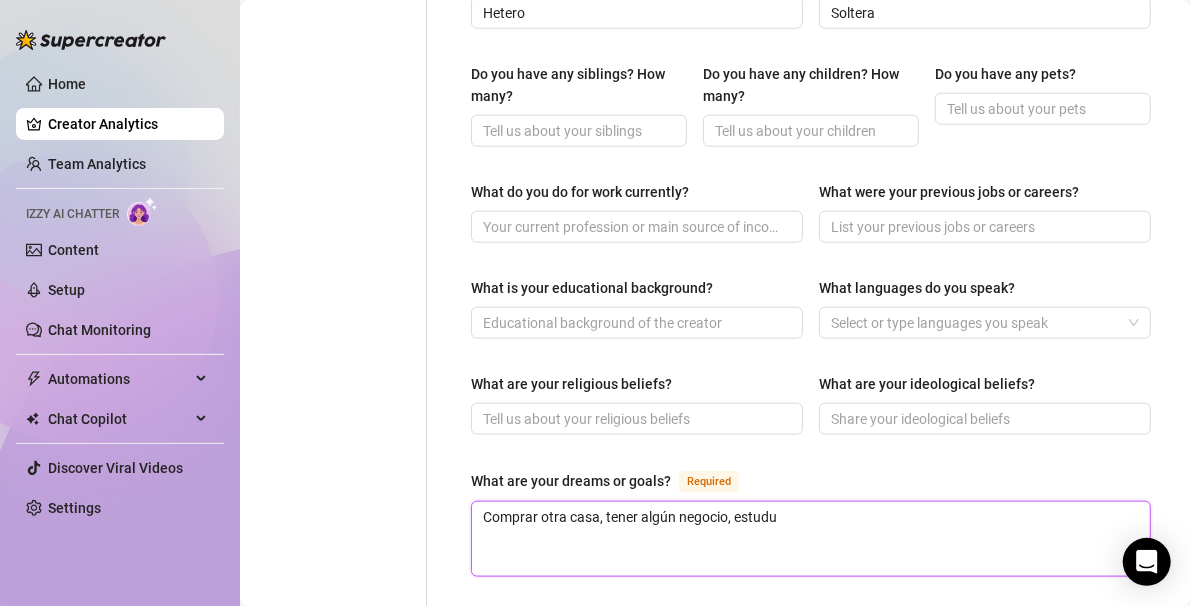 type 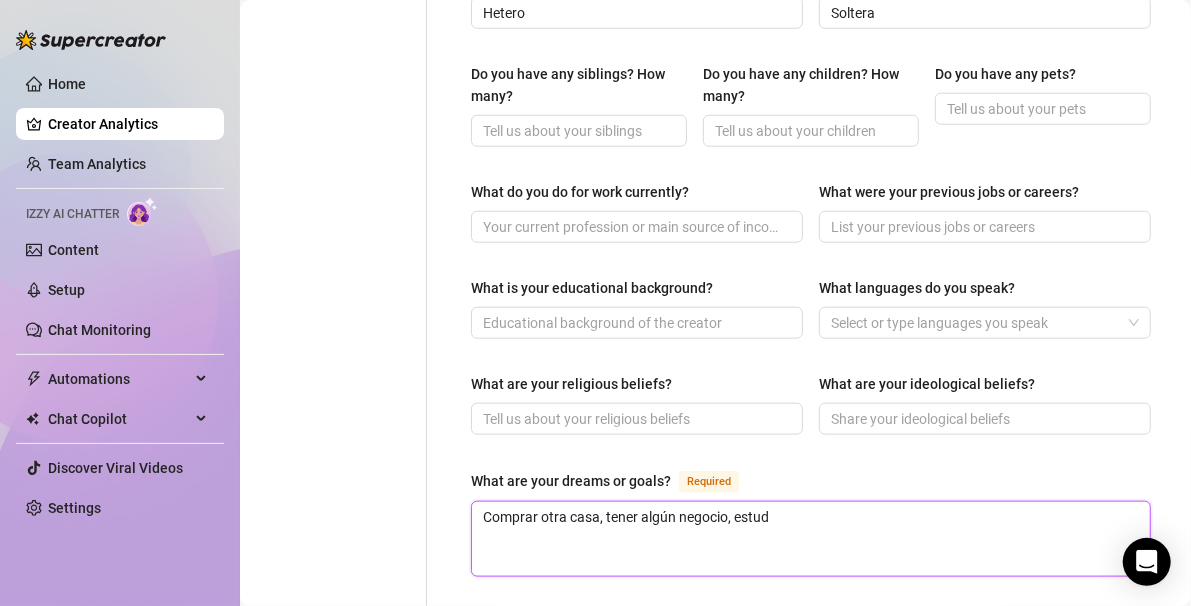 type 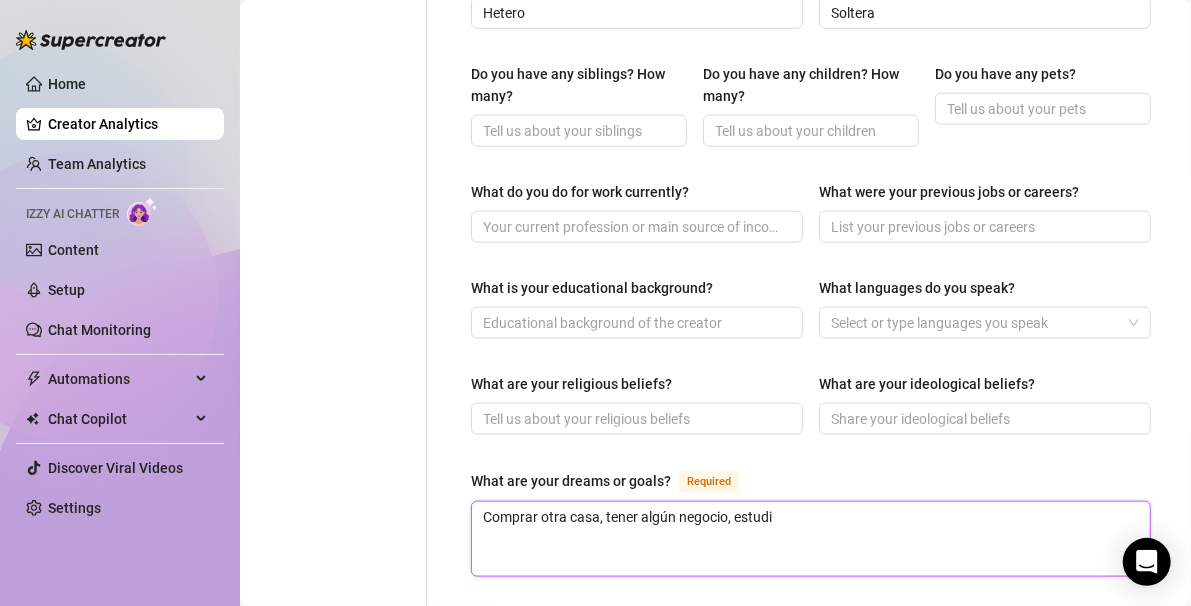 type 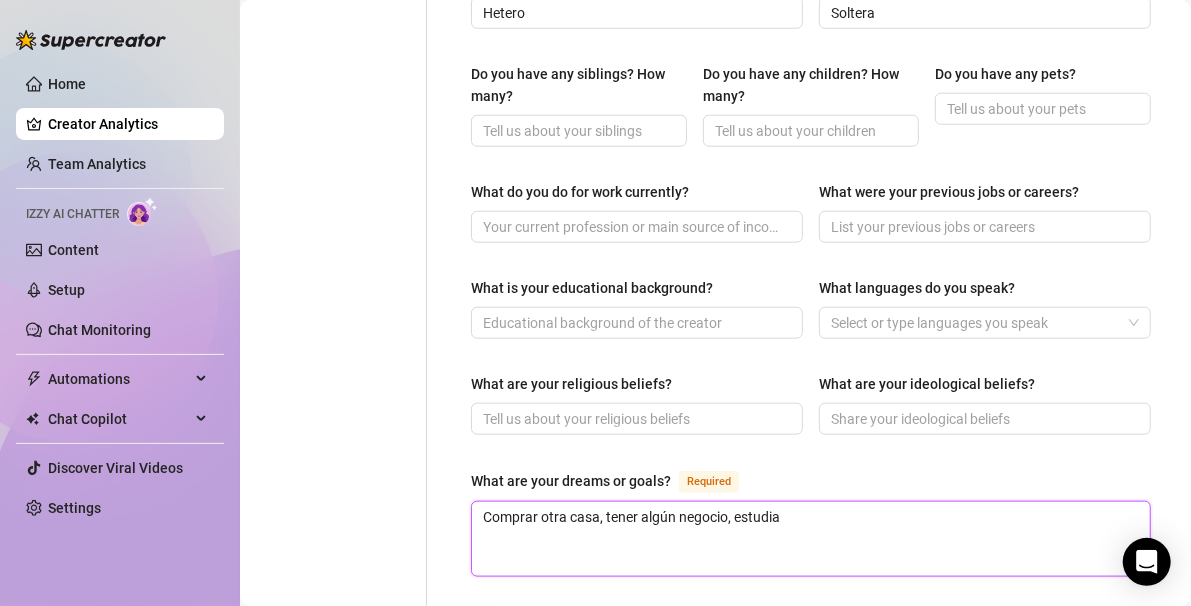 type 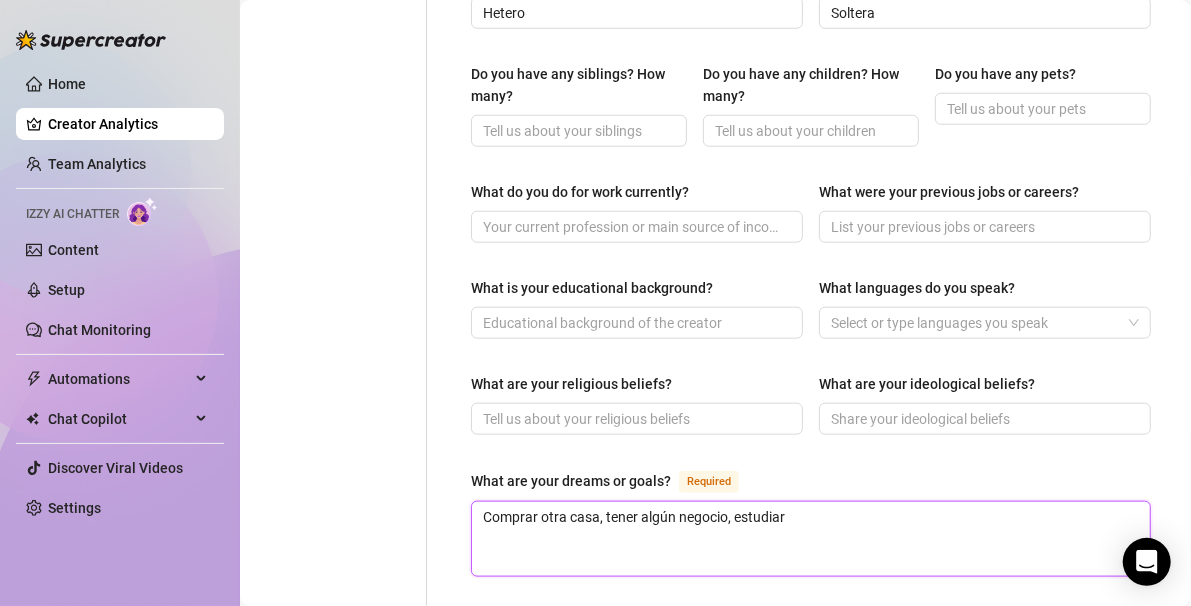 type 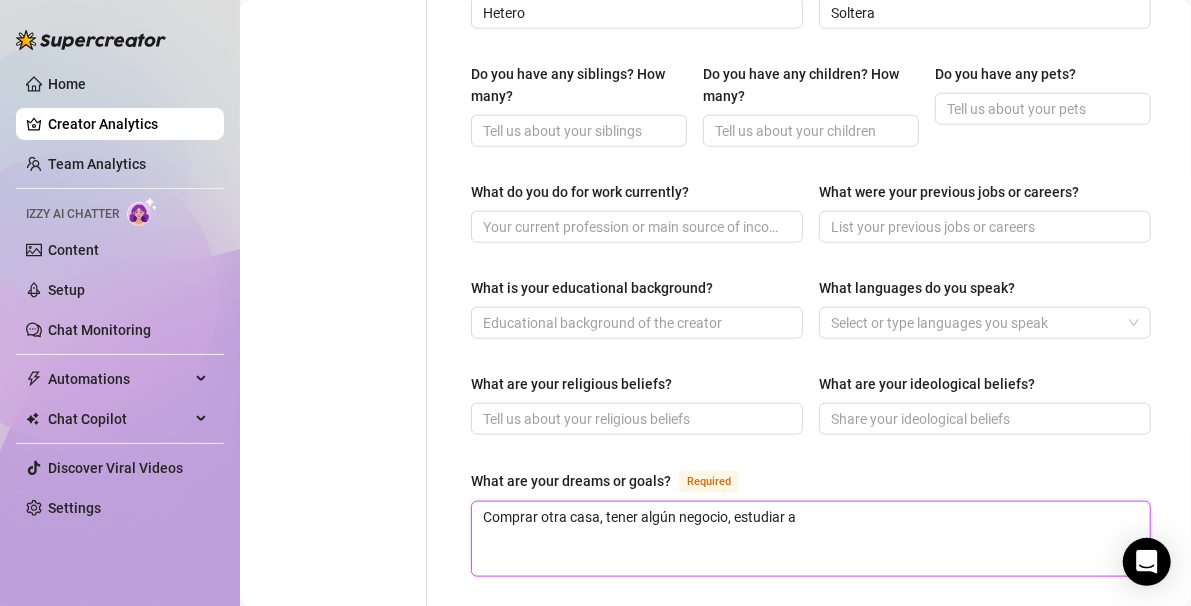 type 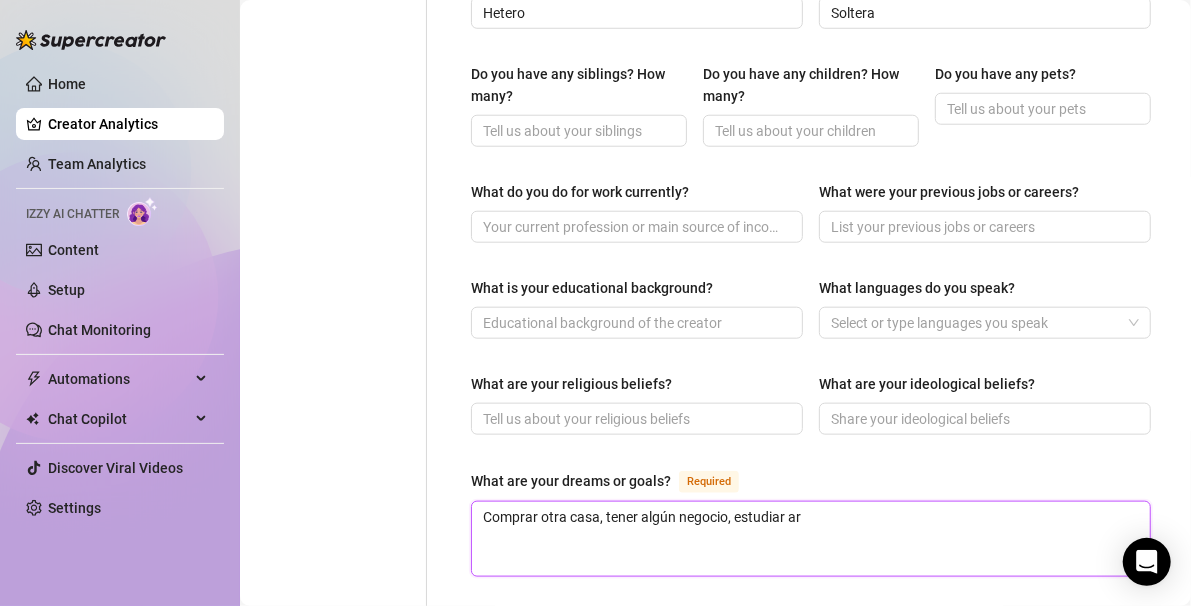 type 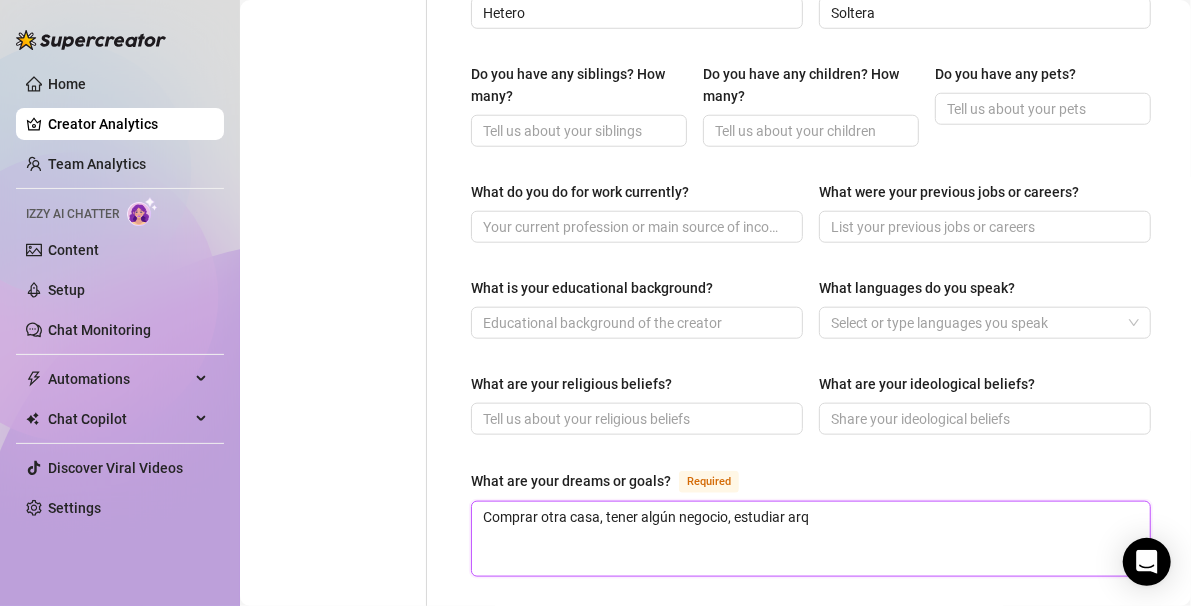 type 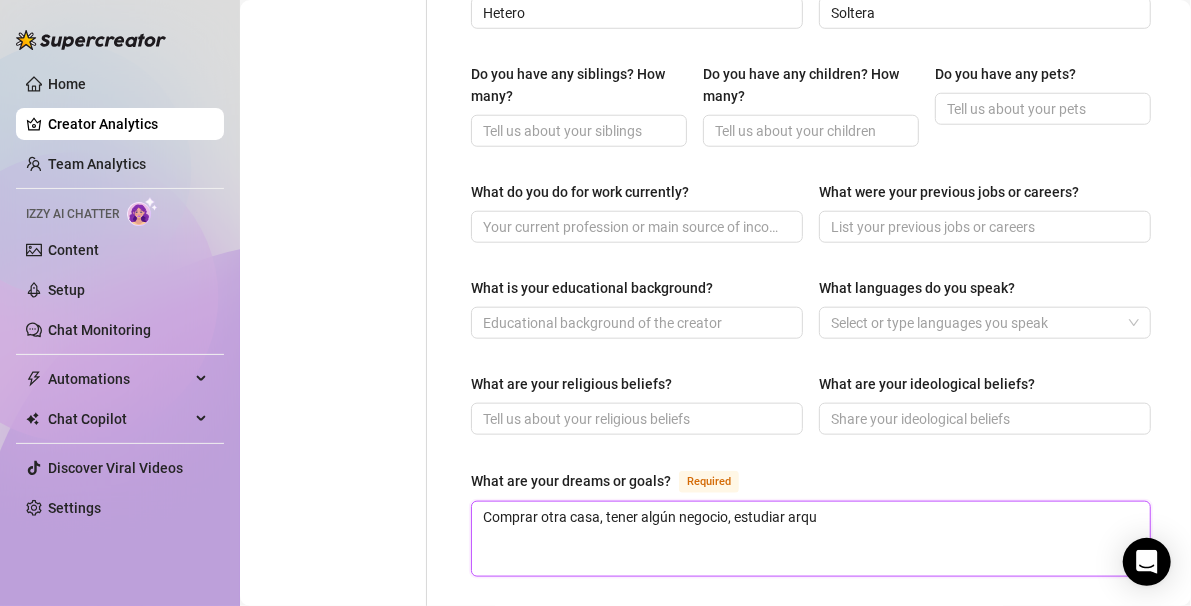 type 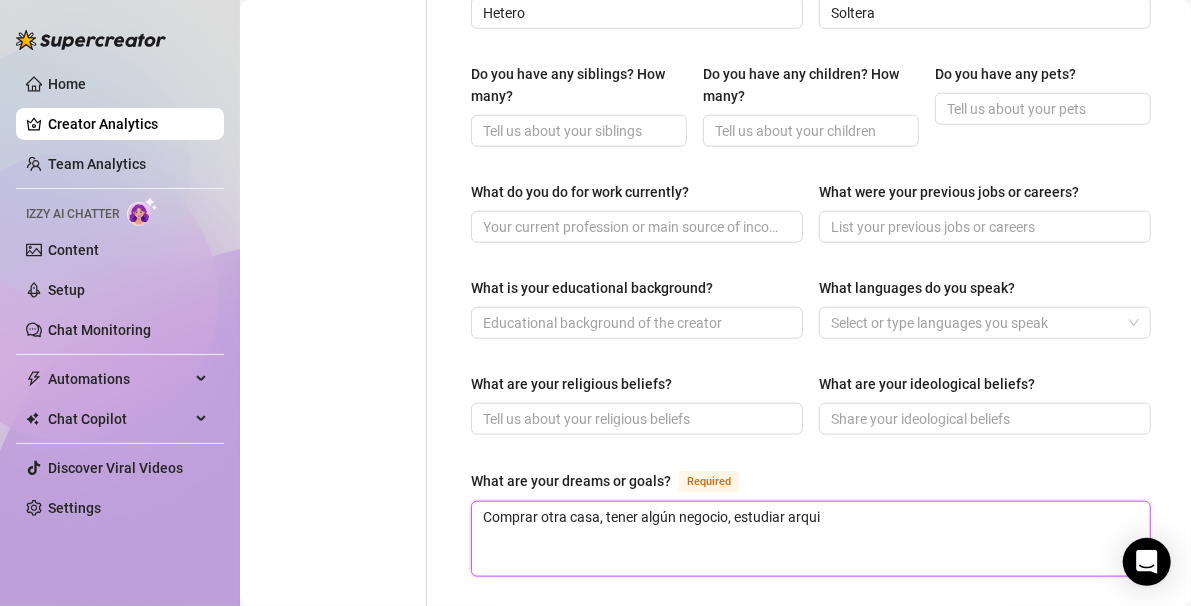 type 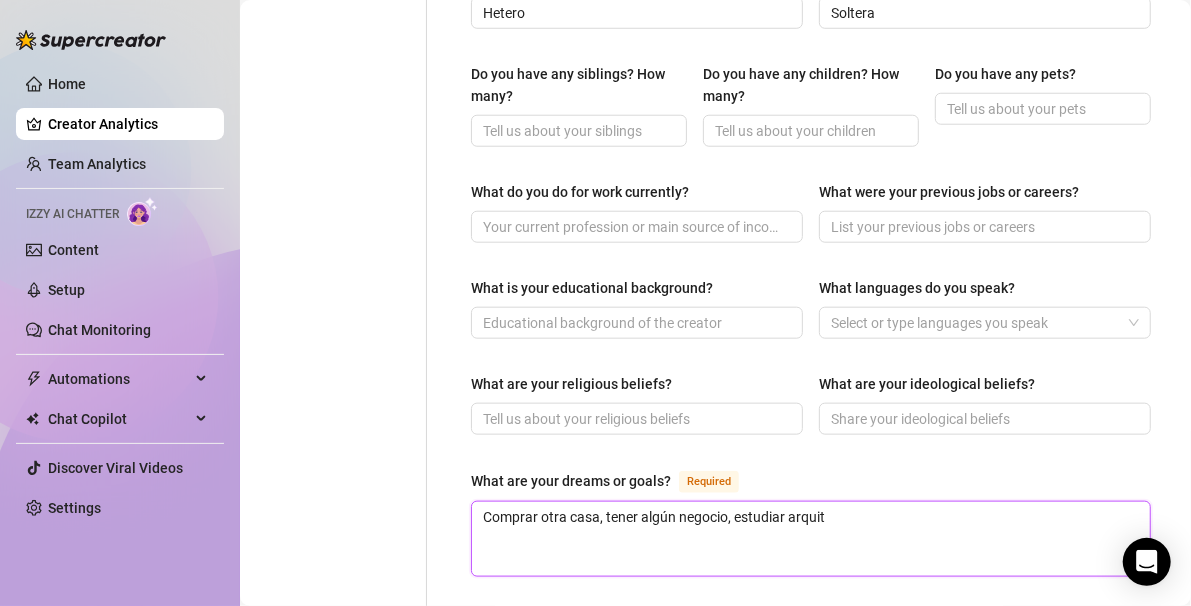 type 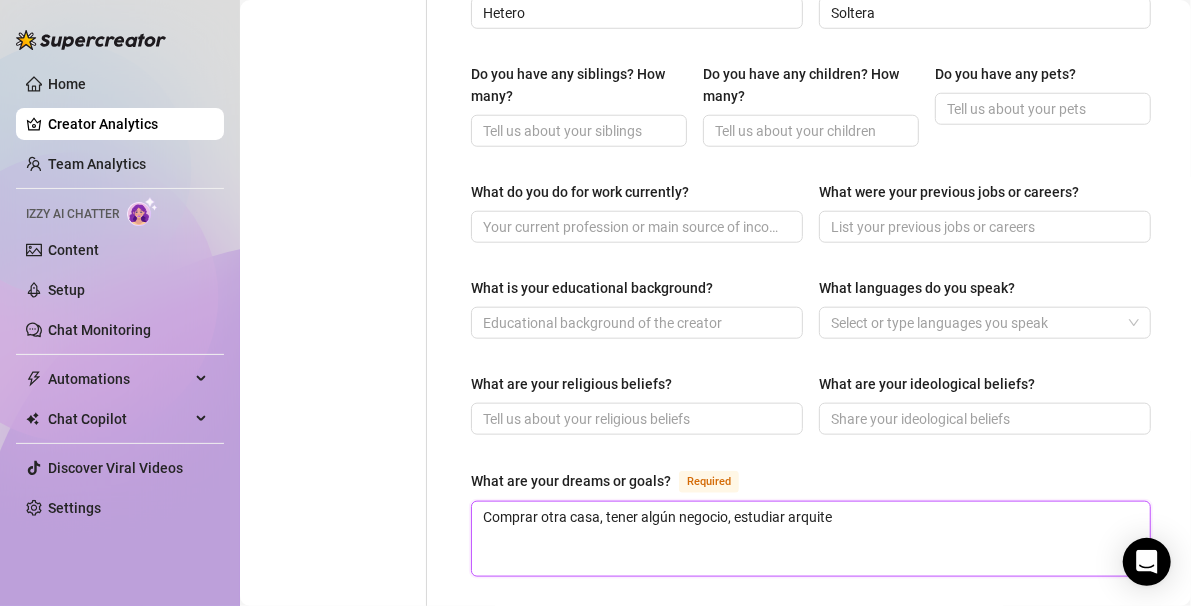 type 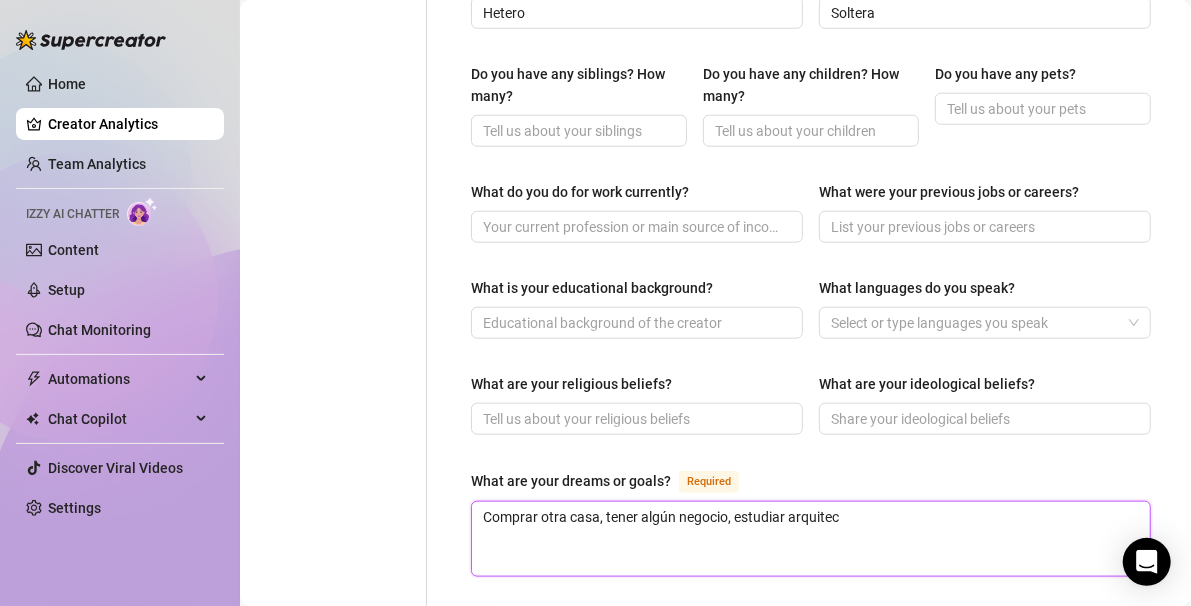 type 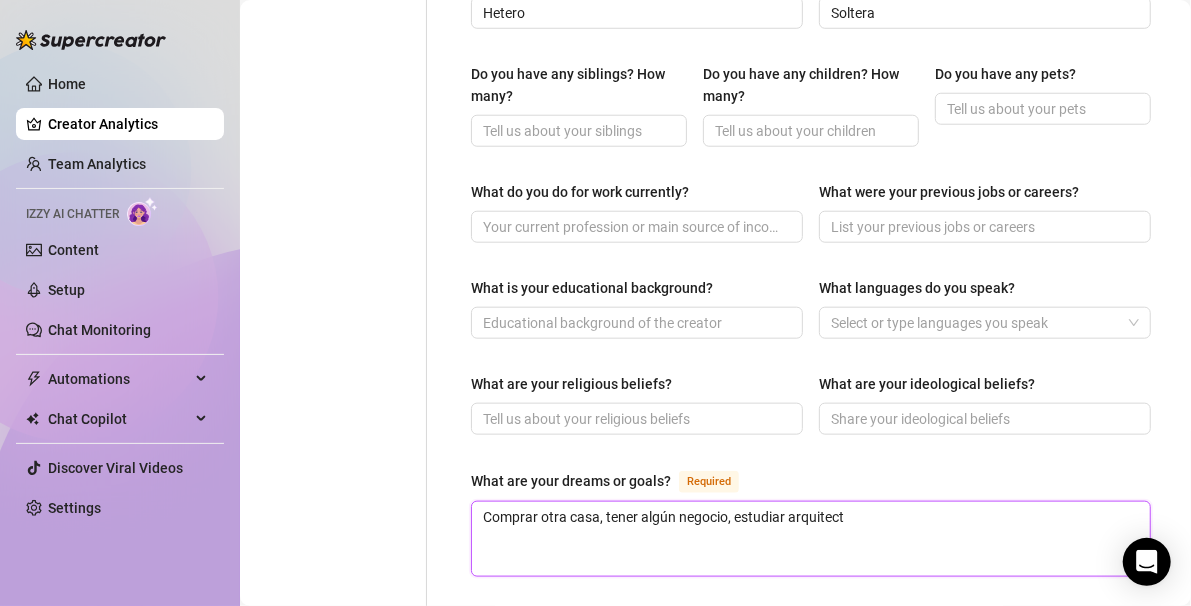 type 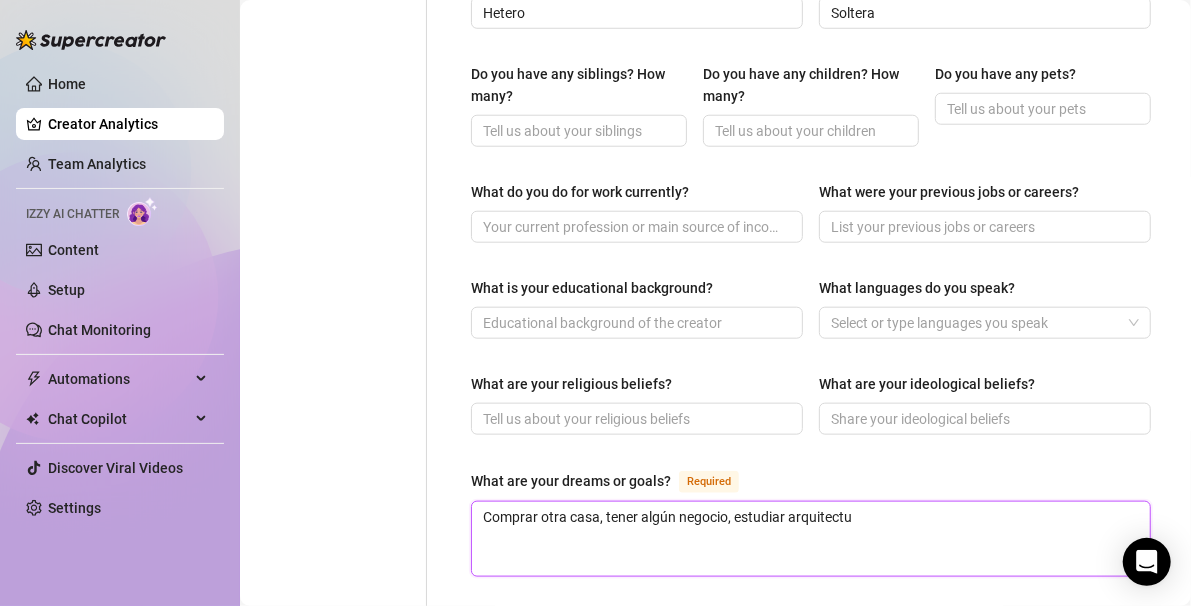 type 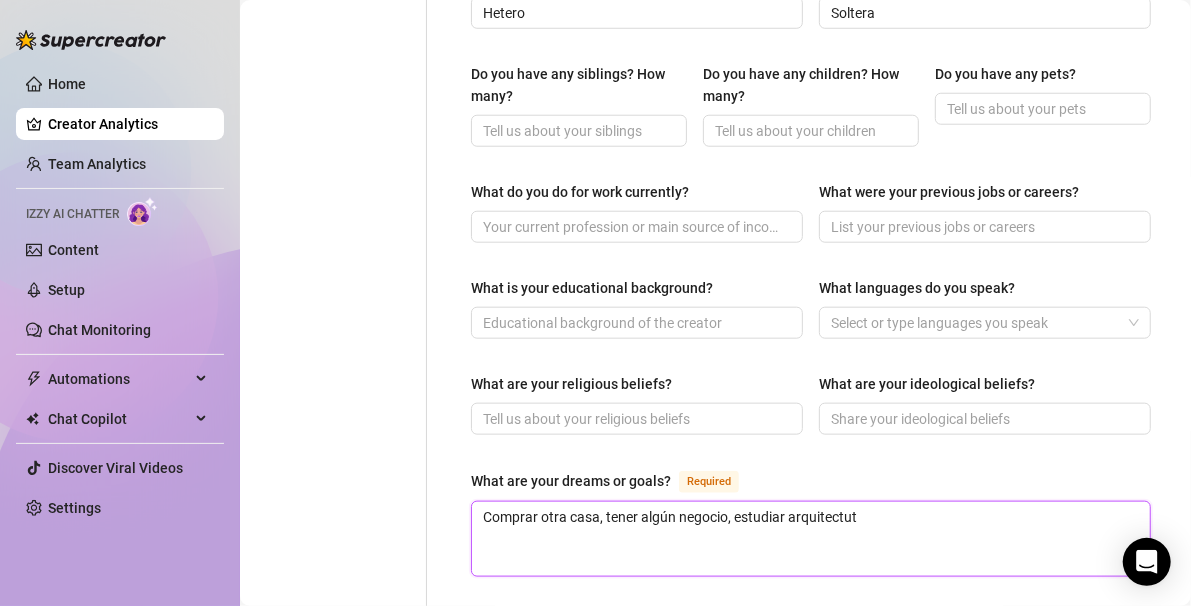 type 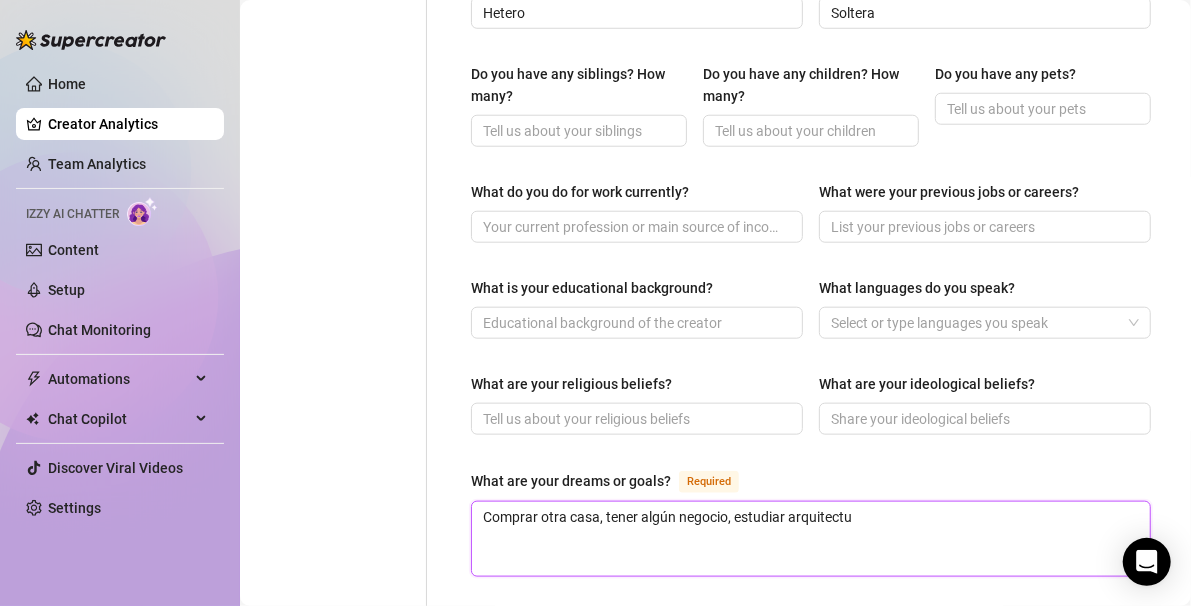 type 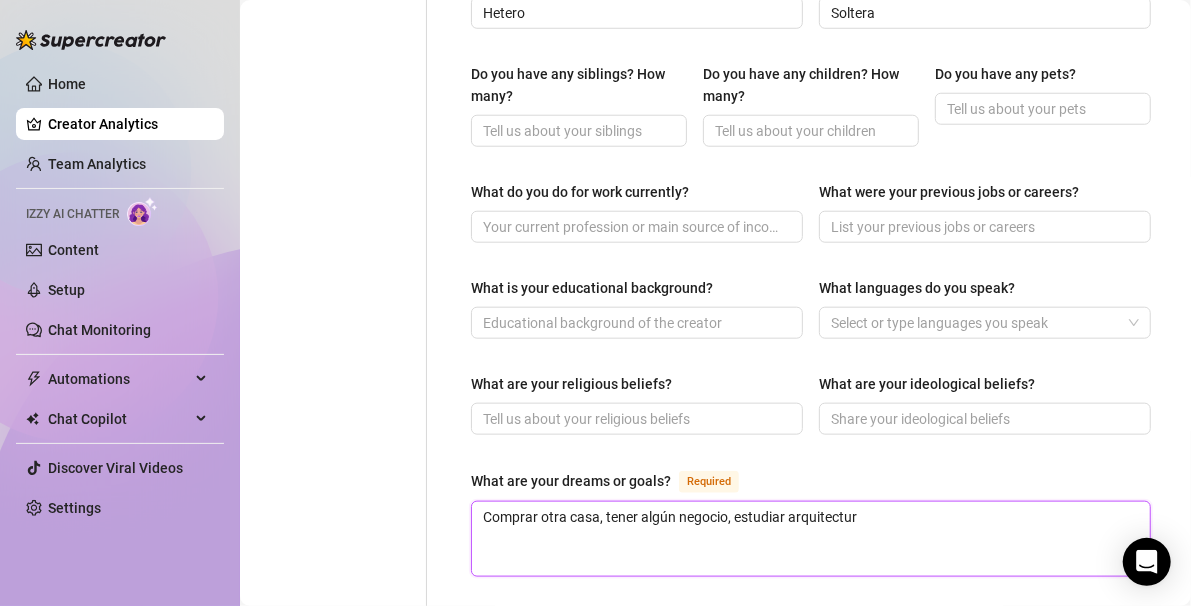 type 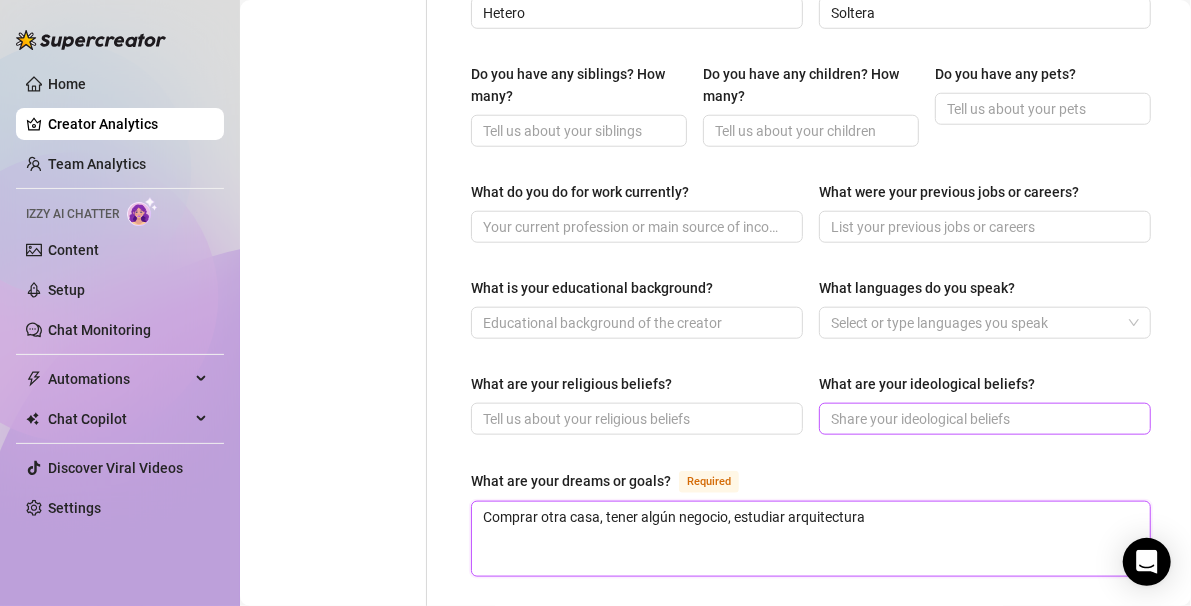 type on "Comprar otra casa, tener algún negocio, estudiar arquitectura" 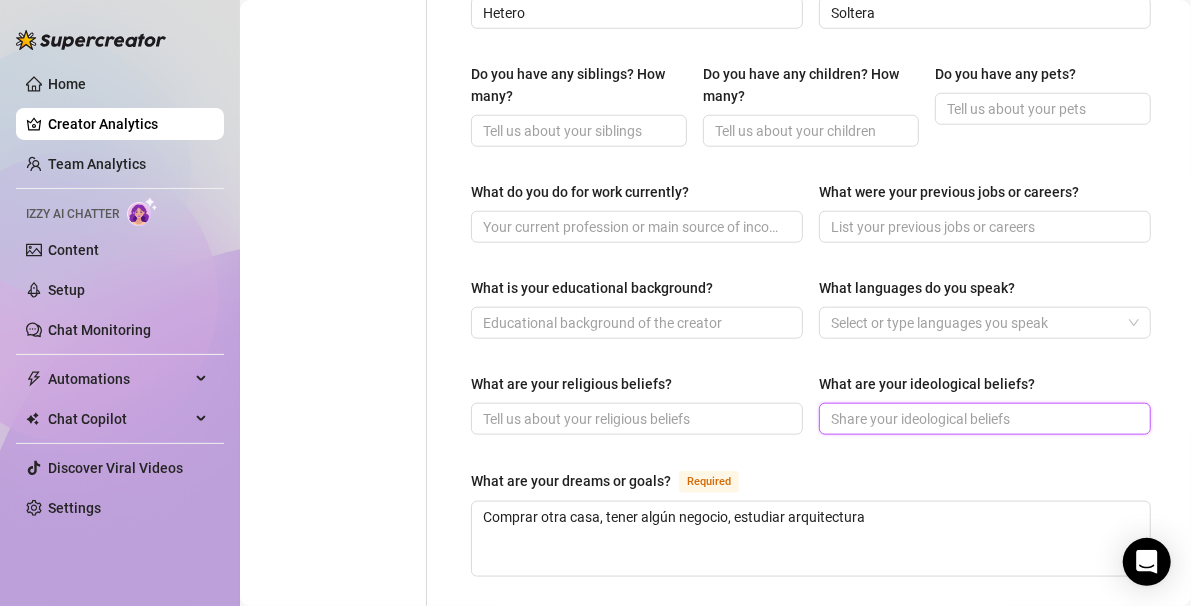 click on "What are your ideological beliefs?" at bounding box center (983, 419) 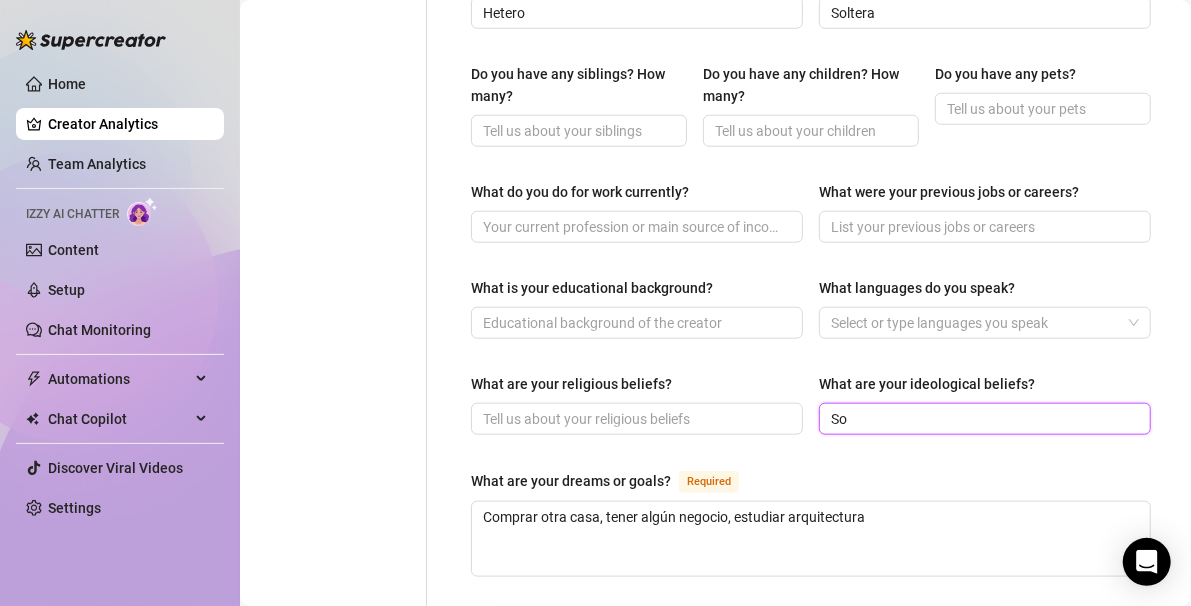 type on "S" 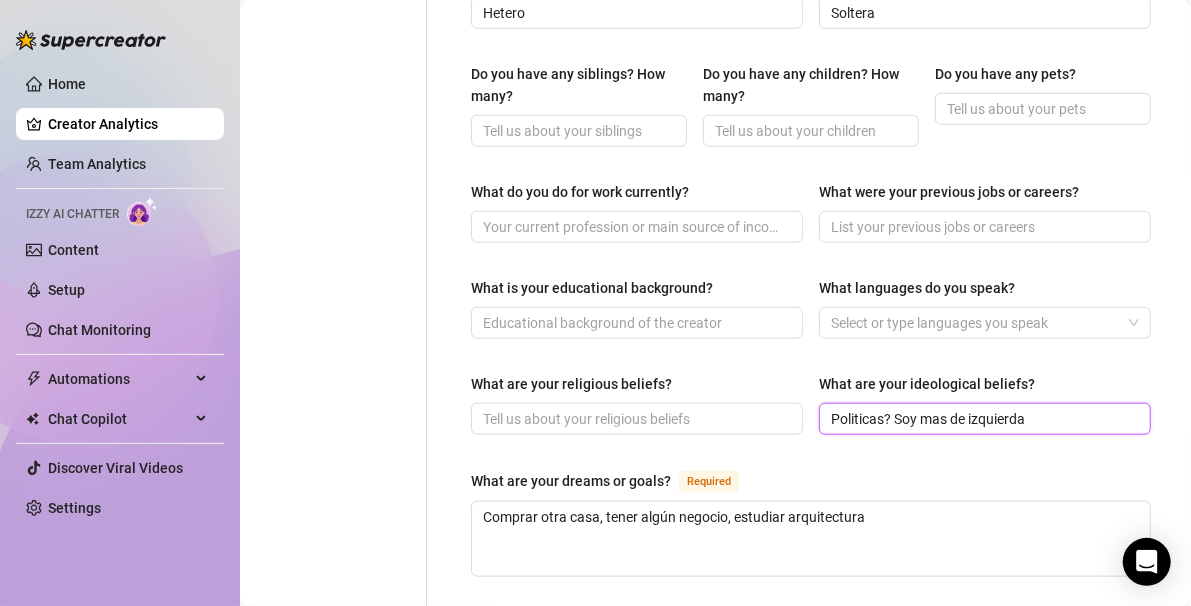 click on "Politicas? Soy mas de izquierda" at bounding box center [983, 419] 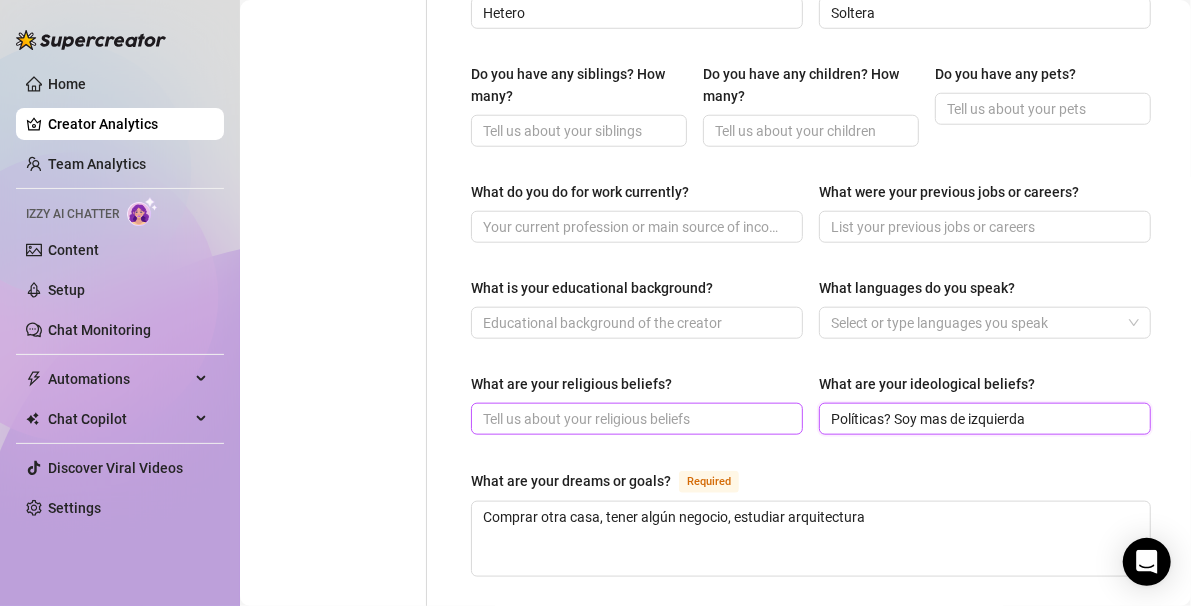 type on "Políticas? Soy mas de izquierda" 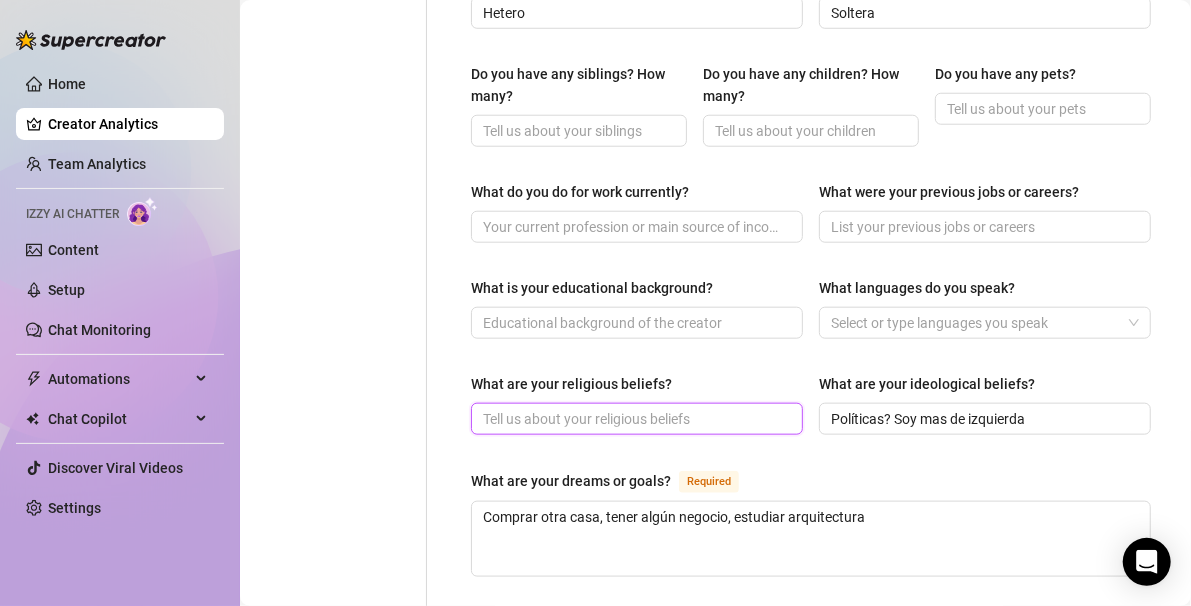 click on "What are your religious beliefs?" at bounding box center (635, 419) 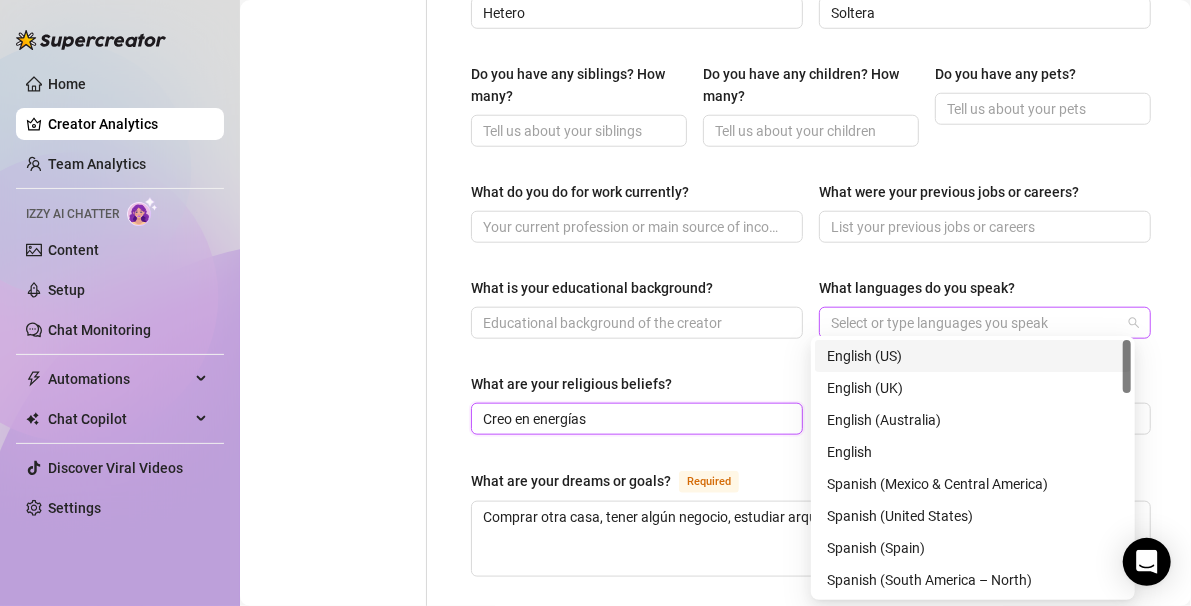 click at bounding box center (974, 323) 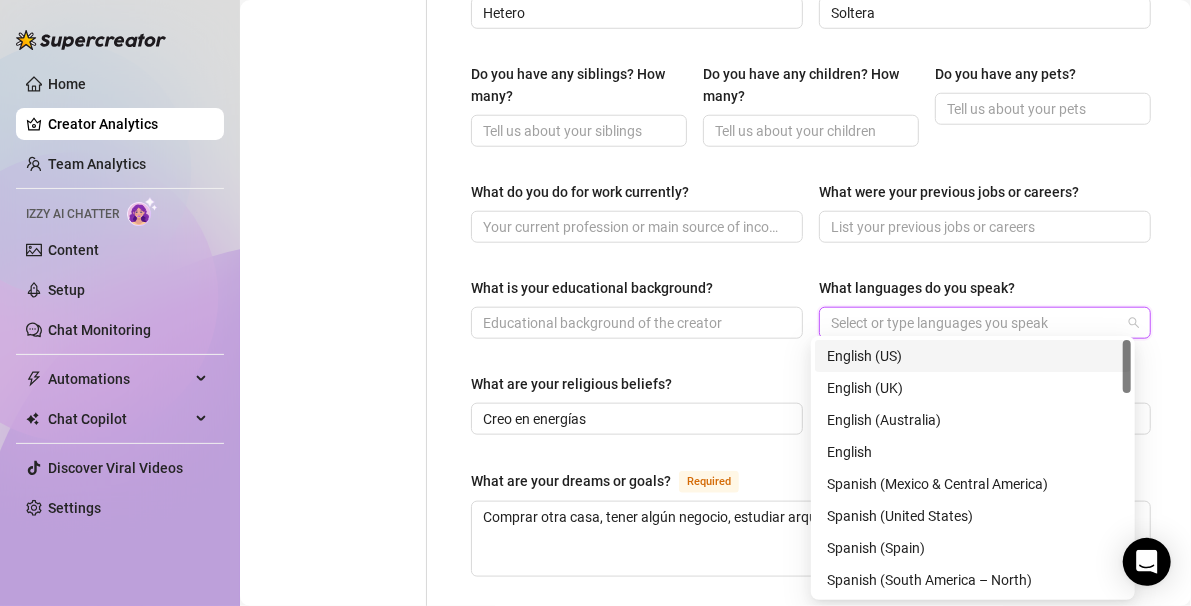 click on "English (US)" at bounding box center [973, 356] 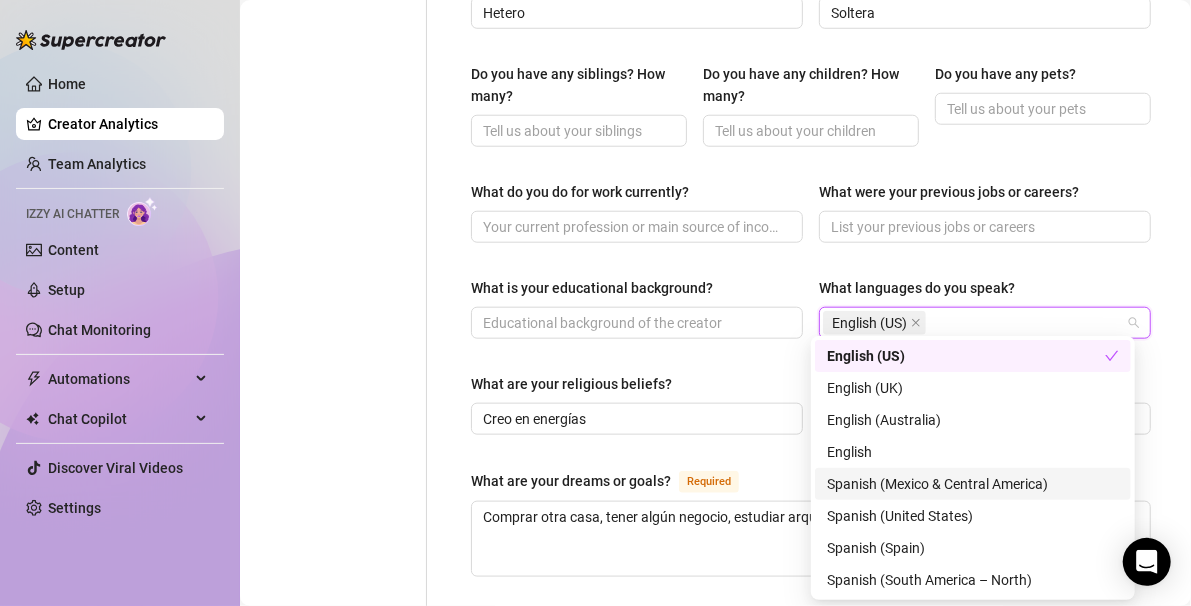click on "Spanish (Mexico & Central America)" at bounding box center (973, 484) 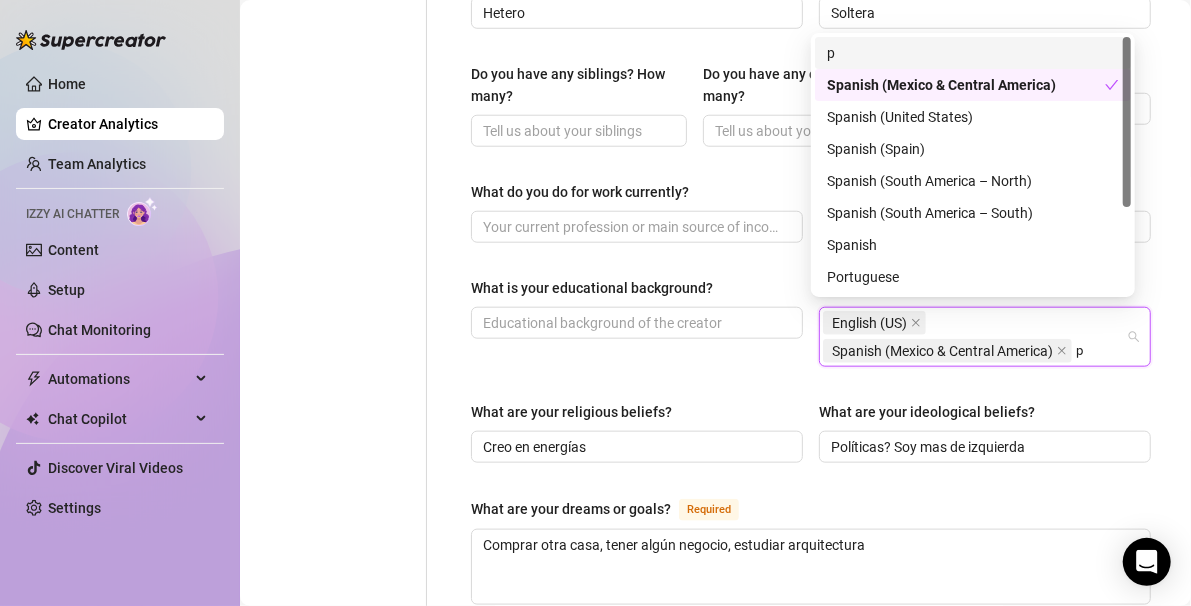 type on "po" 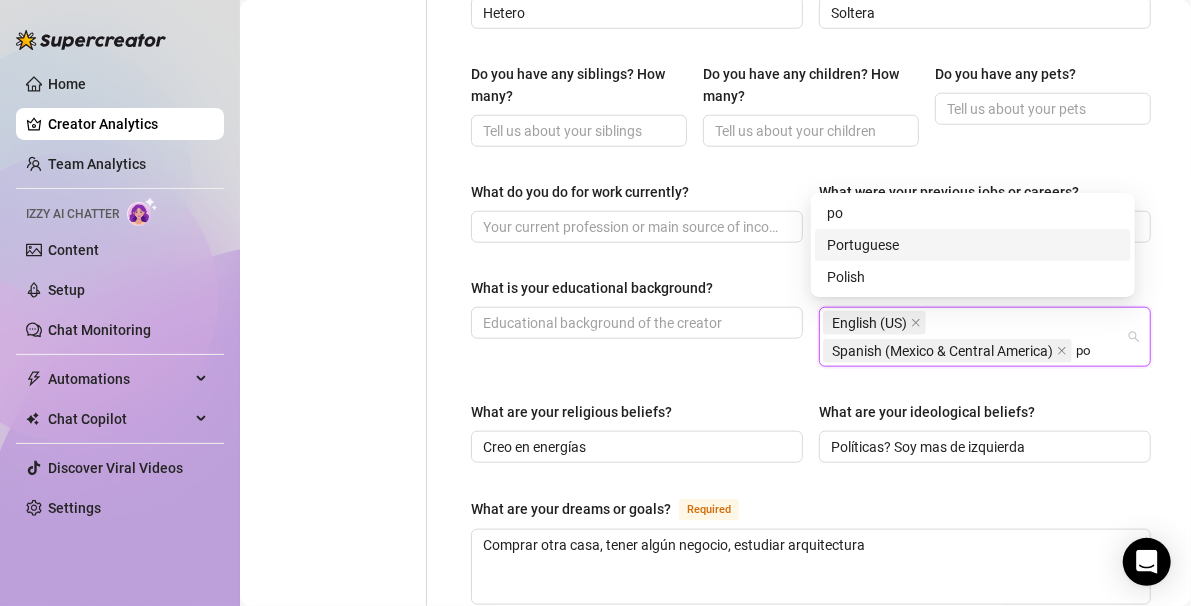 click on "Portuguese" at bounding box center (973, 245) 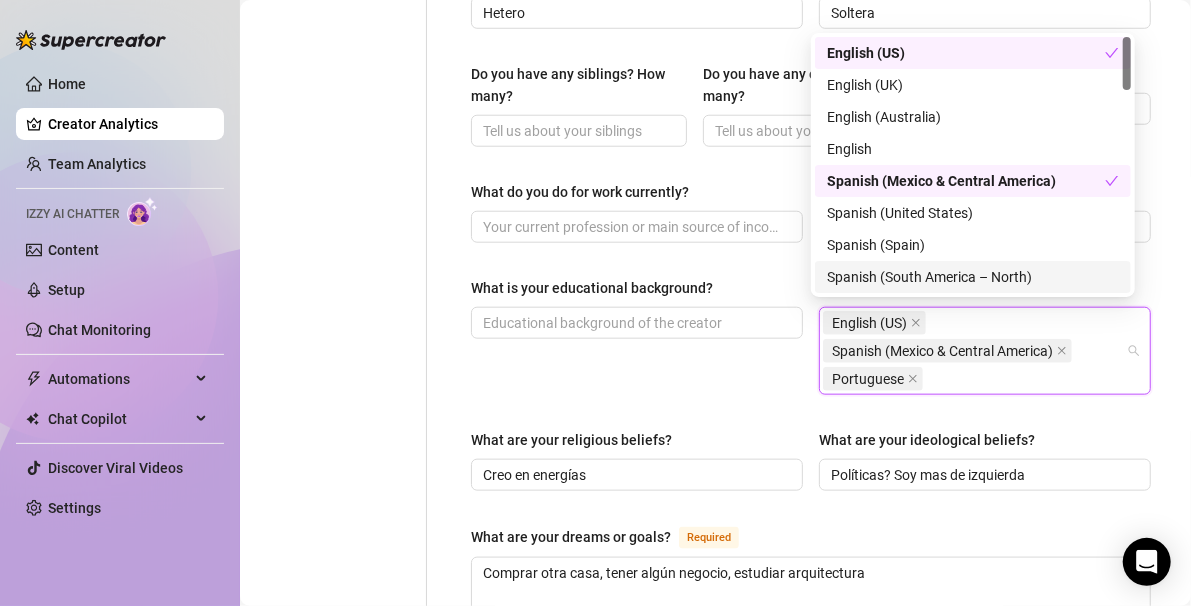 click on "What is your educational background?" at bounding box center [637, 336] 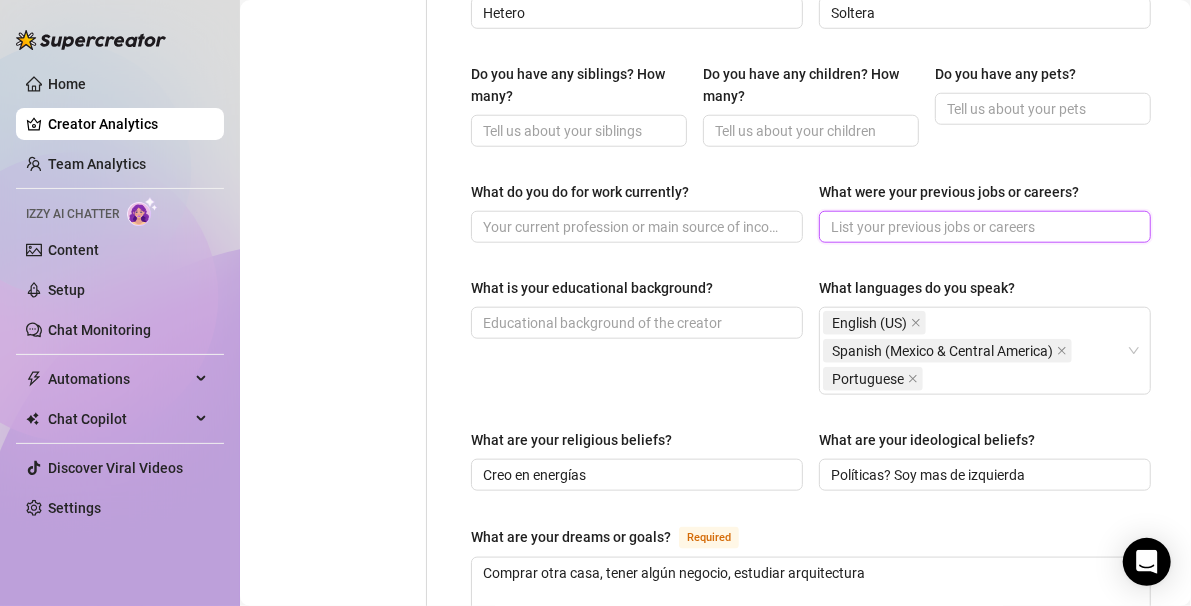 click on "What were your previous jobs or careers?" at bounding box center (983, 227) 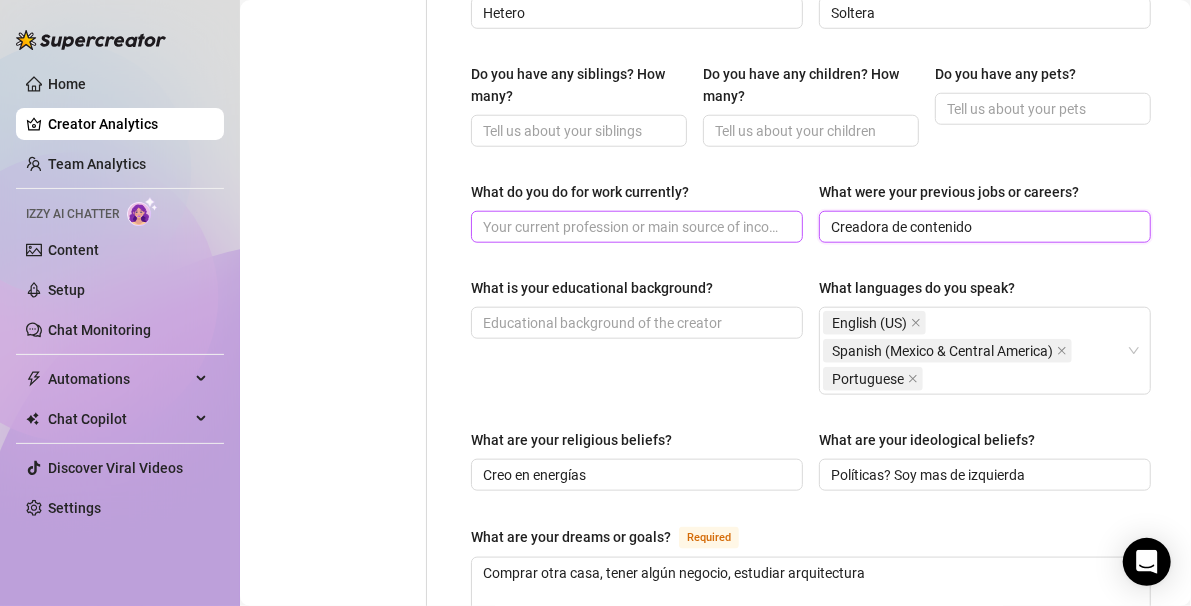 type on "Creadora de contenido" 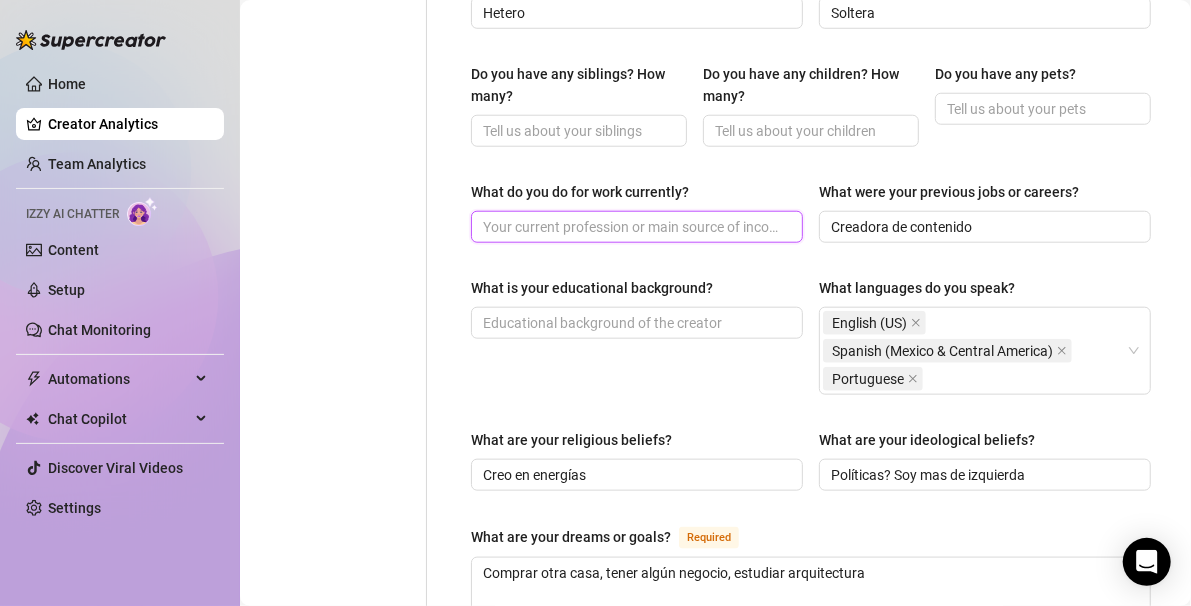 click on "What do you do for work currently?" at bounding box center (635, 227) 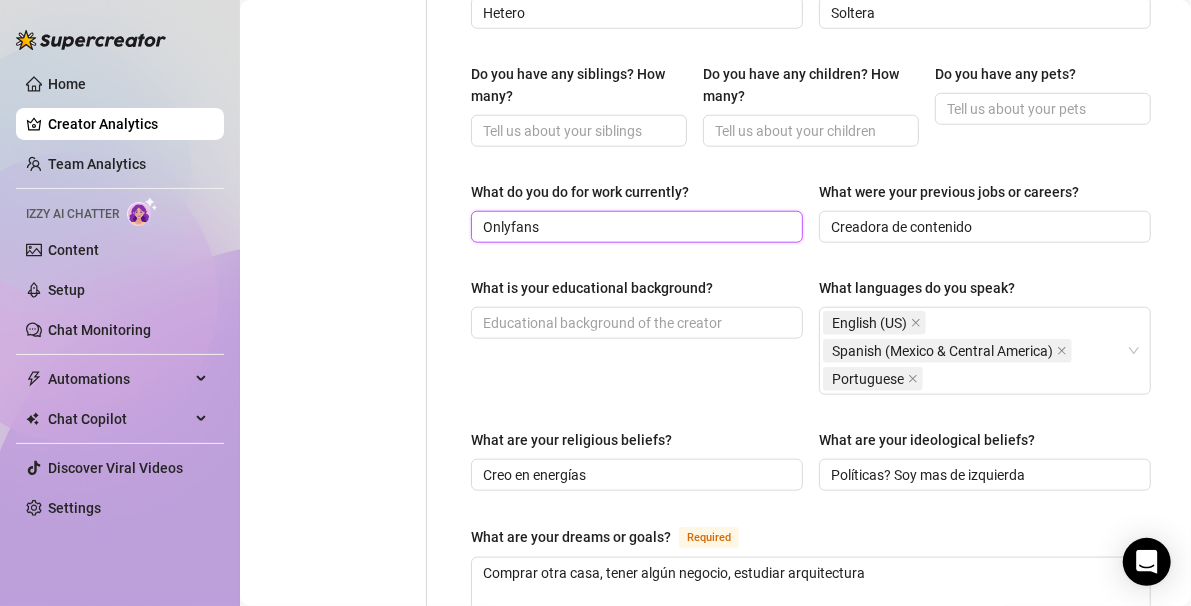 type on "Onlyfans" 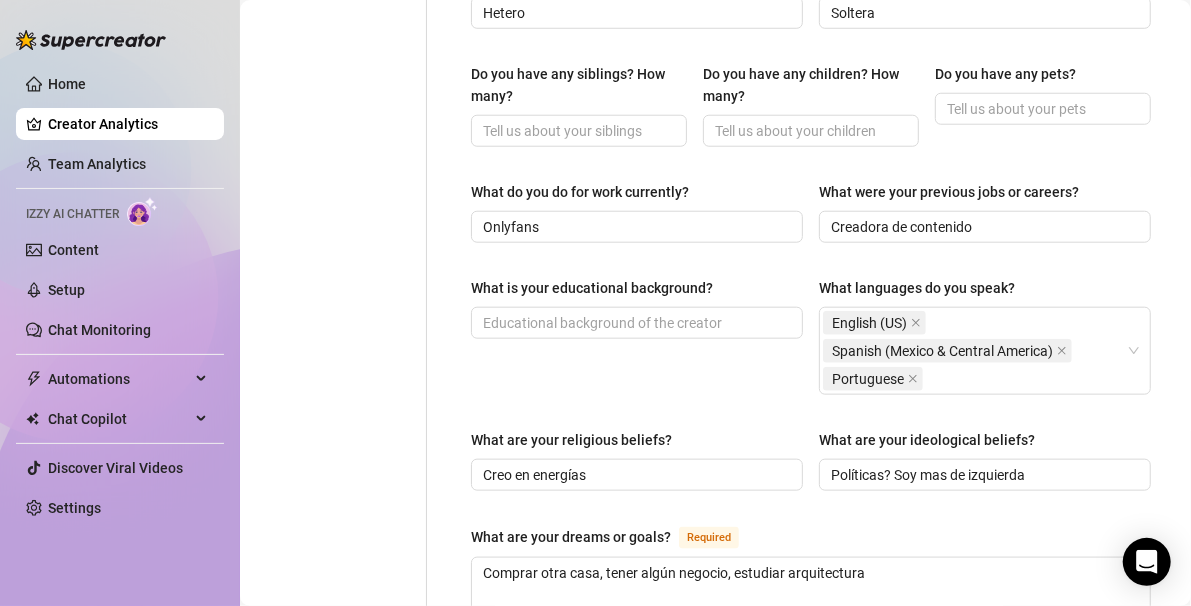 click on "Name Required [FIRST] [LAST] Nickname(s) [NICKNAME] Gender Required Female Male Non-Binary / Genderqueer Agender Bigender Genderfluid Other Where did you grow up? Required [COUNTRY] Where is your current homebase? (City/Area of your home) Required [COUNTRY] What is your timezone of your current location? If you are currently traveling, choose your current location Required [COUNTRY] ( America/Manaus ) Are you currently traveling? If so, where are you right now? what are you doing there? Birth Date Required [MONTH] 22nd, 1999 Zodiac Sign Aries Sexual Orientation Required [ORIENTATION] Relationship Status Required [STATUS] Do you have any siblings? How many? Do you have any children? How many? Do you have any pets? What do you do for work currently? Onlyfans What were your previous jobs or careers? Creadora de contenido What is your educational background? What languages do you speak? English (US) Spanish (Mexico & Central America) Portuguese   What are your religious beliefs? Creo en energías What are your ideological beliefs?" at bounding box center [811, 214] 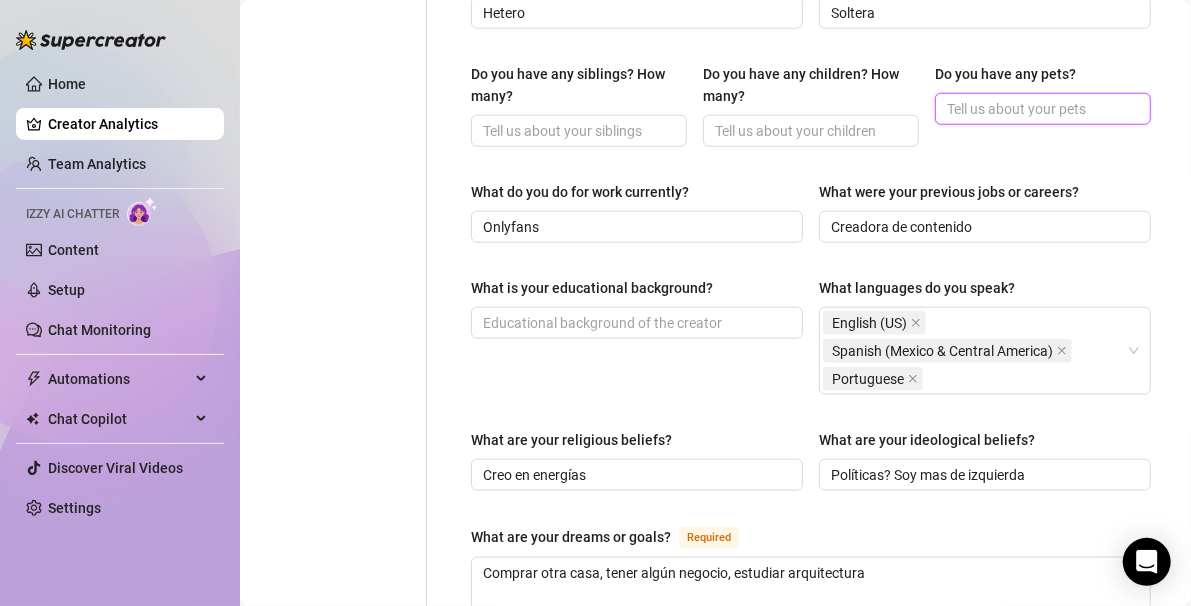 click on "Do you have any pets?" at bounding box center (1041, 109) 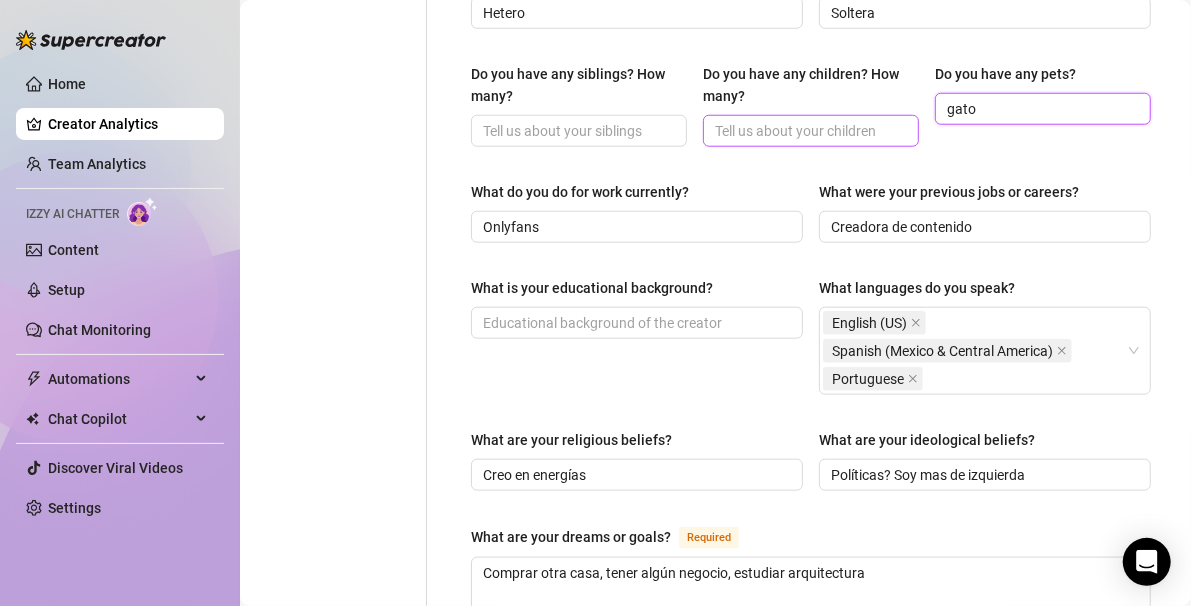 type on "gato" 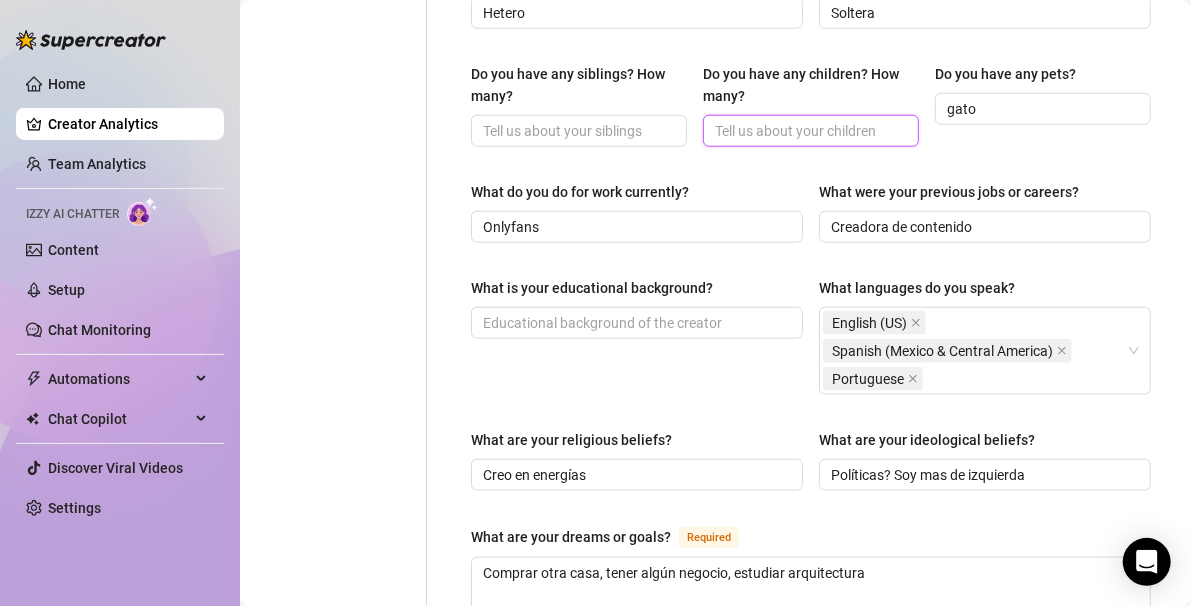 click on "Do you have any children? How many?" at bounding box center [809, 131] 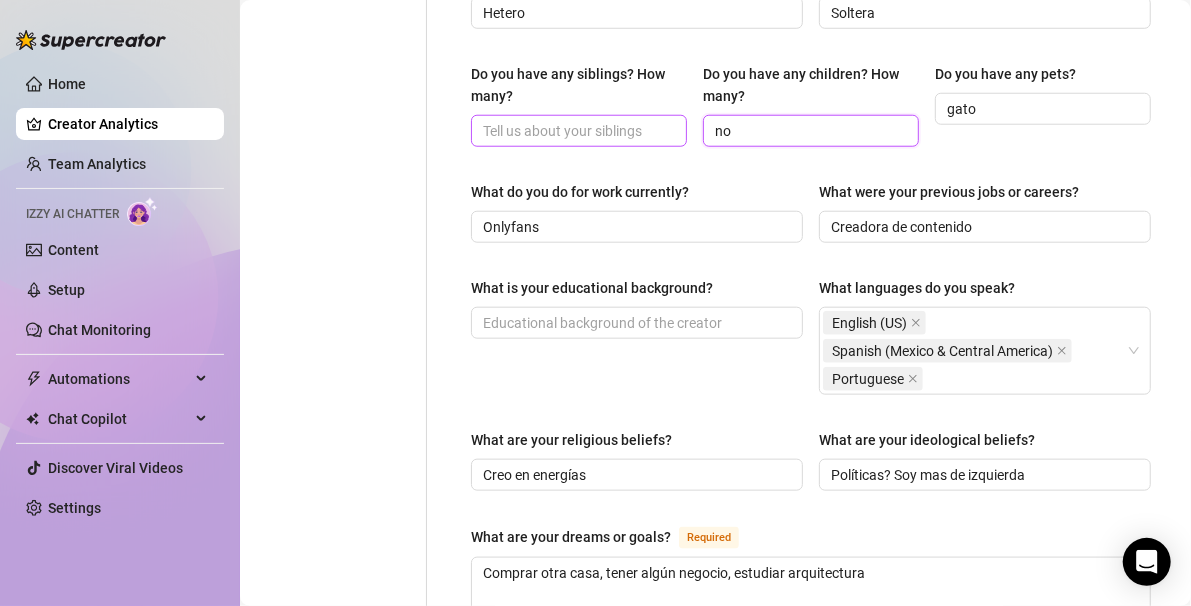 type on "no" 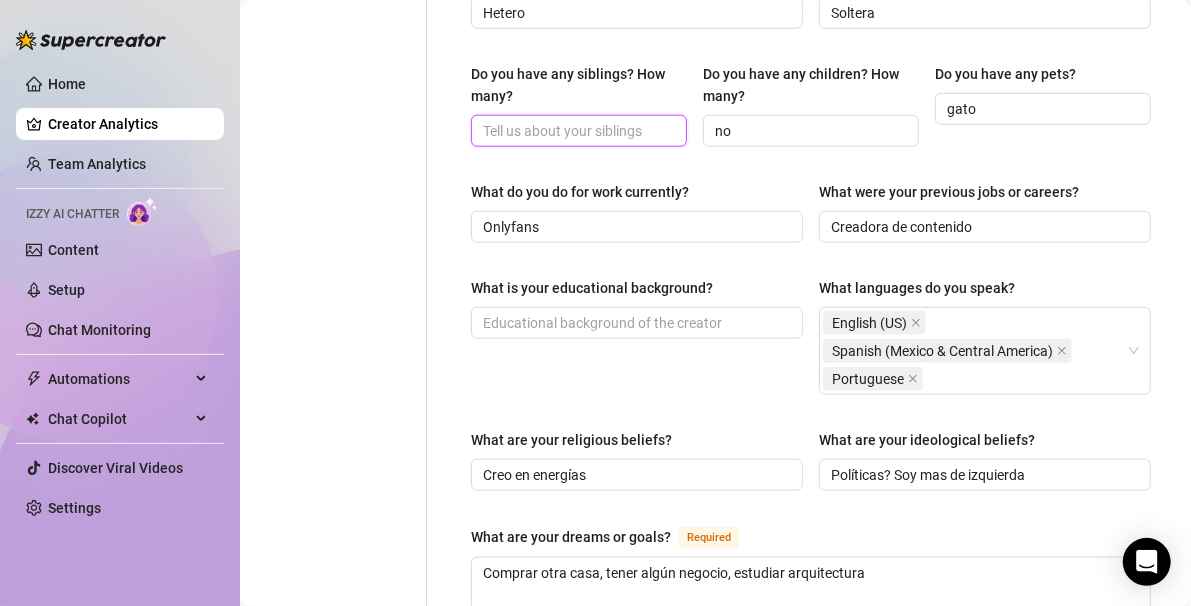 click on "Do you have any siblings? How many?" at bounding box center [577, 131] 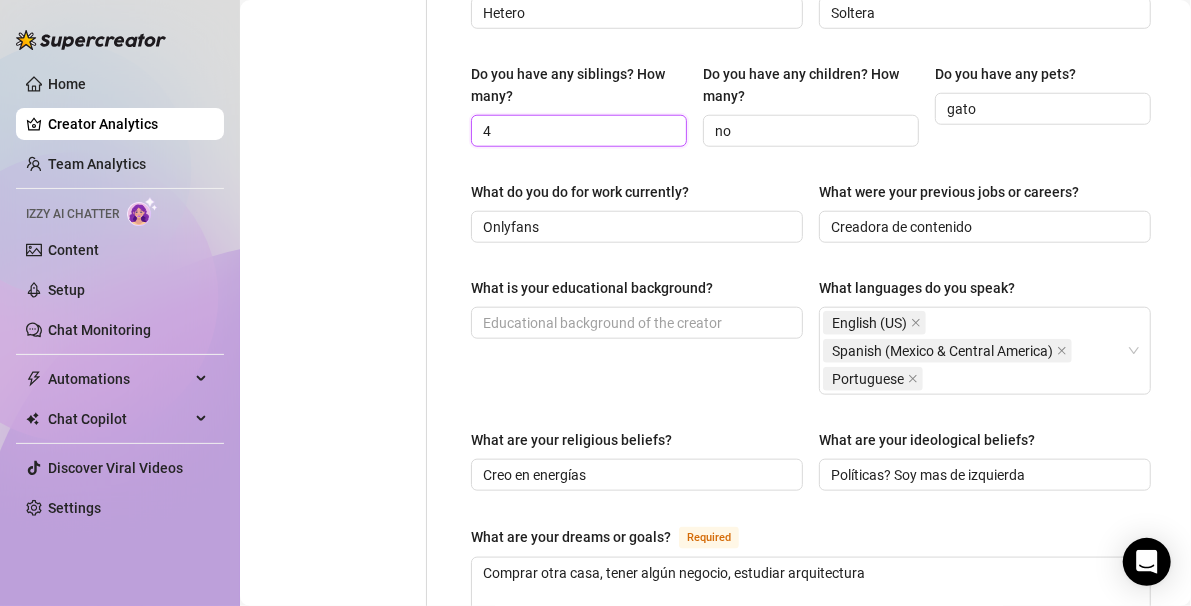 type on "4" 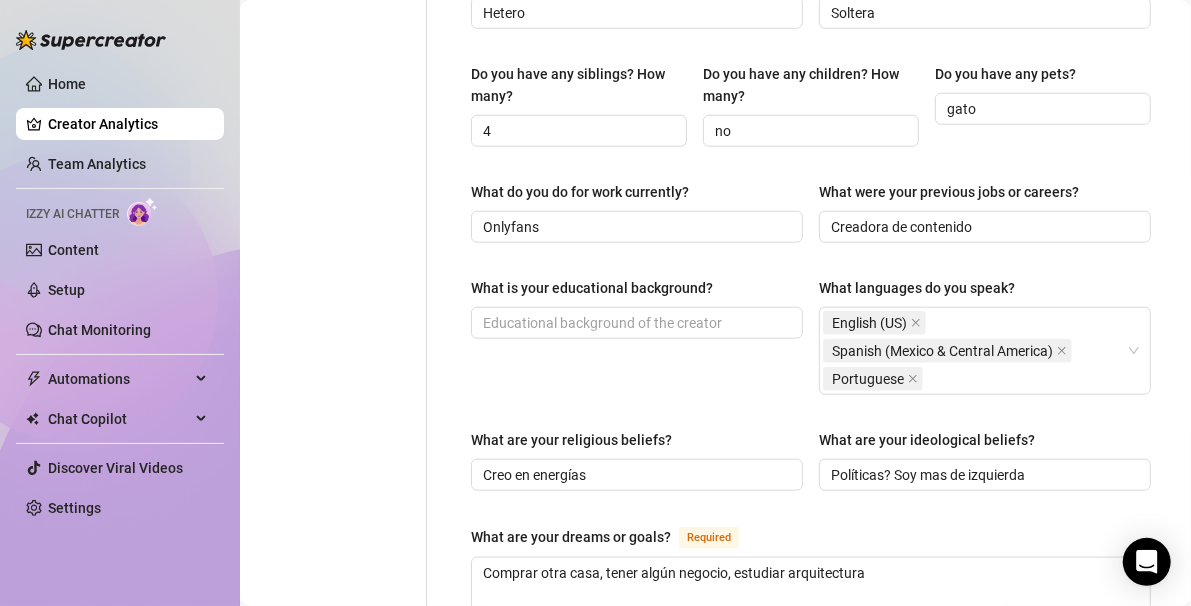 click on "Name Required [FIRST] [LAST] Nickname(s) [NICKNAME] Gender Required Female Male Non-Binary / Genderqueer Agender Bigender Genderfluid Other Where did you grow up? Required [COUNTRY] Where is your current homebase? (City/Area of your home) Required [COUNTRY] What is your timezone of your current location? If you are currently traveling, choose your current location Required [COUNTRY] ( America/Manaus ) Are you currently traveling? If so, where are you right now? what are you doing there? Birth Date Required [MONTH] 22nd, 1999 Zodiac Sign Aries Sexual Orientation Required [ORIENTATION] Relationship Status Required [STATUS] Do you have any siblings? How many? 4 Do you have any children? How many? no Do you have any pets? gato What do you do for work currently? Onlyfans What were your previous jobs or careers? Creadora de contenido What is your educational background? What languages do you speak? English (US) Spanish (Mexico & Central America) Portuguese   What are your religious beliefs? Creo en energías Required" at bounding box center [799, 214] 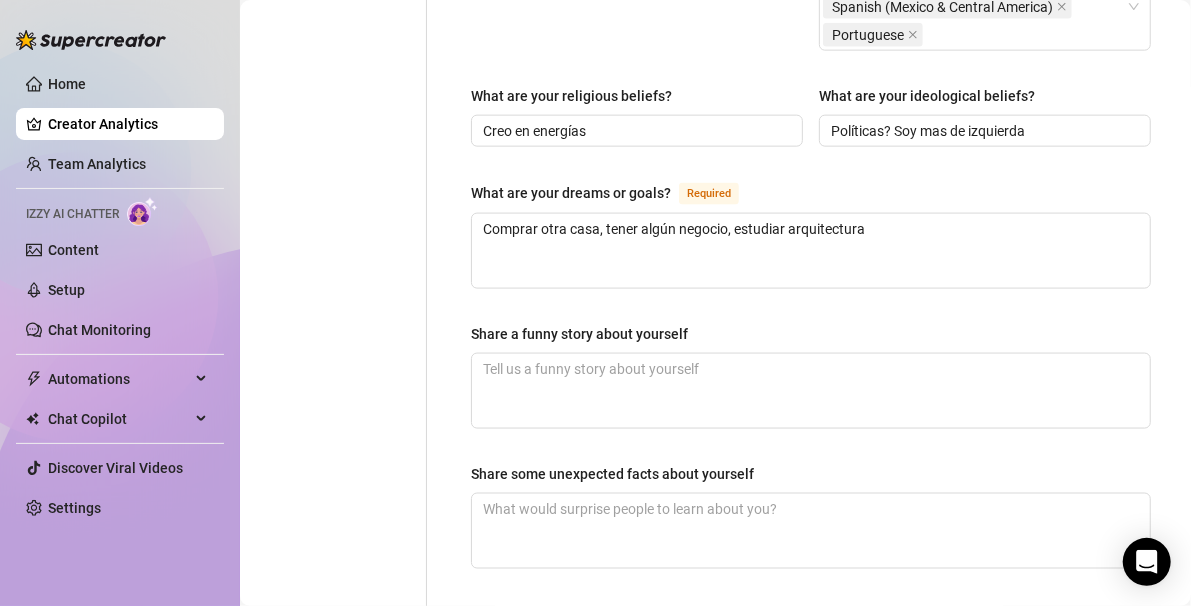 scroll, scrollTop: 1200, scrollLeft: 0, axis: vertical 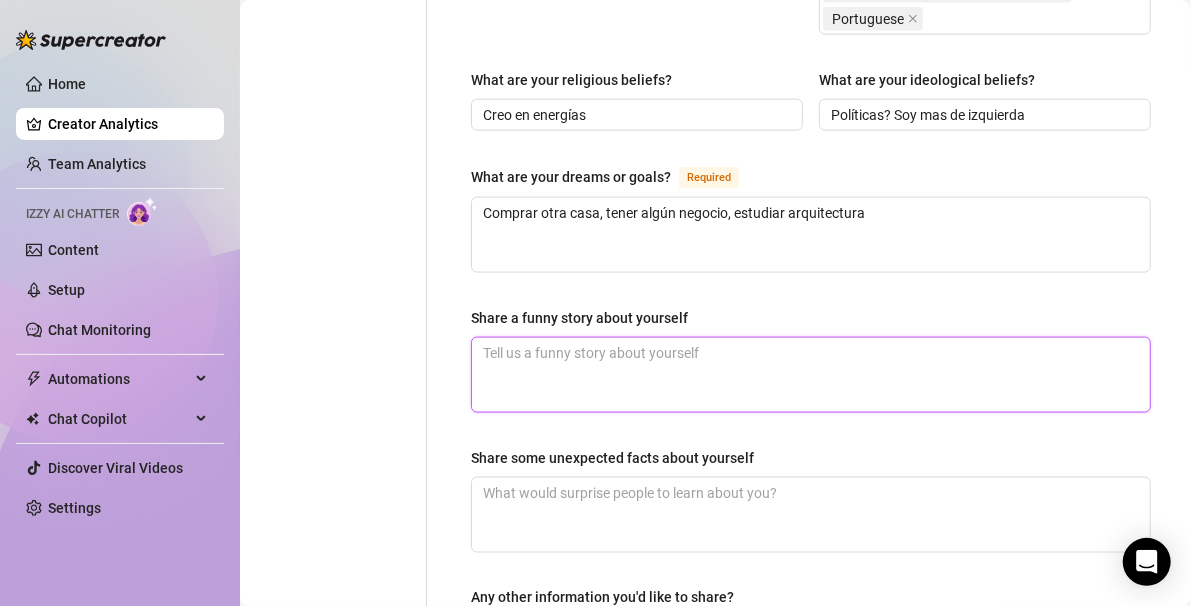 click on "Share a funny story about yourself" at bounding box center (811, 375) 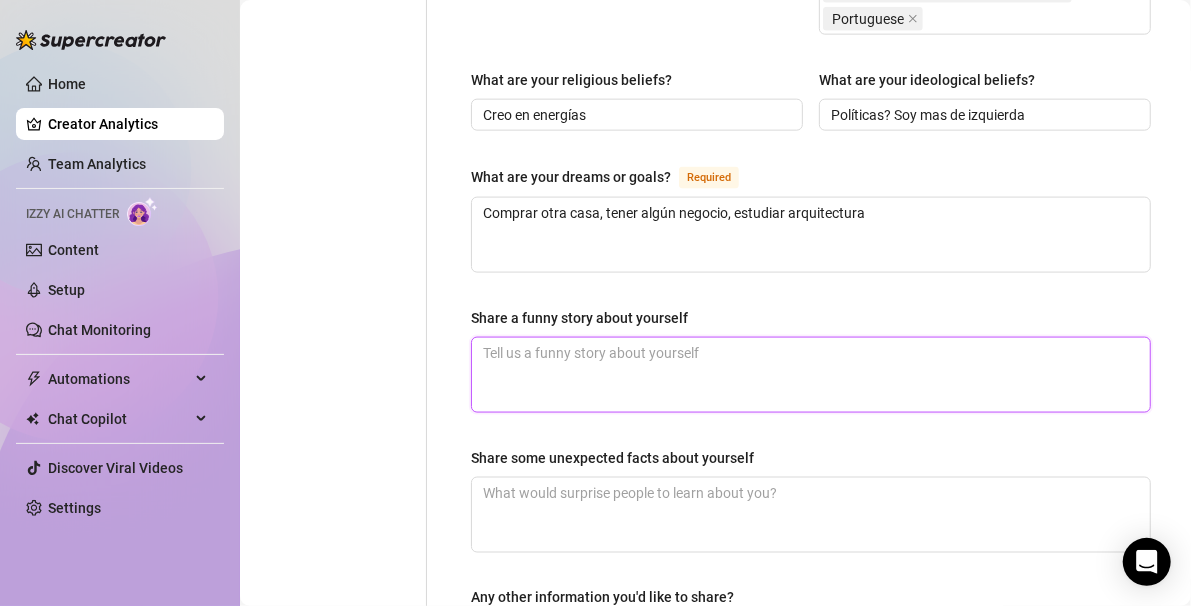 type 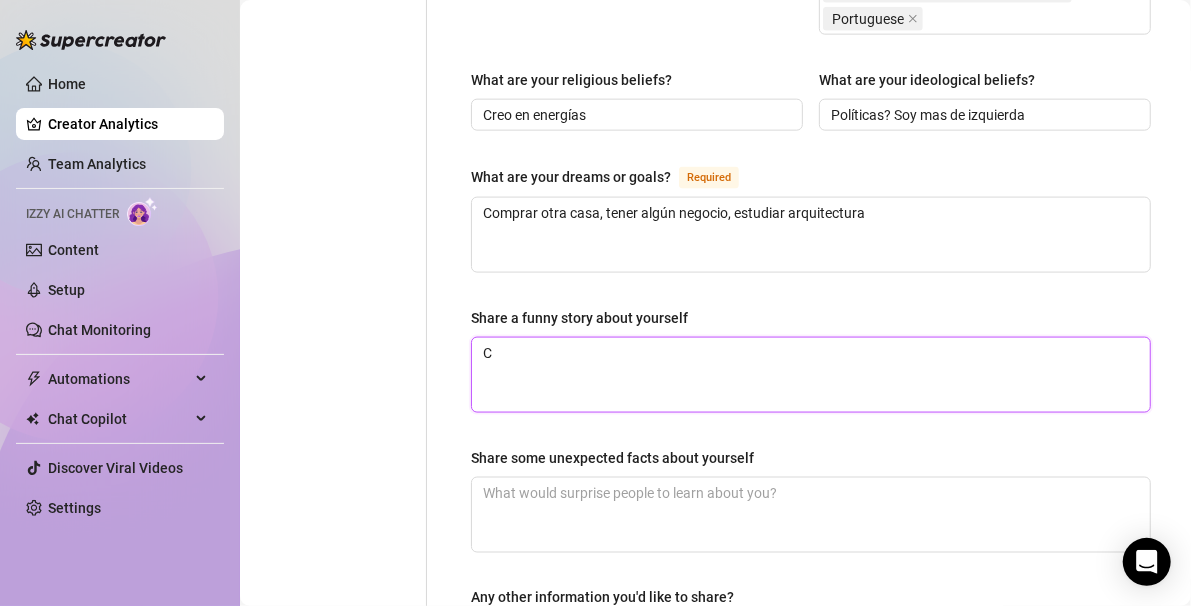 type 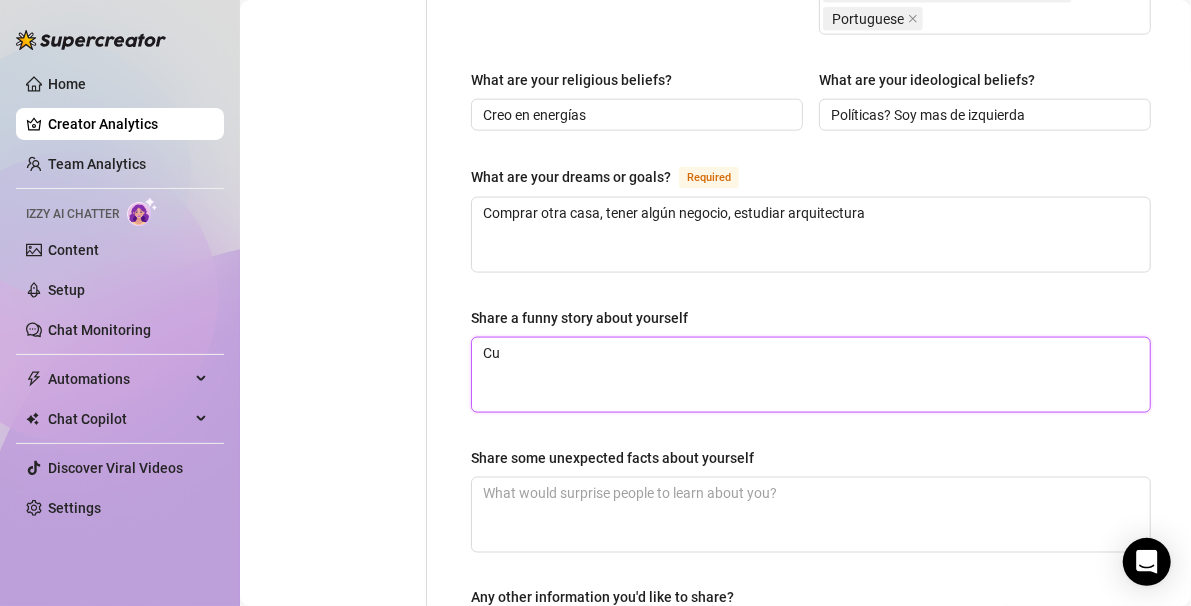 type 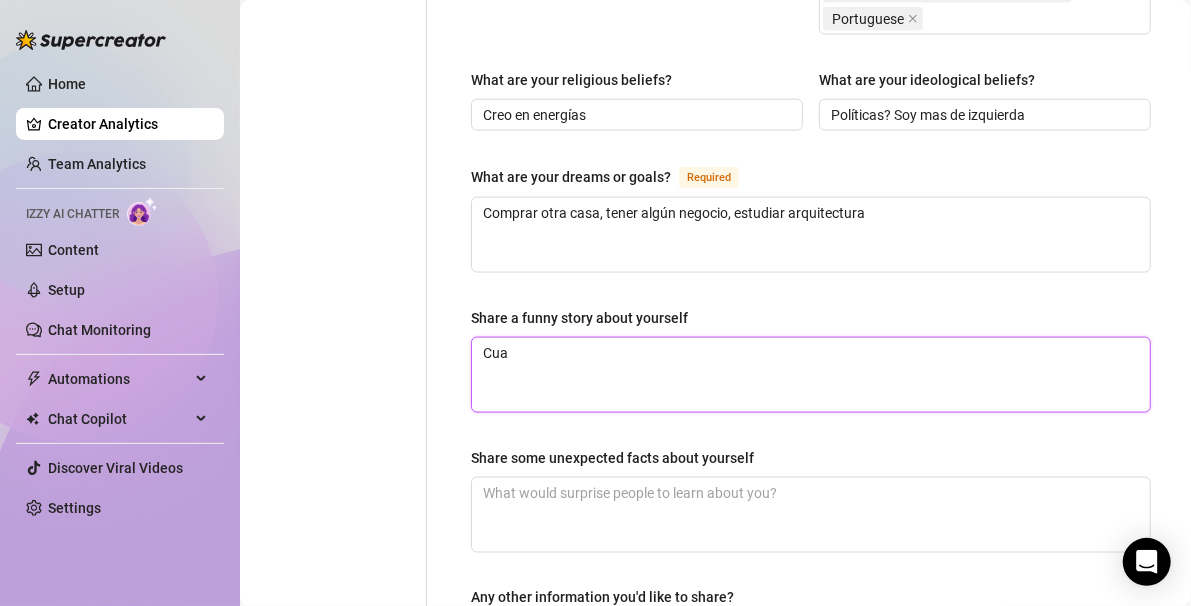 type 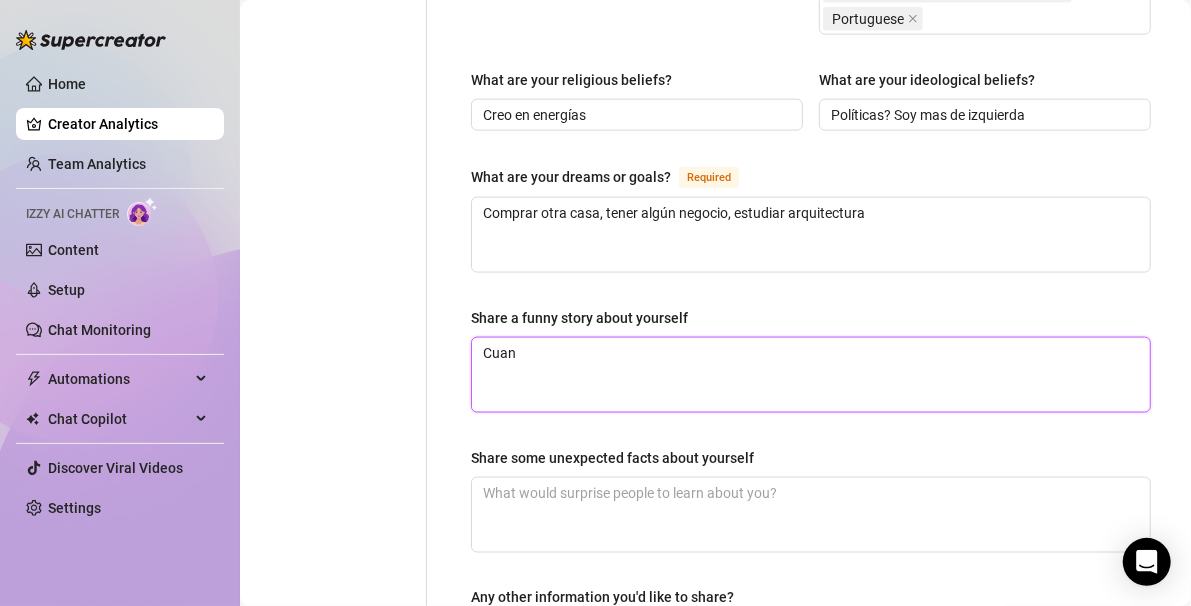 type 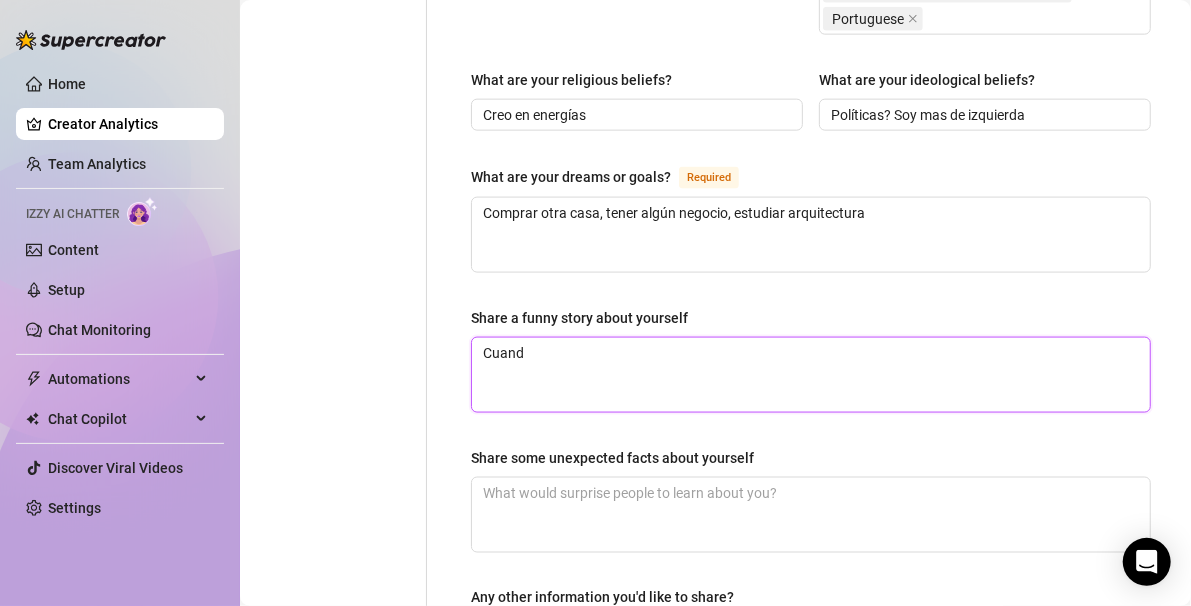 type on "Cuando" 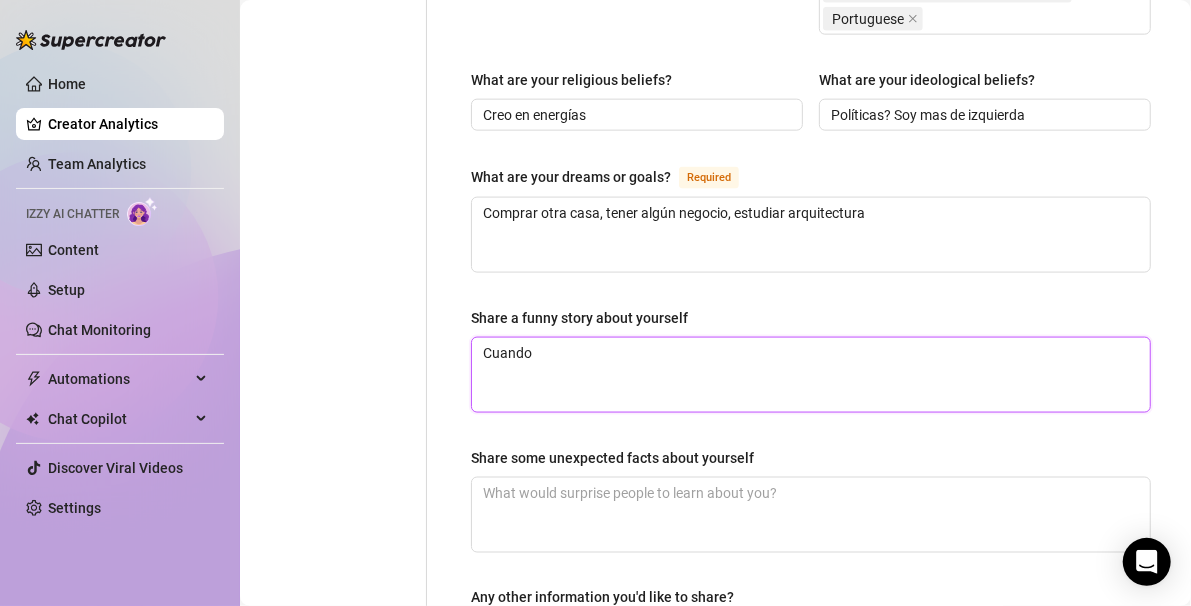 type 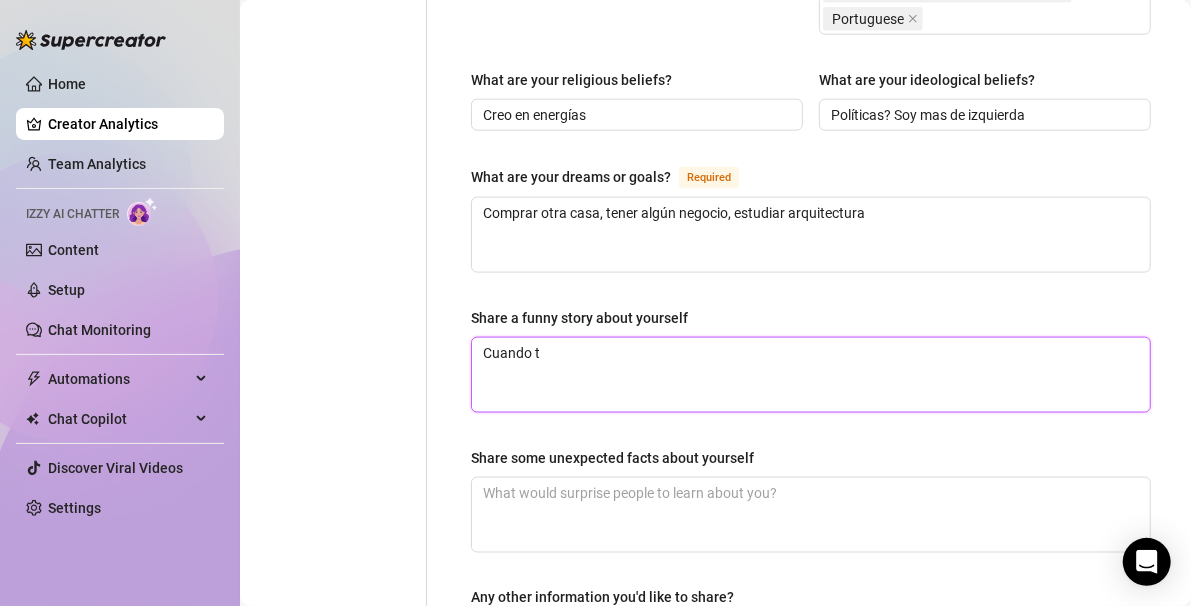 type 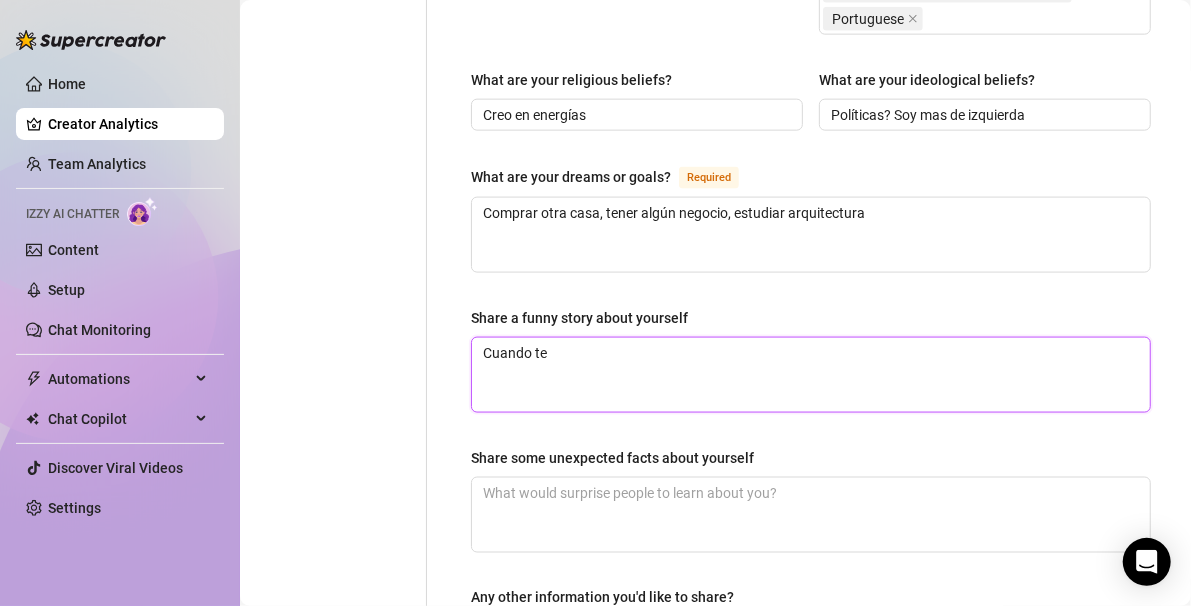 type 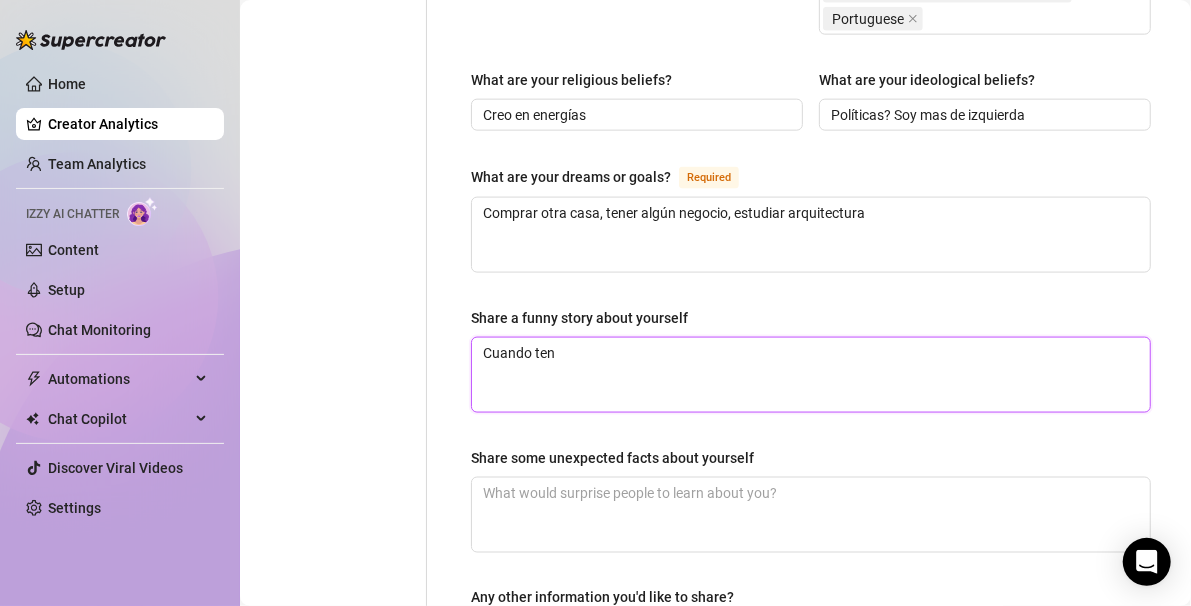 type 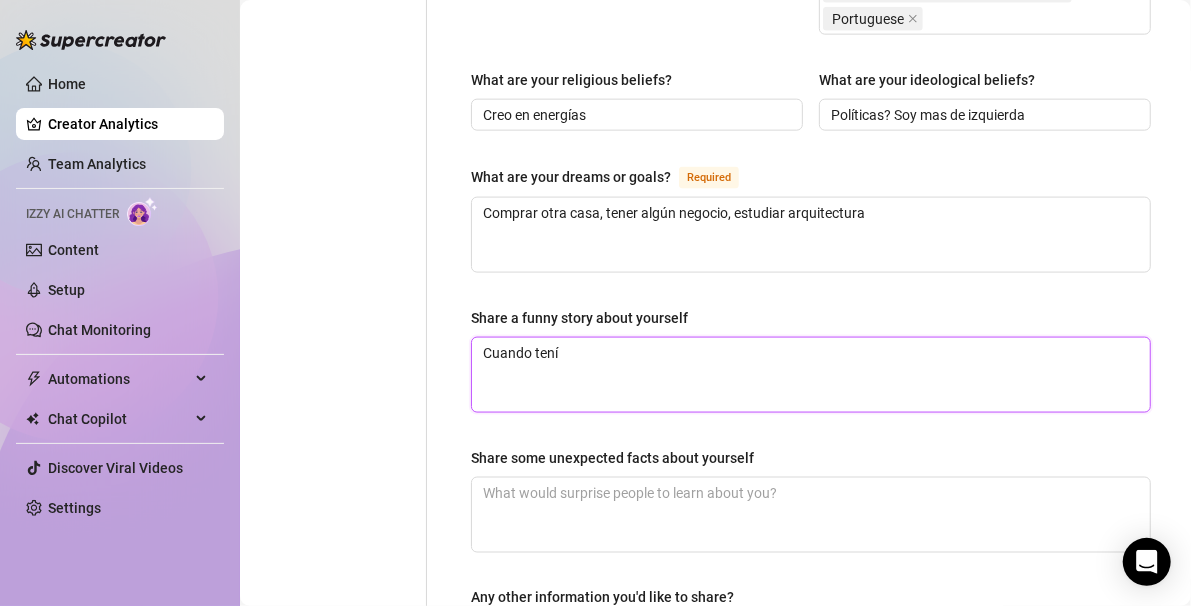 type on "Cuando tenía" 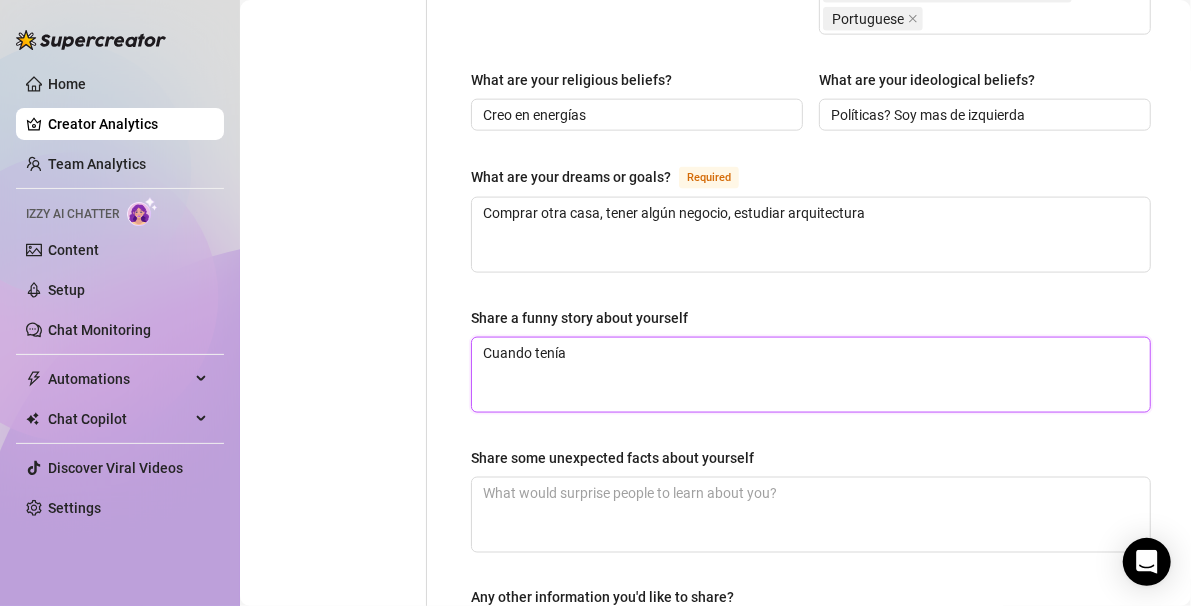 type 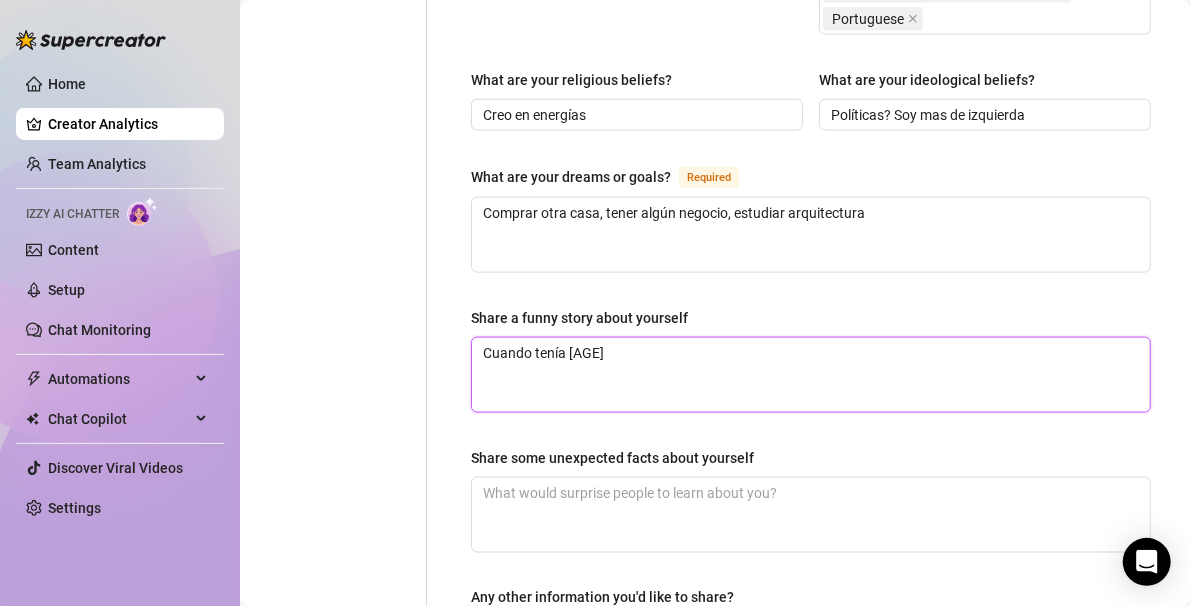 type 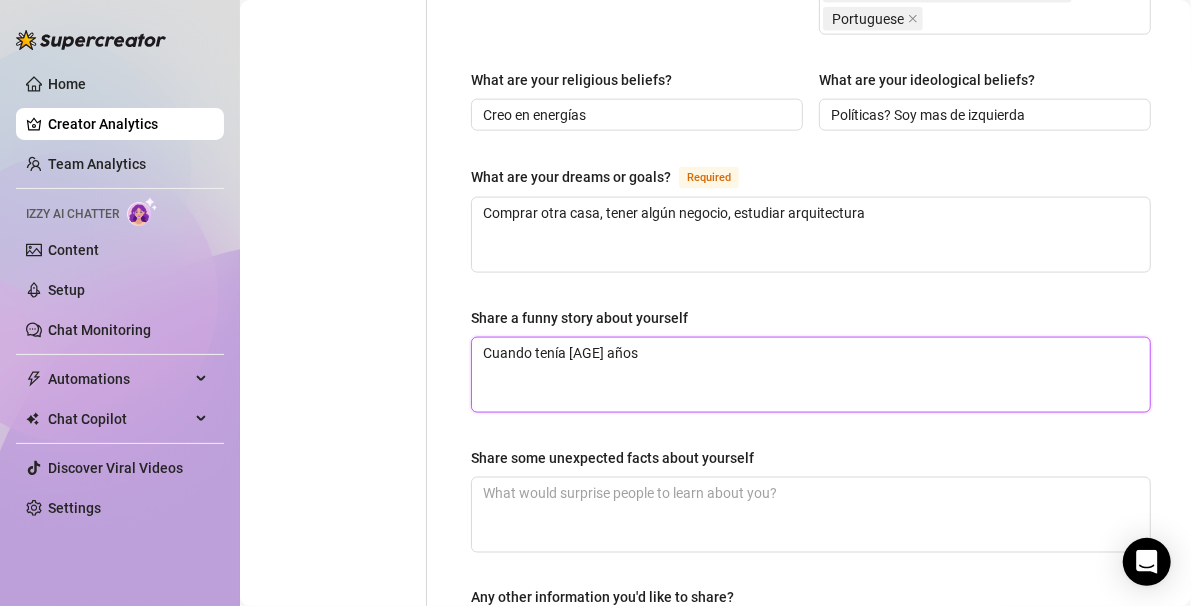 type 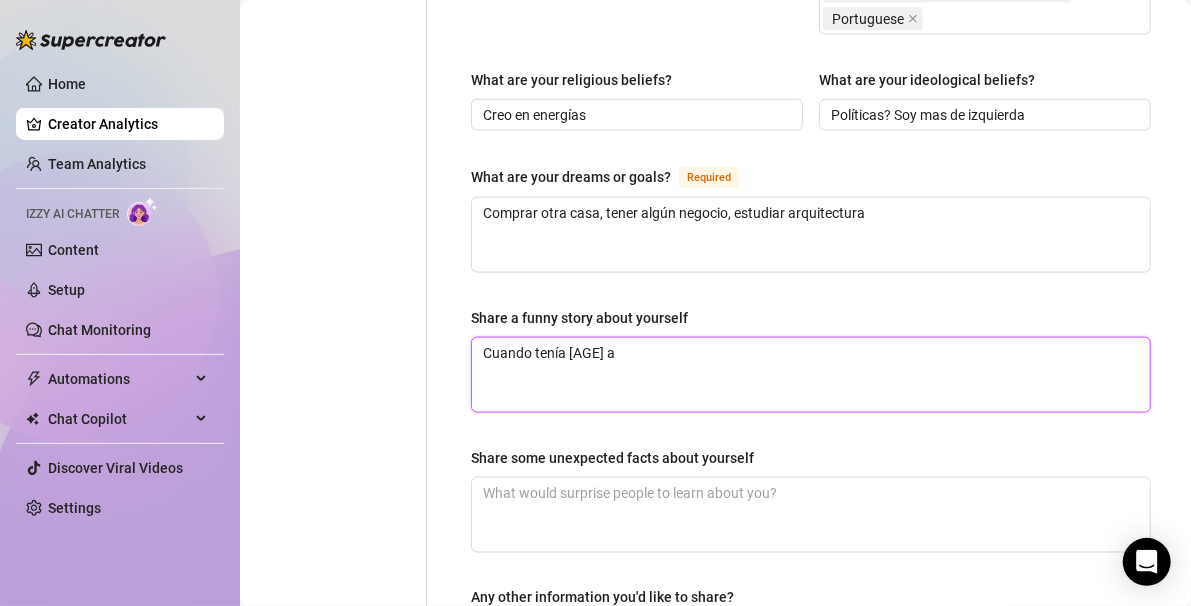 type 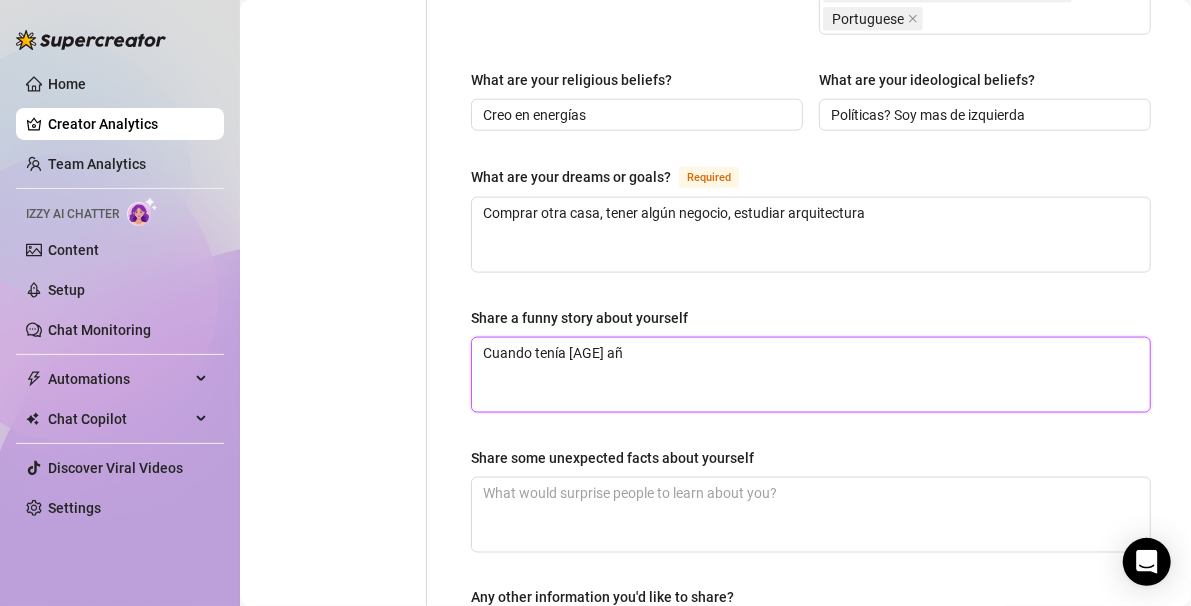 type 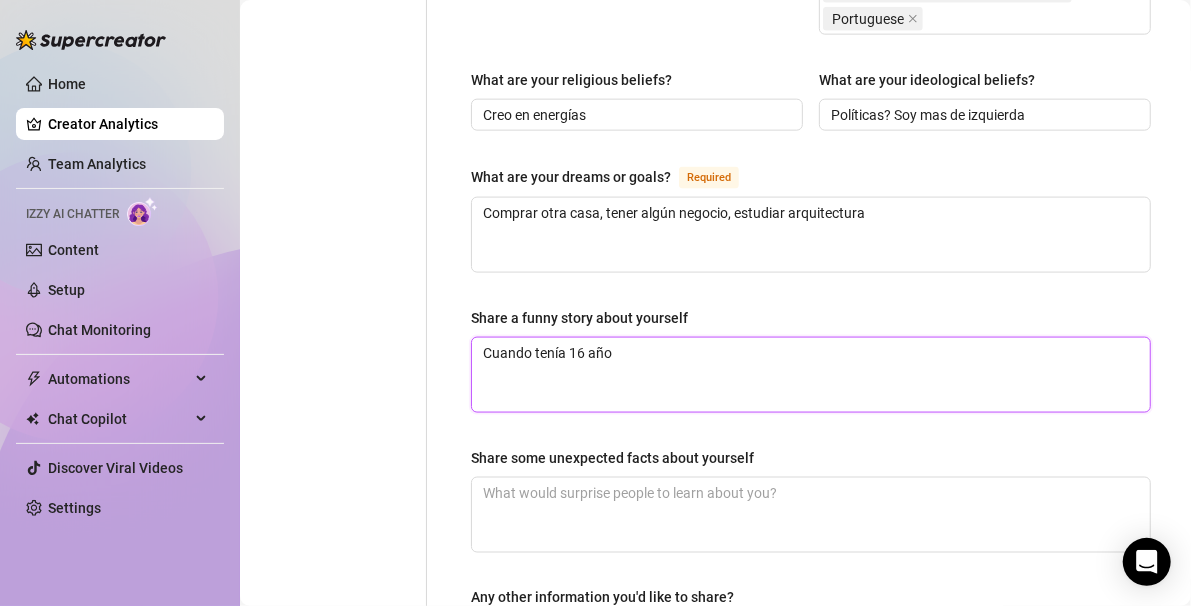 type 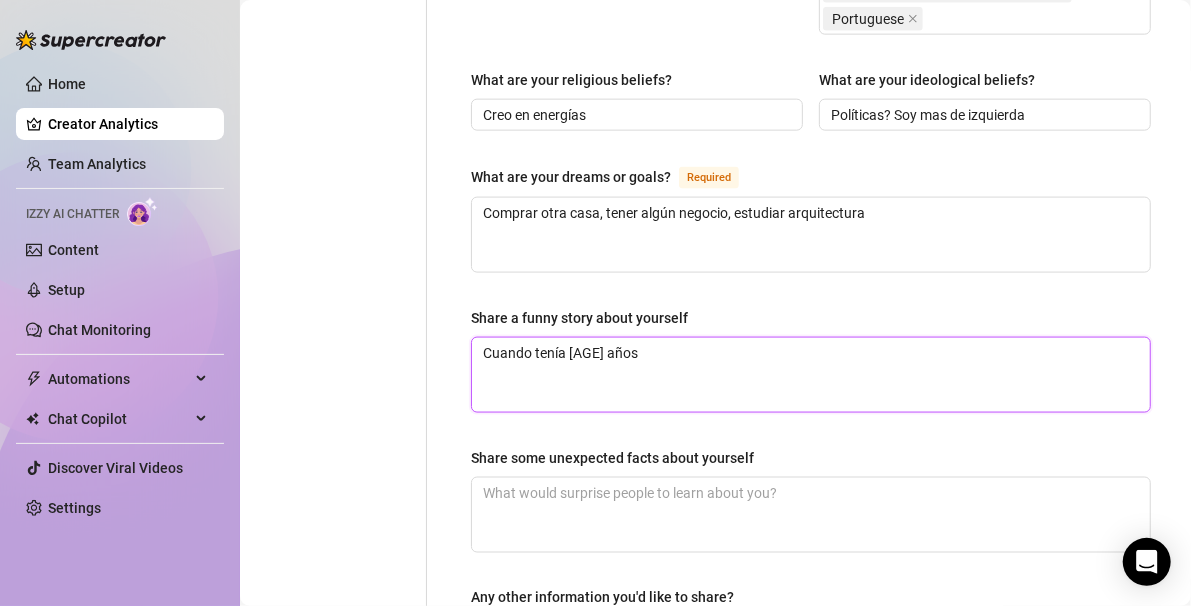 type 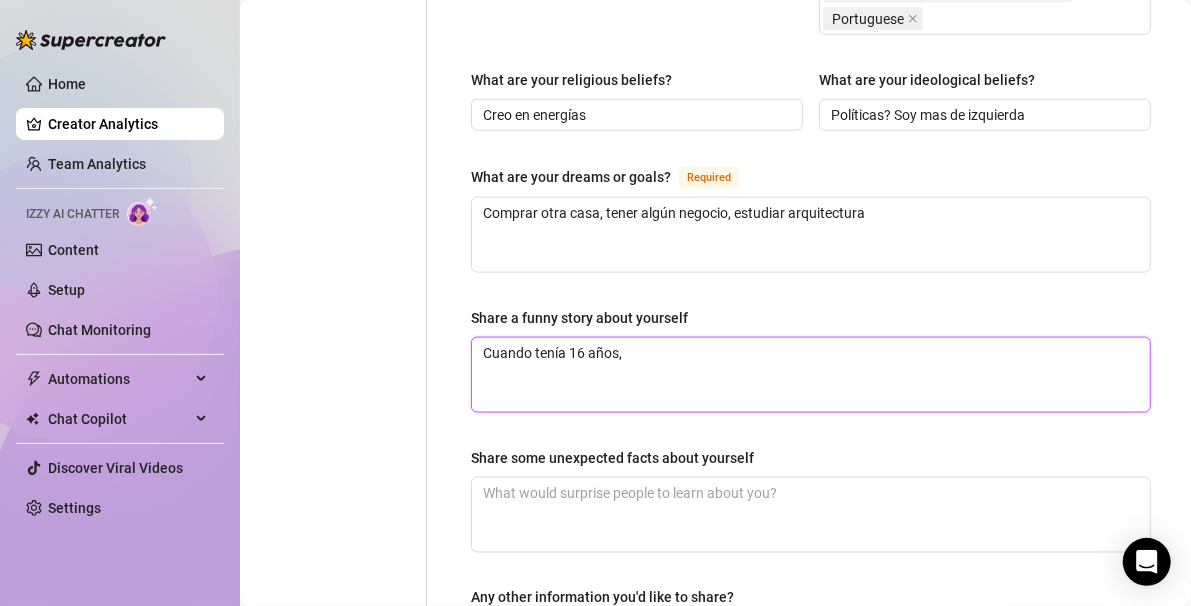 type 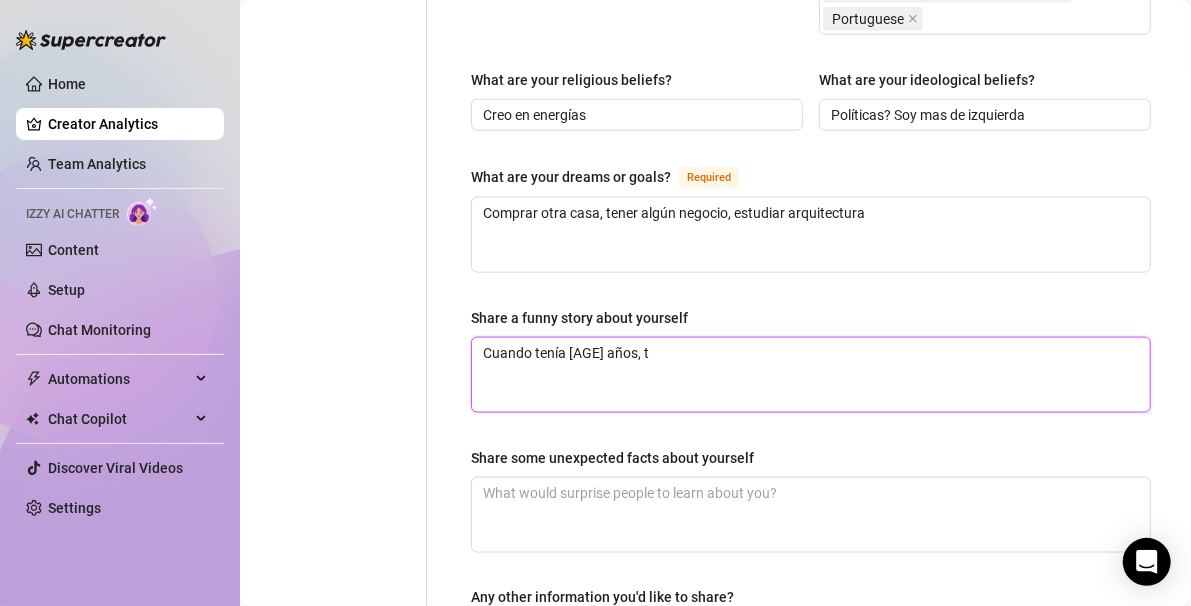 type 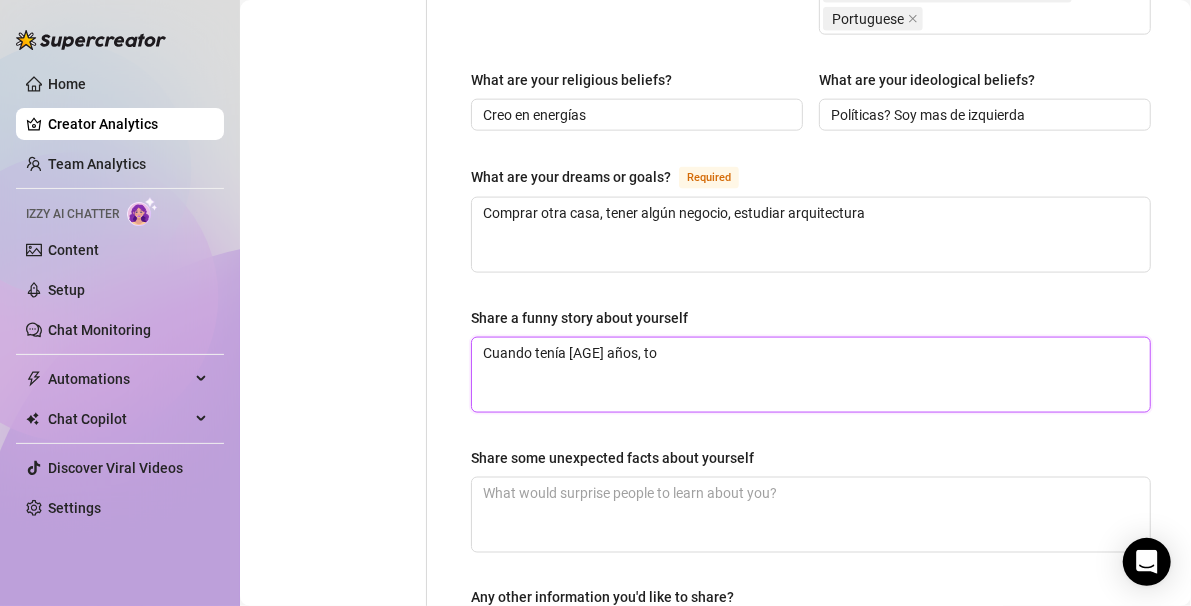 type 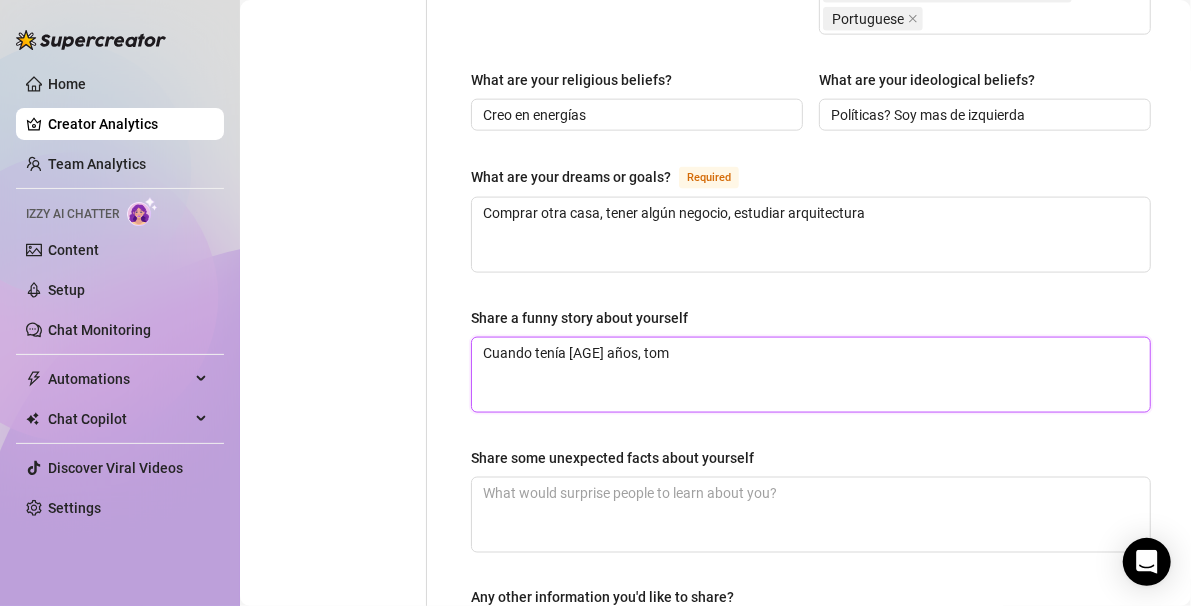 type 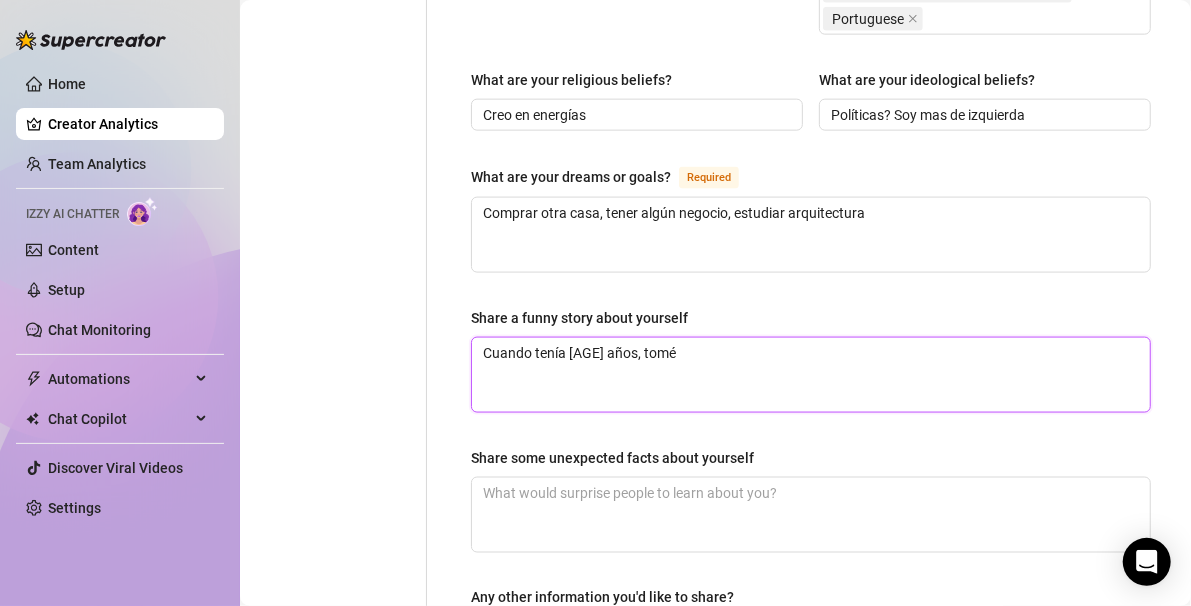 type 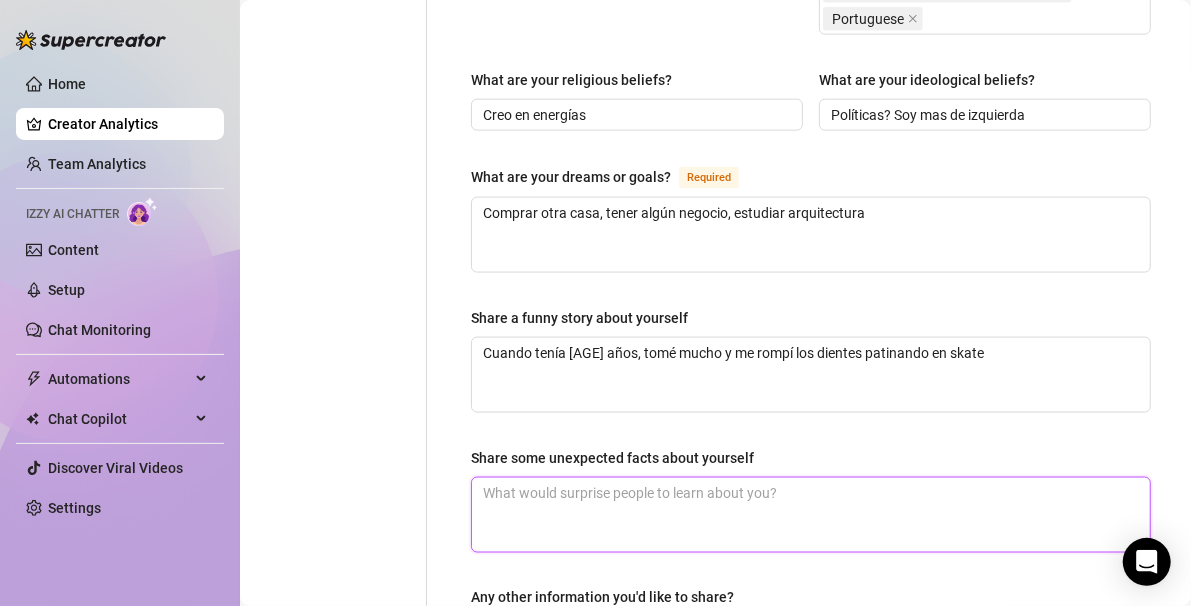click on "Share some unexpected facts about yourself" at bounding box center [811, 515] 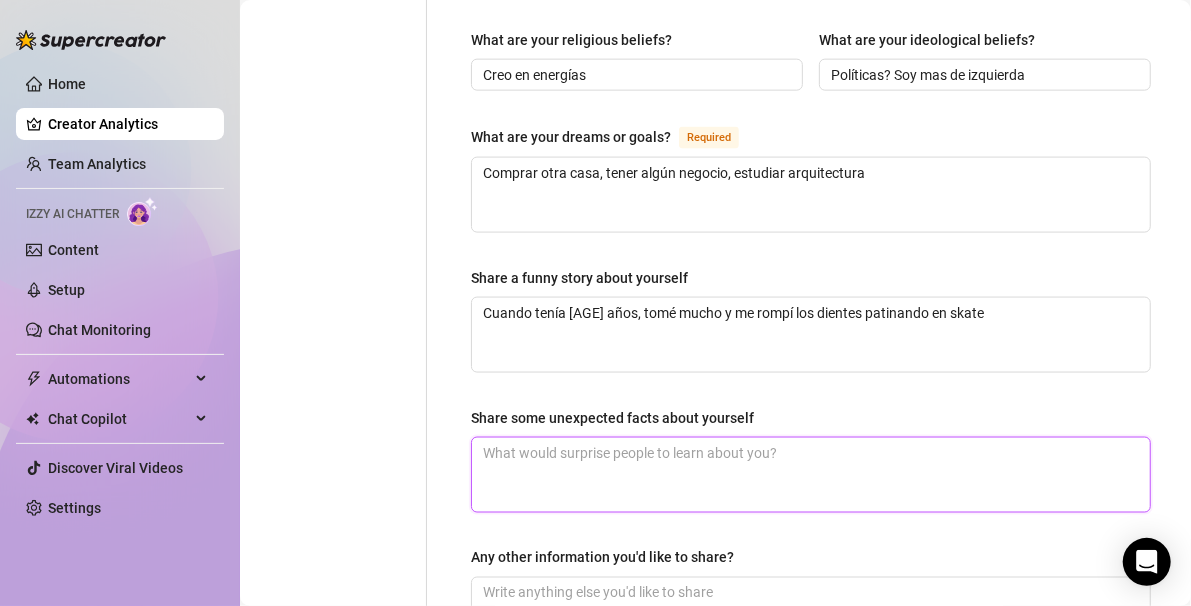 scroll, scrollTop: 1280, scrollLeft: 0, axis: vertical 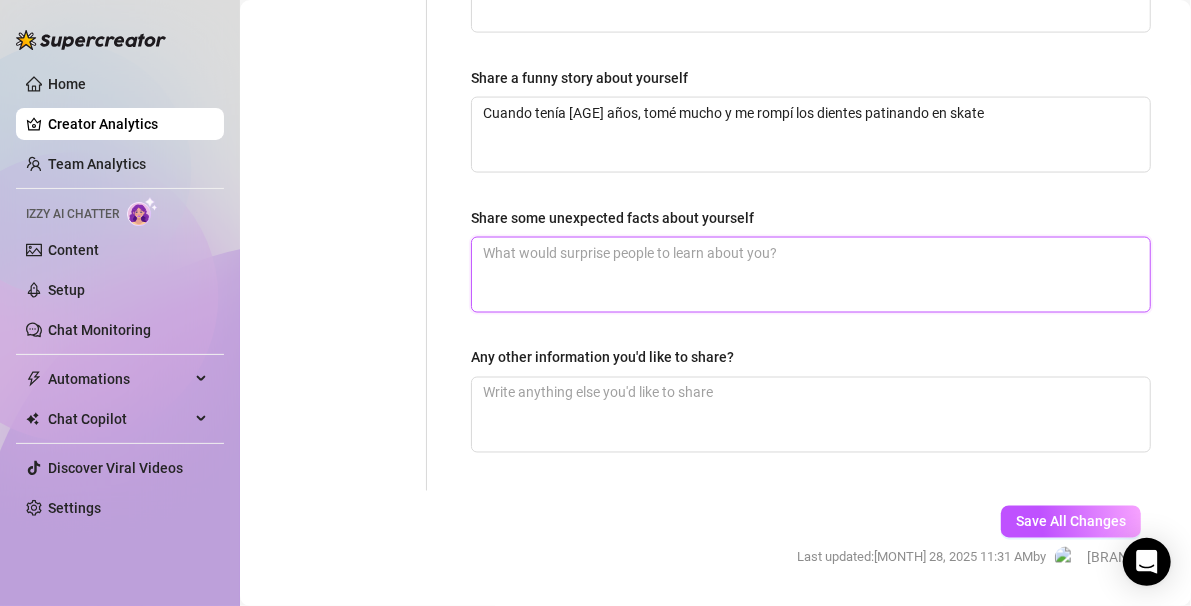 click on "Share some unexpected facts about yourself" at bounding box center [811, 275] 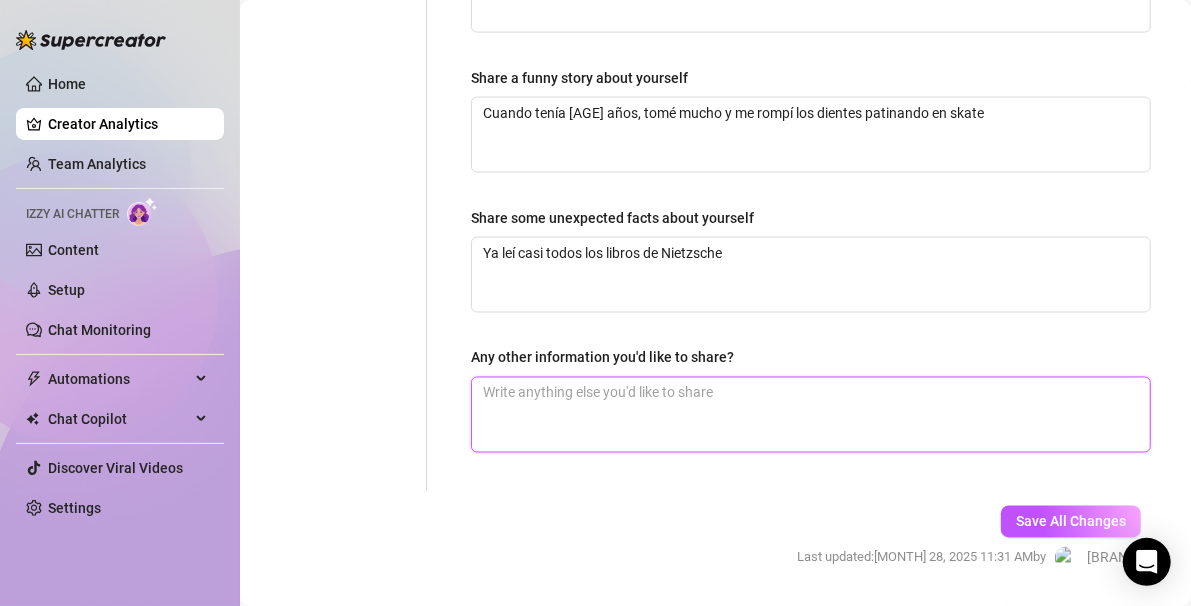 click on "Any other information you'd like to share?" at bounding box center [811, 415] 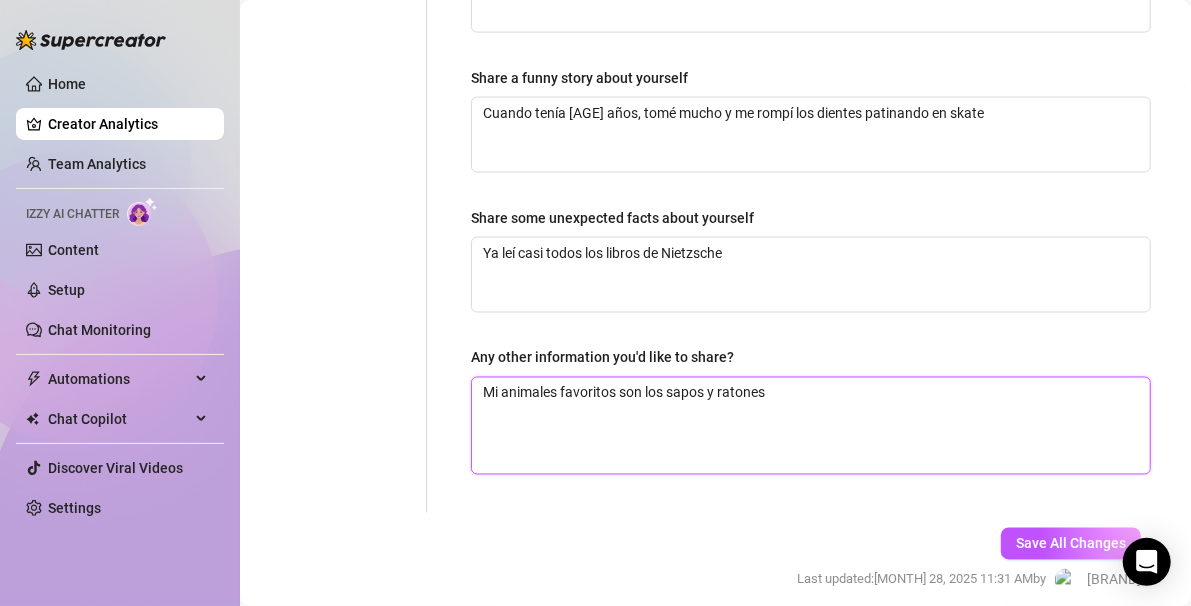 scroll, scrollTop: 0, scrollLeft: 0, axis: both 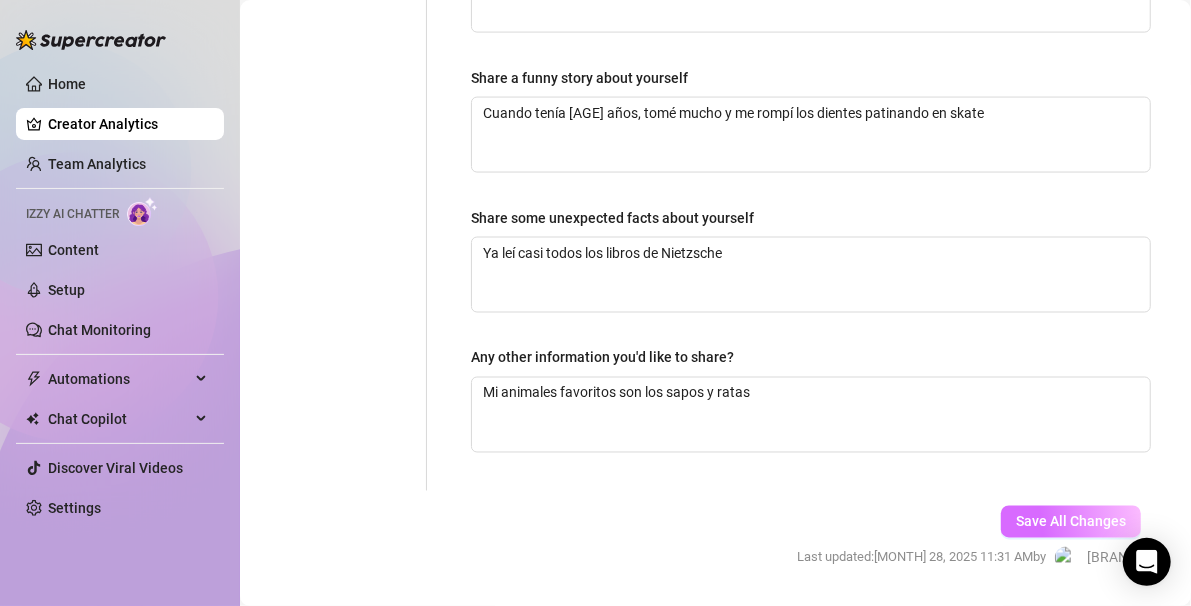click on "Save All Changes" at bounding box center [1071, 522] 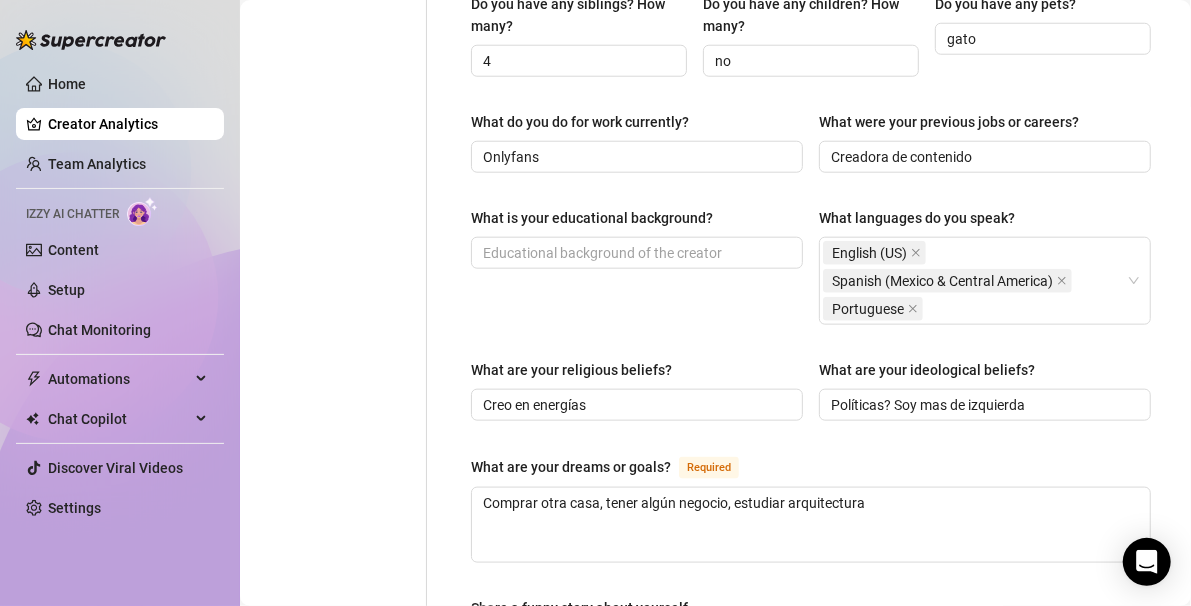 scroll, scrollTop: 379, scrollLeft: 0, axis: vertical 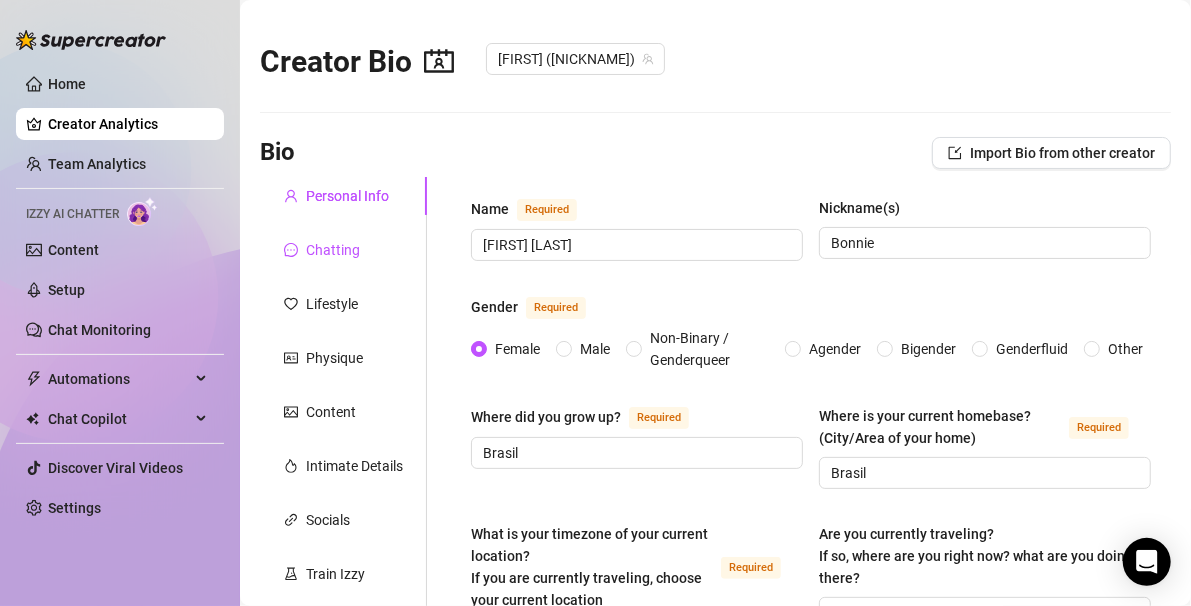 click on "Chatting" at bounding box center (333, 250) 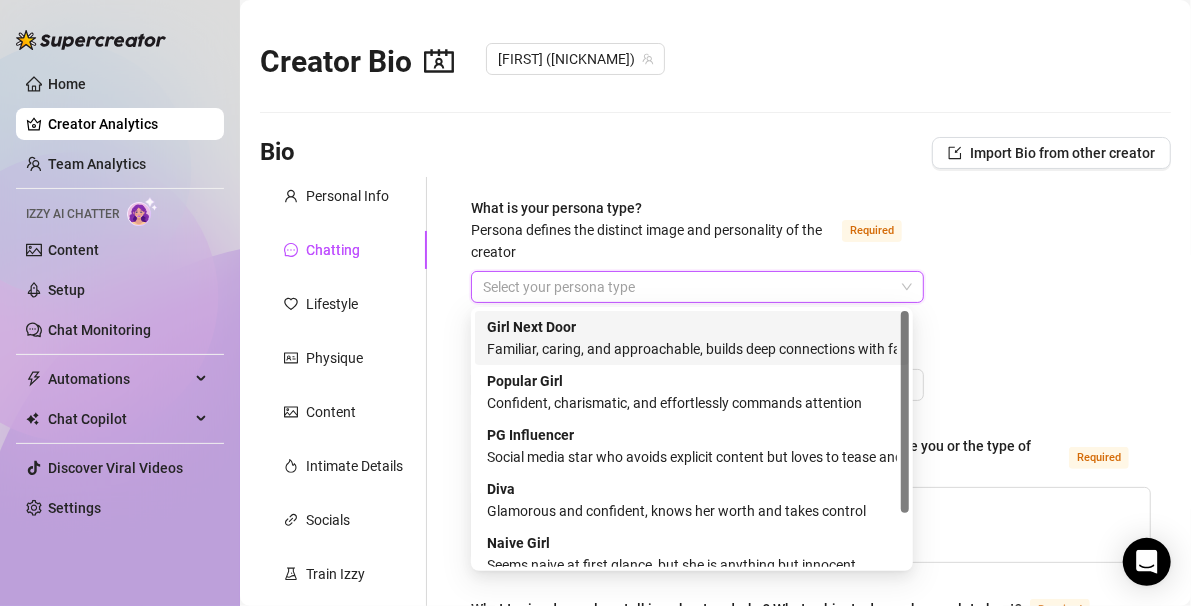 click on "What is your persona type? Persona defines the distinct image and personality of the creator Required" at bounding box center (688, 287) 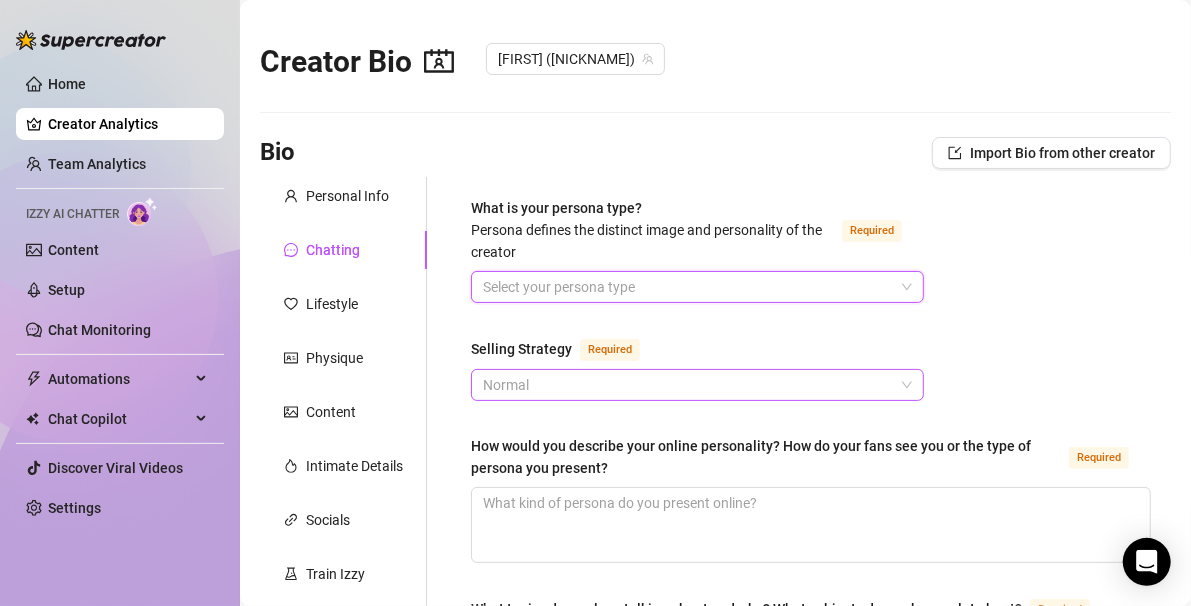 click on "Normal" at bounding box center (697, 385) 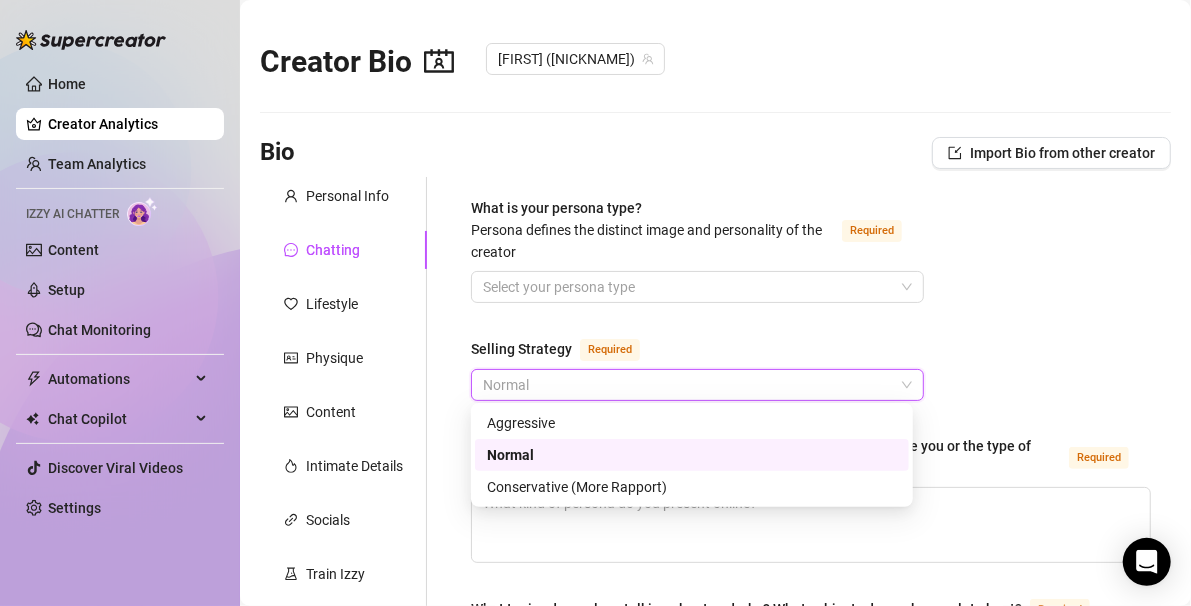 click on "Normal" at bounding box center [692, 455] 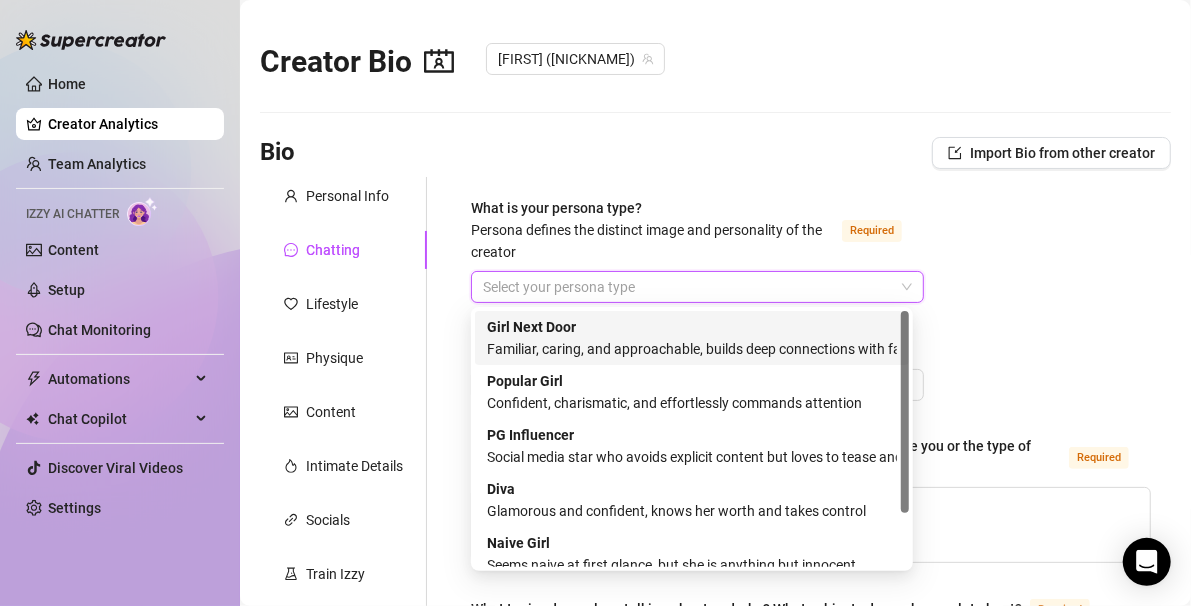 click on "What is your persona type? Persona defines the distinct image and personality of the creator Required" at bounding box center (688, 287) 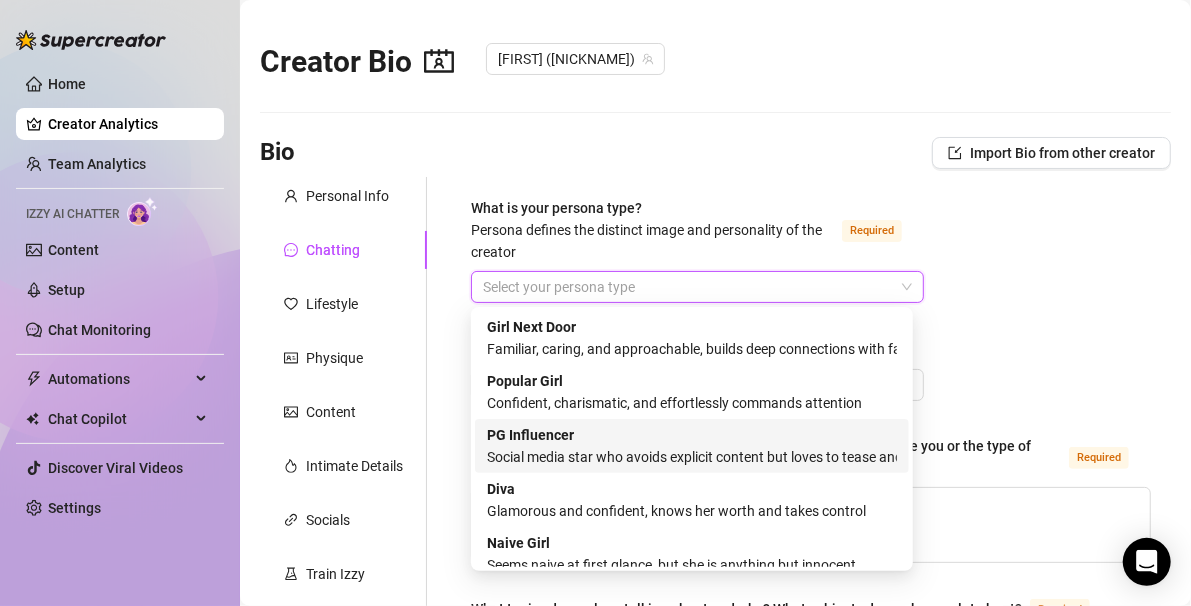 click on "Social media star who avoids explicit content but loves to tease and flirt" at bounding box center [692, 457] 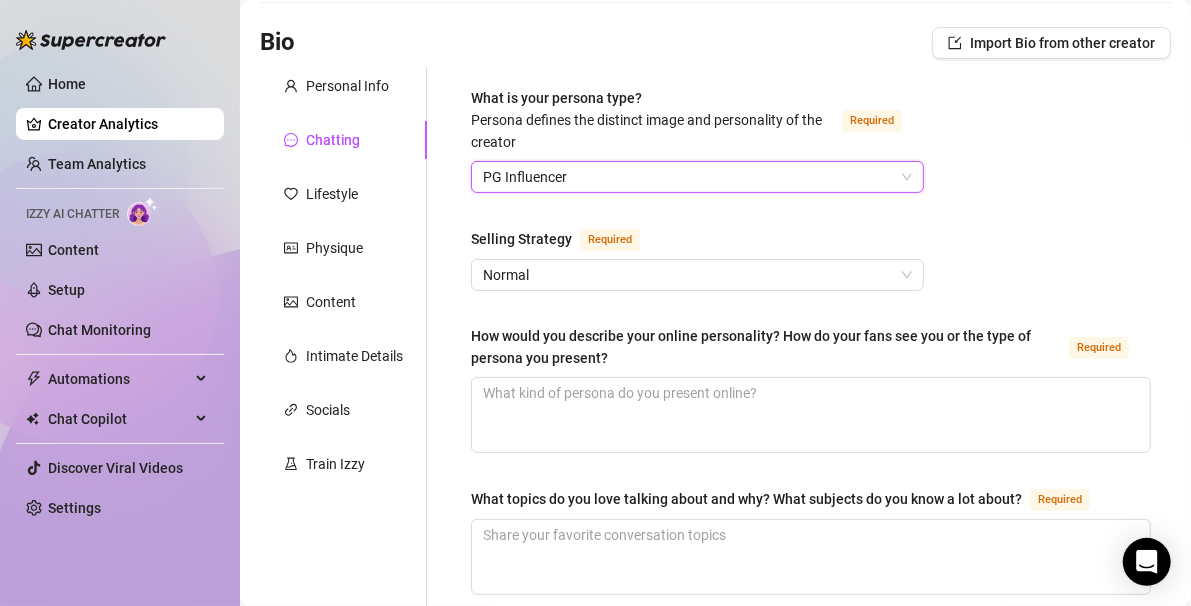 scroll, scrollTop: 120, scrollLeft: 0, axis: vertical 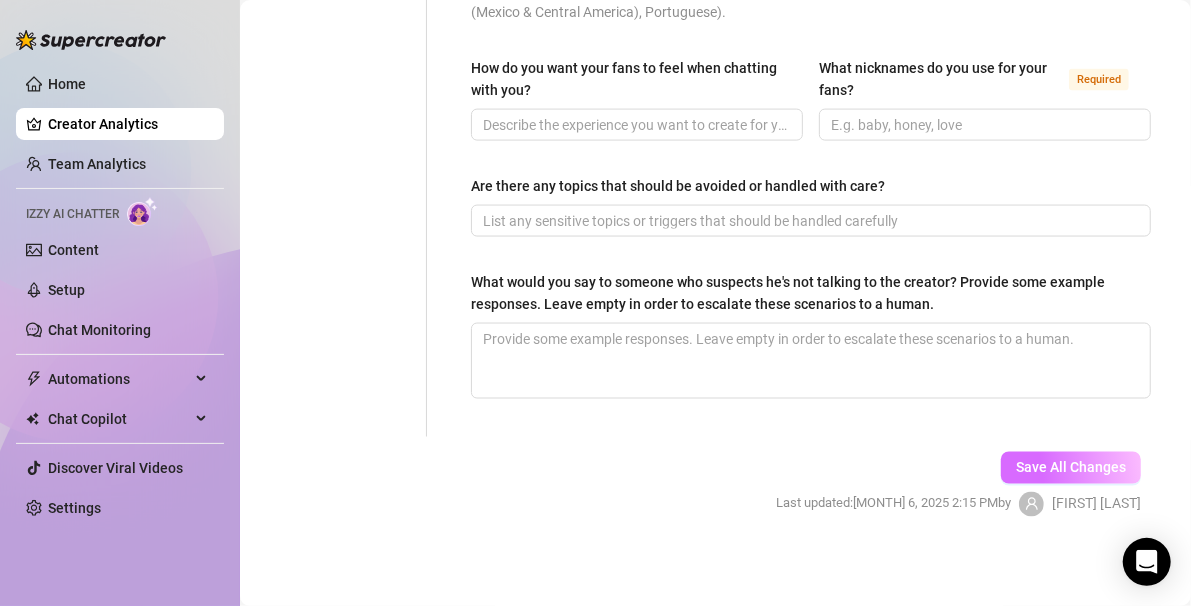 click on "Save All Changes" at bounding box center [1071, 468] 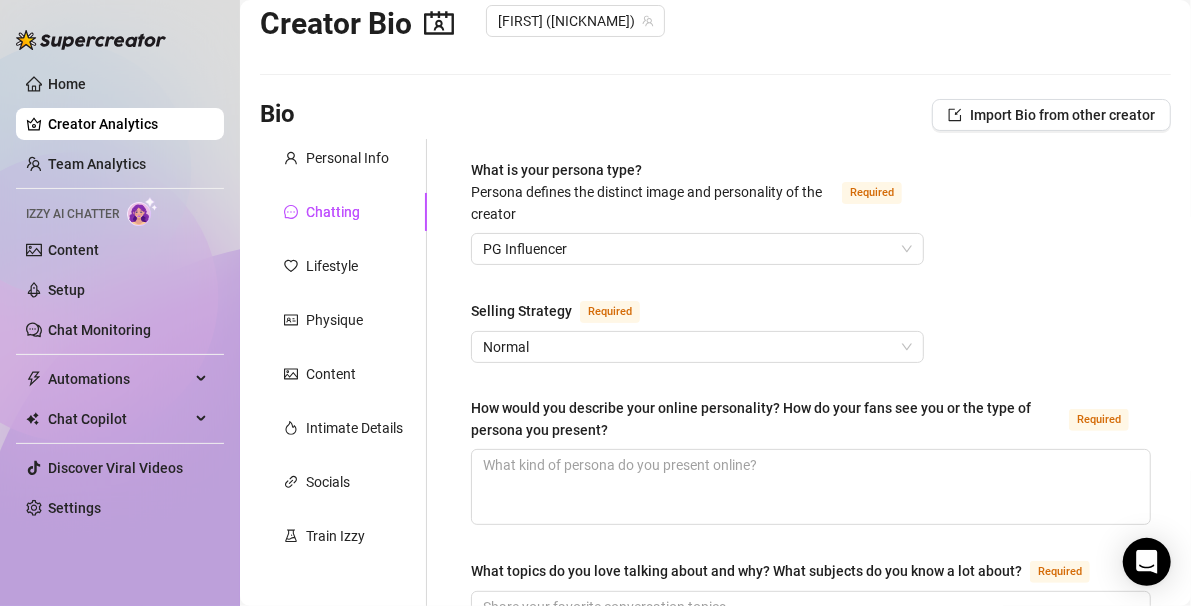 scroll, scrollTop: 6, scrollLeft: 0, axis: vertical 